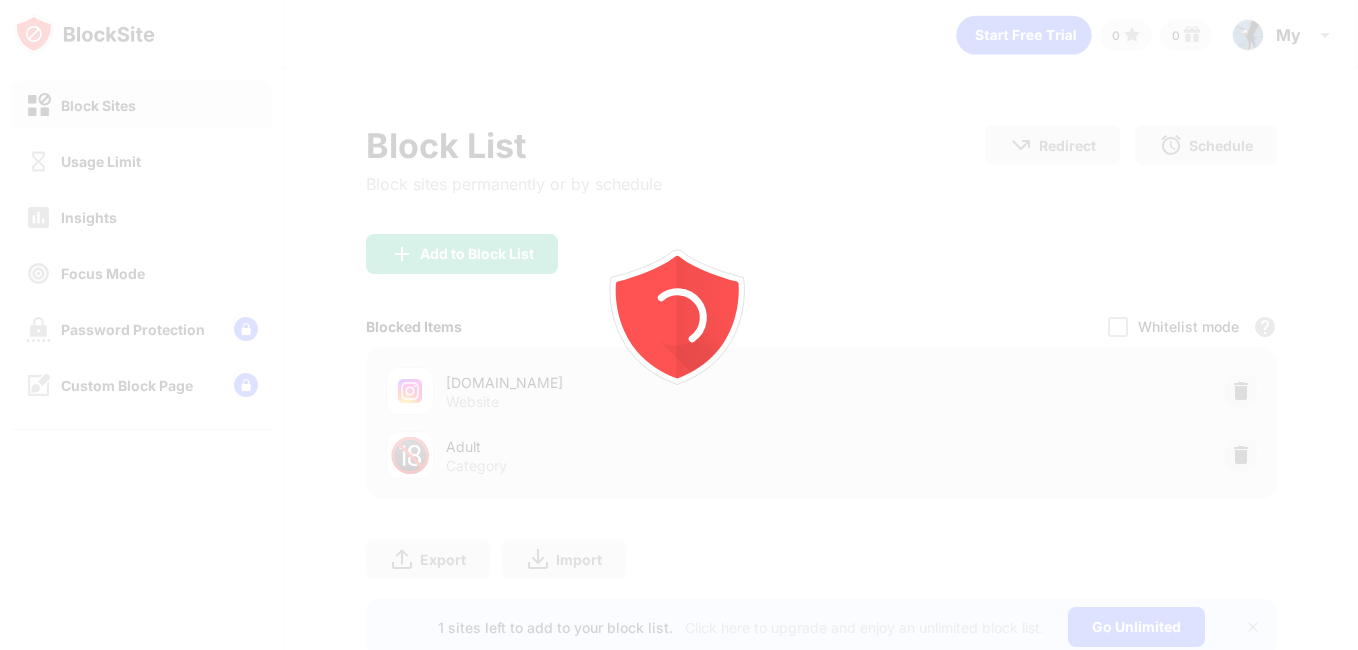 scroll, scrollTop: 0, scrollLeft: 0, axis: both 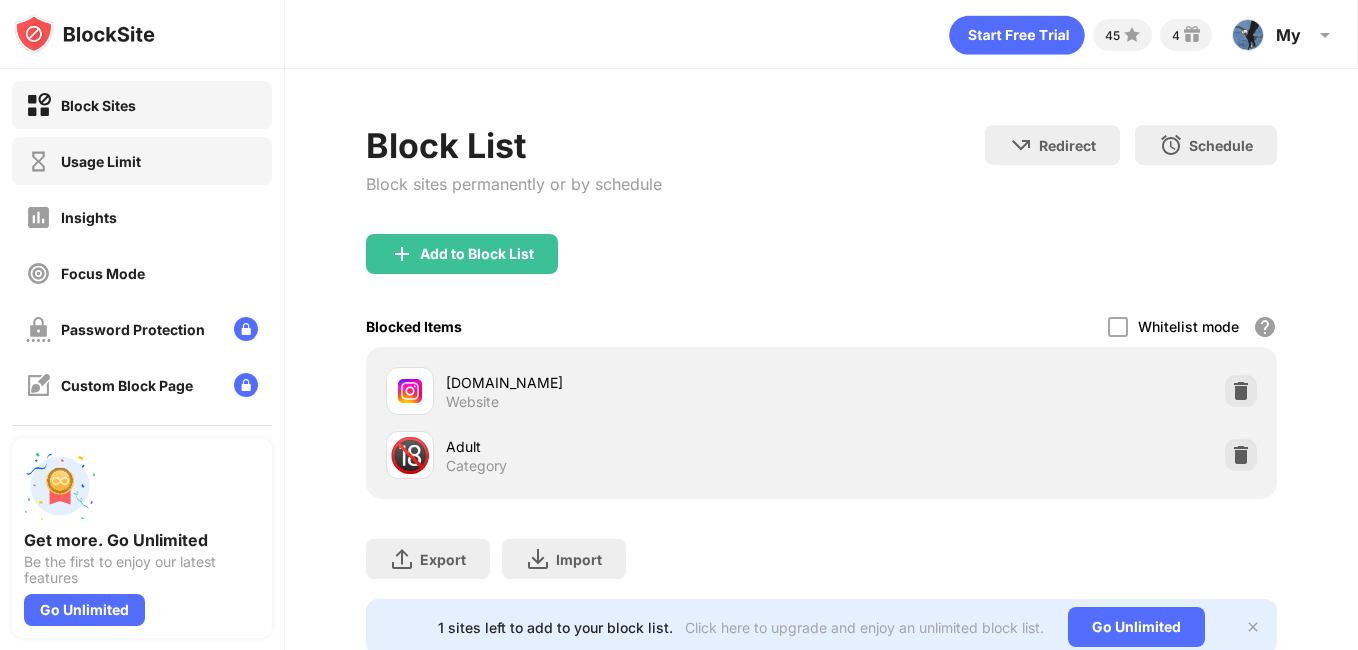 click on "Usage Limit" at bounding box center (83, 161) 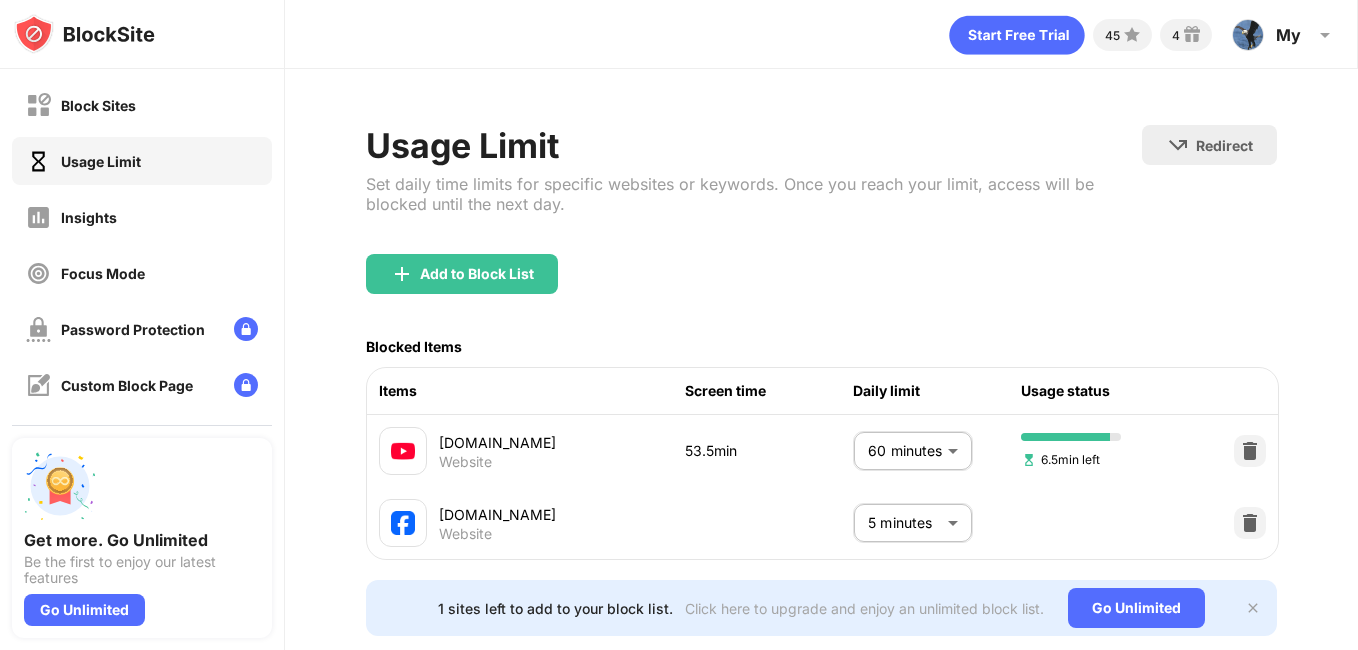 scroll, scrollTop: 65, scrollLeft: 0, axis: vertical 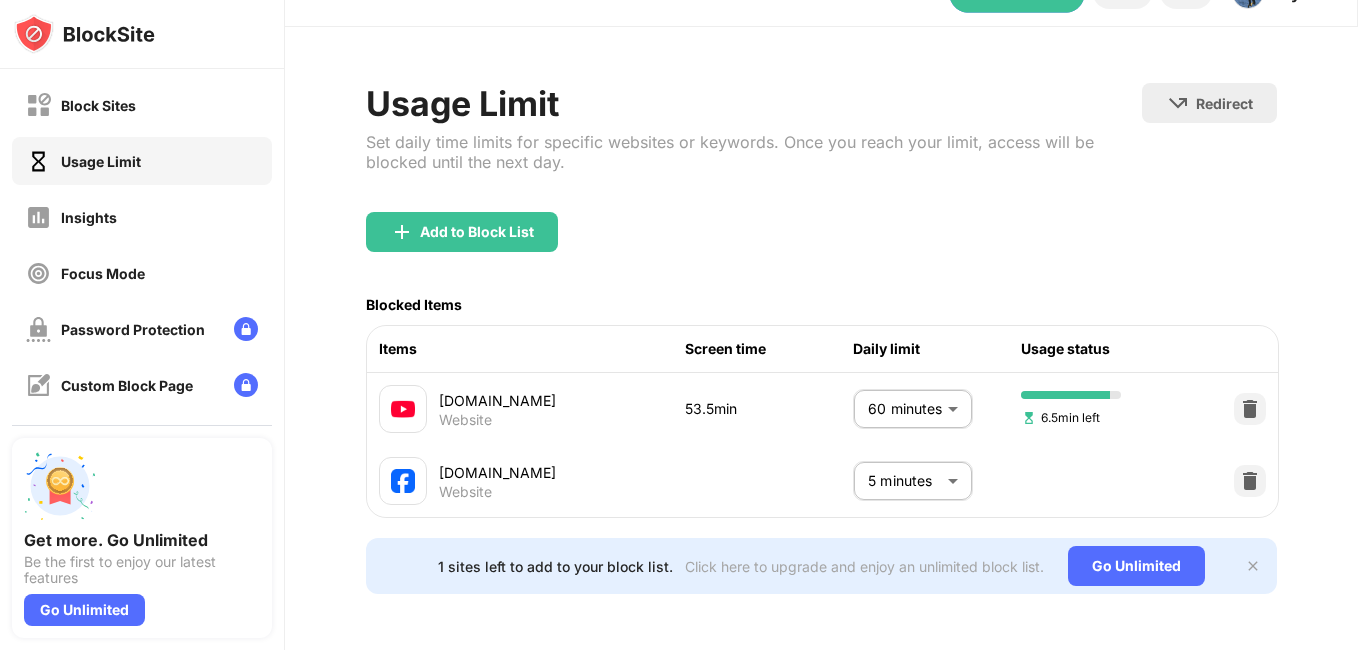 click on "Block Sites Usage Limit Insights Focus Mode Password Protection Custom Block Page Settings About Blocking Sync with other devices Disabled Get more. Go Unlimited Be the first to enjoy our latest features Go Unlimited 45 4 My My Space View Account Insights Premium Rewards Settings Support Log Out Usage Limit Set daily time limits for specific websites or keywords. Once you reach your limit, access will be blocked until the next day. Redirect Choose a site to be redirected to when blocking is active Add to Block List Blocked Items Items Screen time Daily limit Usage status [DOMAIN_NAME] Website 53.5min 60 minutes ** ​ 6.5min left [DOMAIN_NAME] Website 5 minutes * ​ 1 sites left to add to your block list. Click here to upgrade and enjoy an unlimited block list. Go Unlimited" at bounding box center [679, 325] 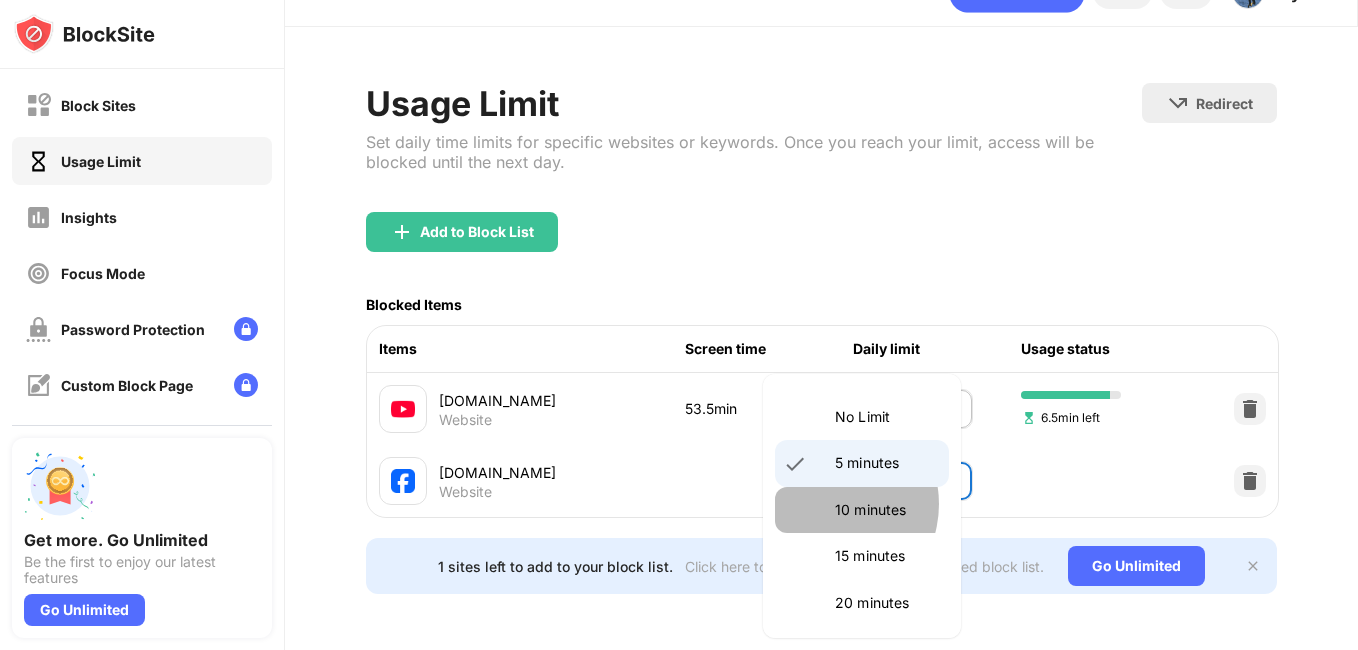 click on "10 minutes" at bounding box center (862, 510) 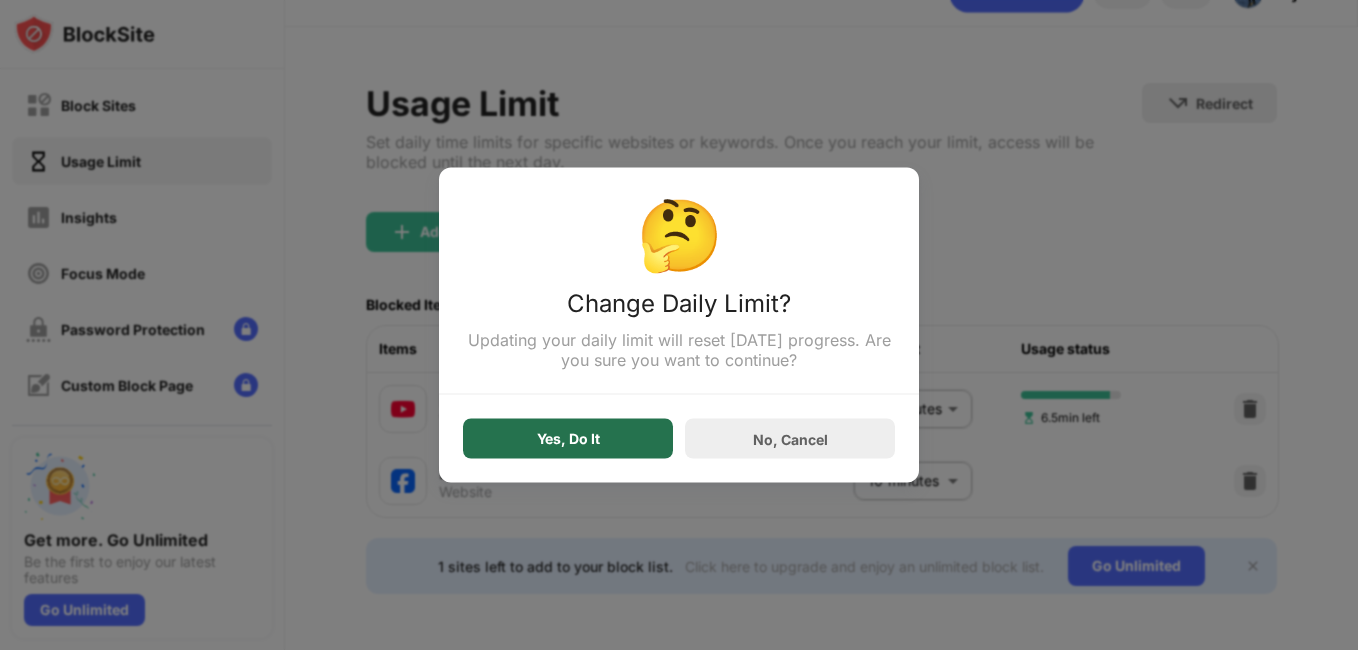 click on "Yes, Do It" at bounding box center (568, 439) 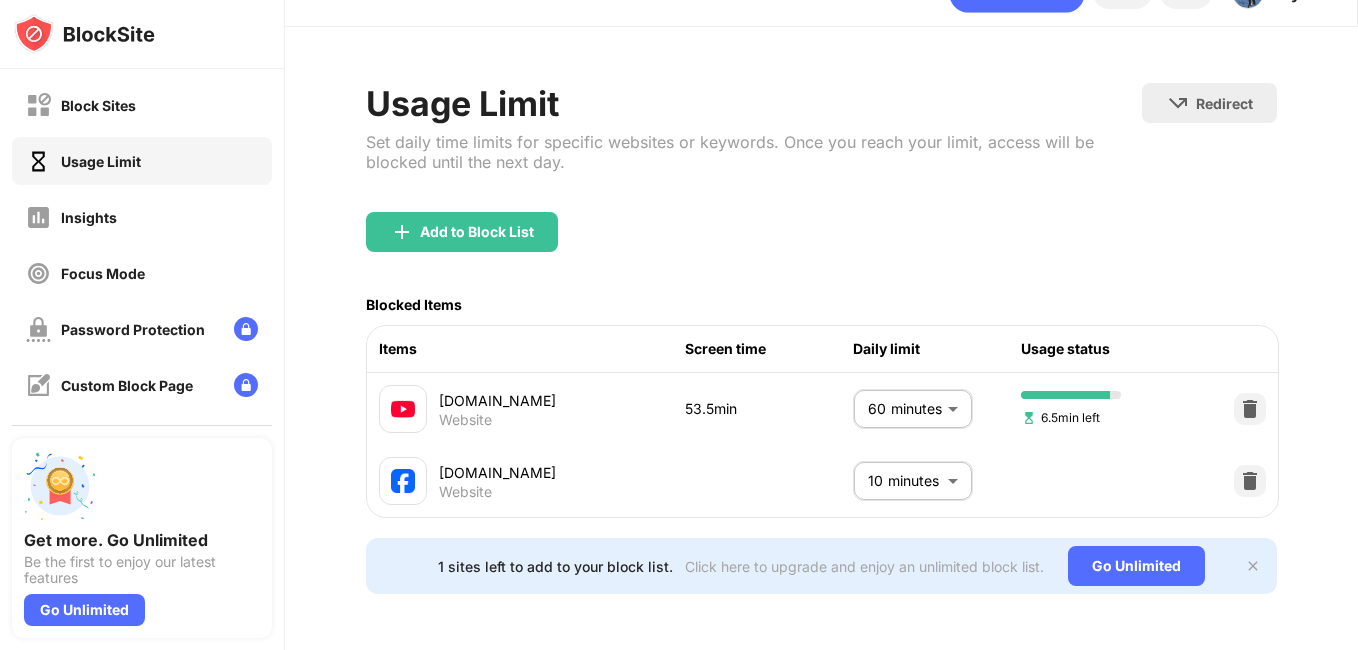 click on "Block Sites Usage Limit Insights Focus Mode Password Protection Custom Block Page Settings About Blocking Sync with other devices Disabled Get more. Go Unlimited Be the first to enjoy our latest features Go Unlimited 45 4 My My Space View Account Insights Premium Rewards Settings Support Log Out Usage Limit Set daily time limits for specific websites or keywords. Once you reach your limit, access will be blocked until the next day. Redirect Choose a site to be redirected to when blocking is active Add to Block List Blocked Items Items Screen time Daily limit Usage status [DOMAIN_NAME] Website 53.5min 60 minutes ** ​ 6.5min left [DOMAIN_NAME] Website 10 minutes ** ​ 1 sites left to add to your block list. Click here to upgrade and enjoy an unlimited block list. Go Unlimited" at bounding box center [679, 325] 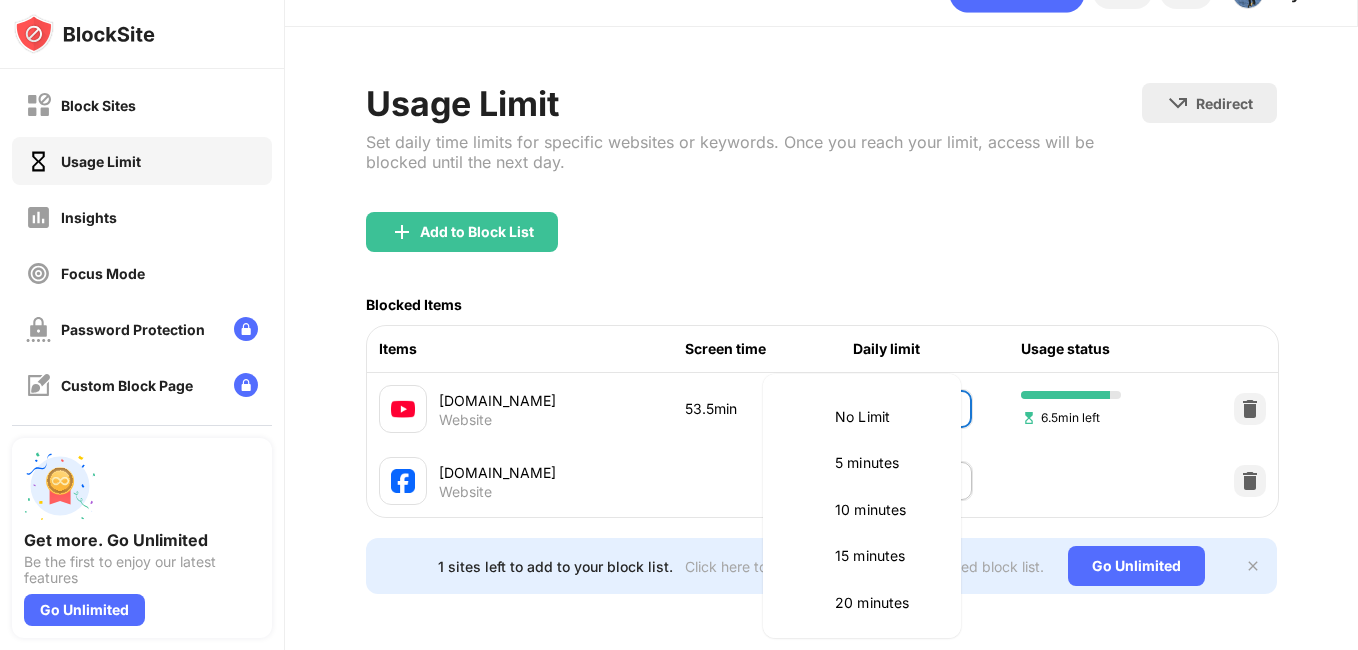 scroll, scrollTop: 468, scrollLeft: 0, axis: vertical 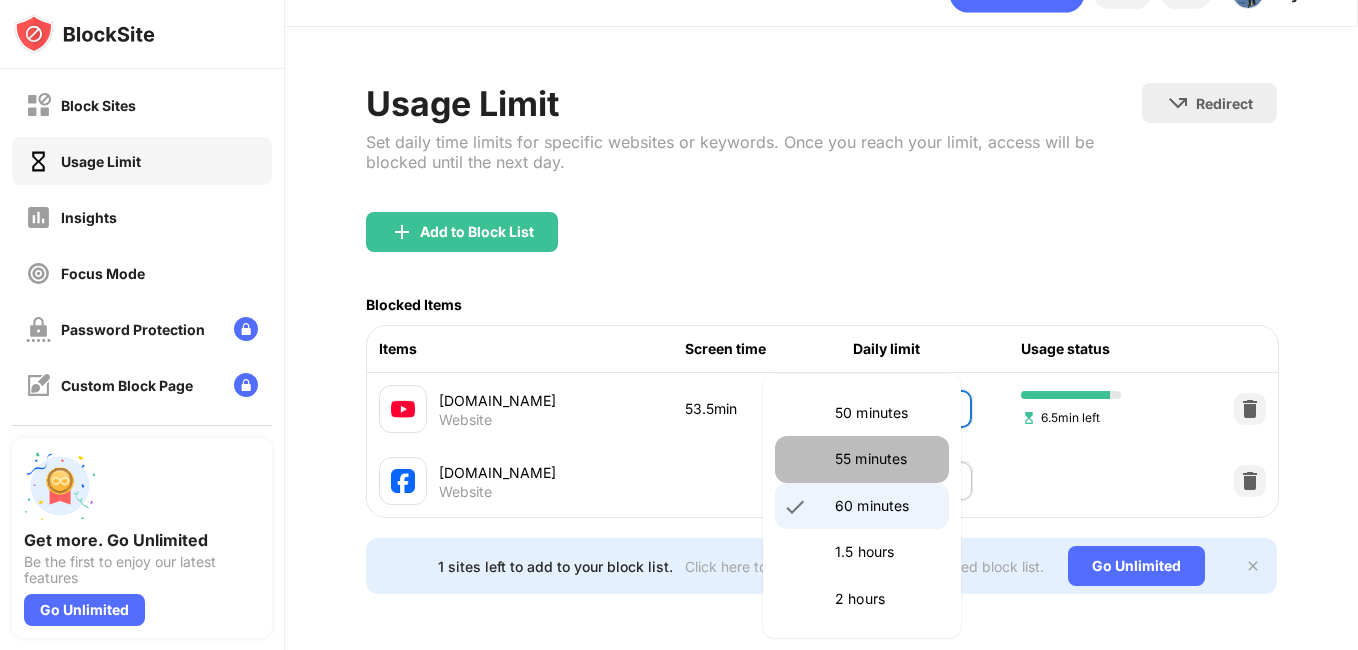 click on "55 minutes" at bounding box center [886, 459] 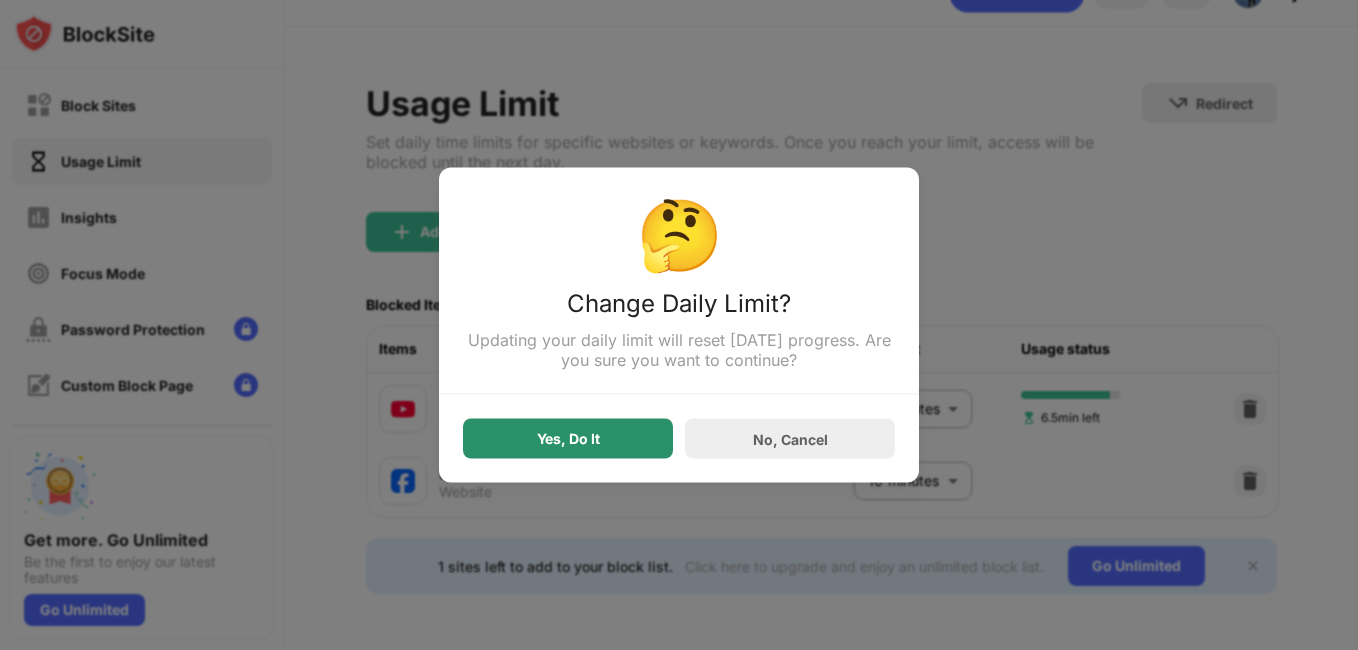 click on "Yes, Do It" at bounding box center [568, 439] 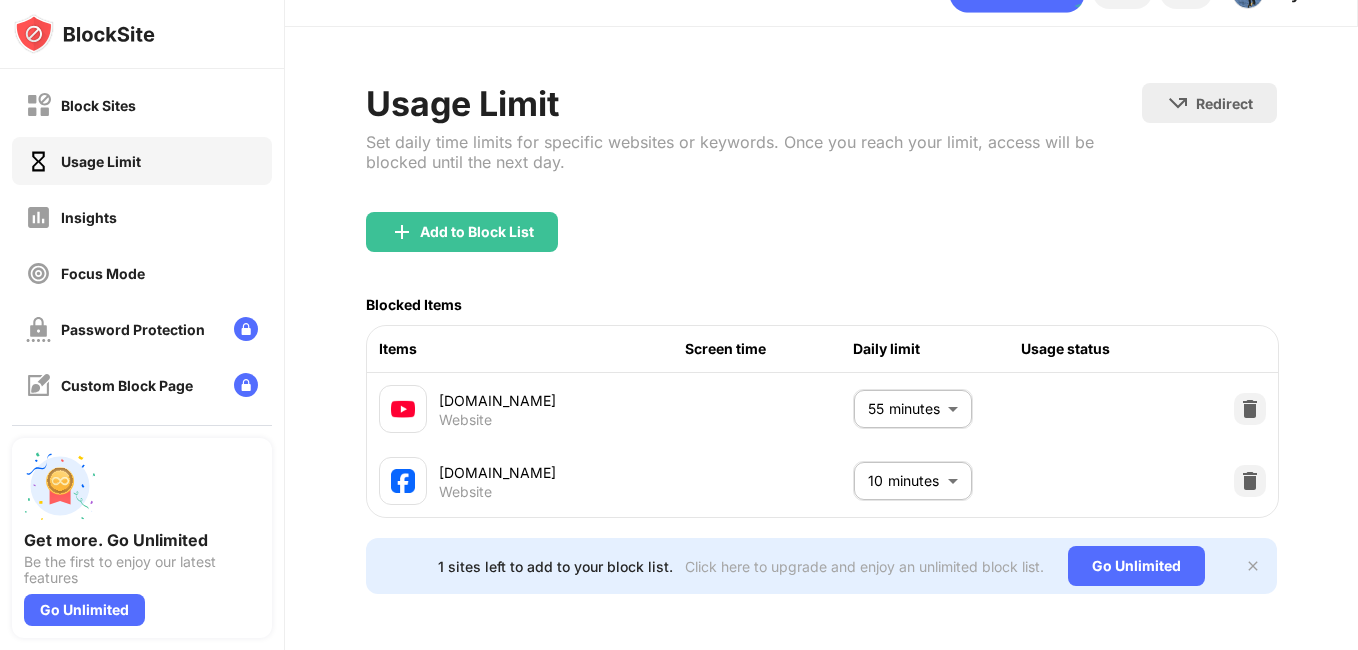 click on "Block Sites Usage Limit Insights Focus Mode Password Protection Custom Block Page Settings About Blocking Sync with other devices Disabled Get more. Go Unlimited Be the first to enjoy our latest features Go Unlimited 45 4 My My Space View Account Insights Premium Rewards Settings Support Log Out Usage Limit Set daily time limits for specific websites or keywords. Once you reach your limit, access will be blocked until the next day. Redirect Choose a site to be redirected to when blocking is active Add to Block List Blocked Items Items Screen time Daily limit Usage status [DOMAIN_NAME] Website 55 minutes ** ​ [DOMAIN_NAME] Website 10 minutes ** ​ 1 sites left to add to your block list. Click here to upgrade and enjoy an unlimited block list. Go Unlimited" at bounding box center (679, 325) 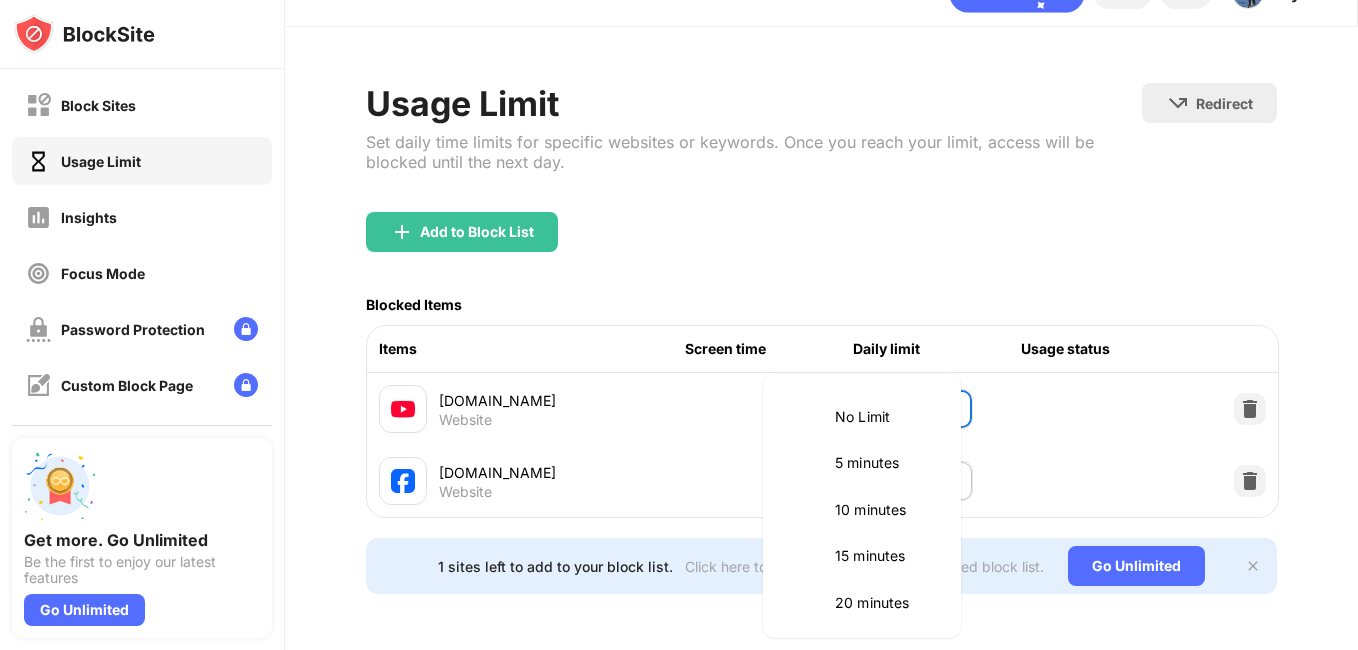 scroll, scrollTop: 422, scrollLeft: 0, axis: vertical 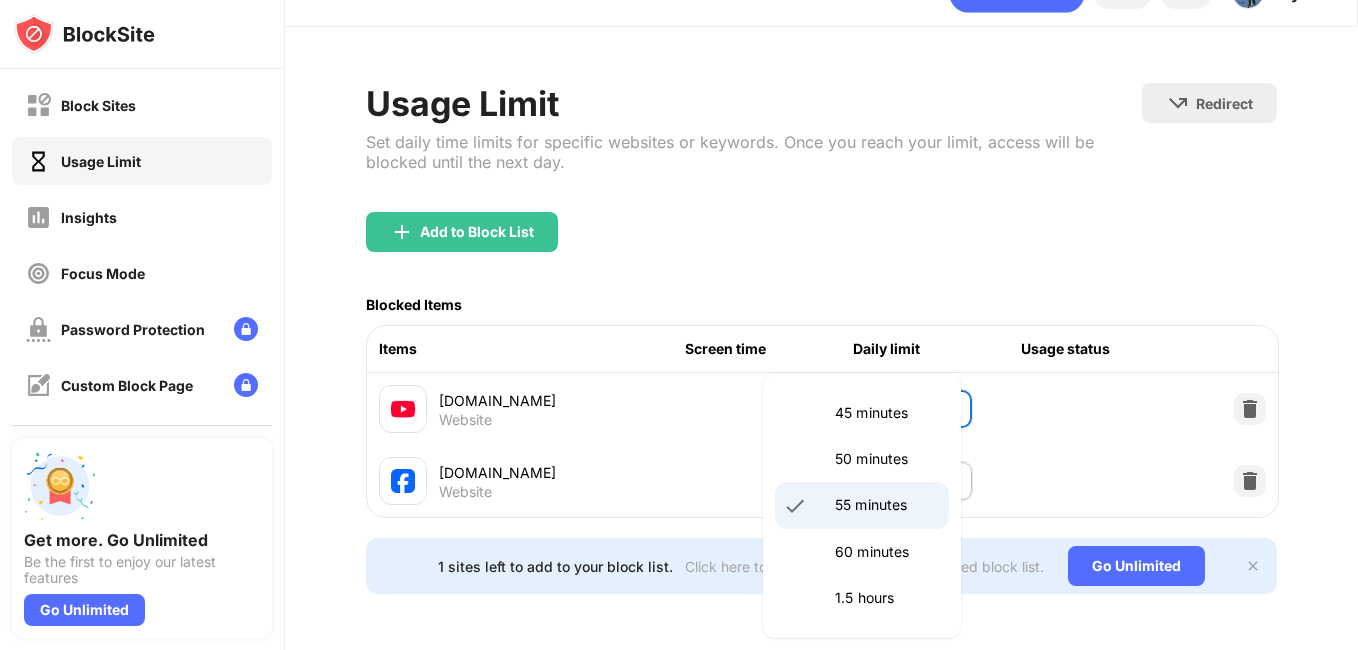 click on "60 minutes" at bounding box center (886, 552) 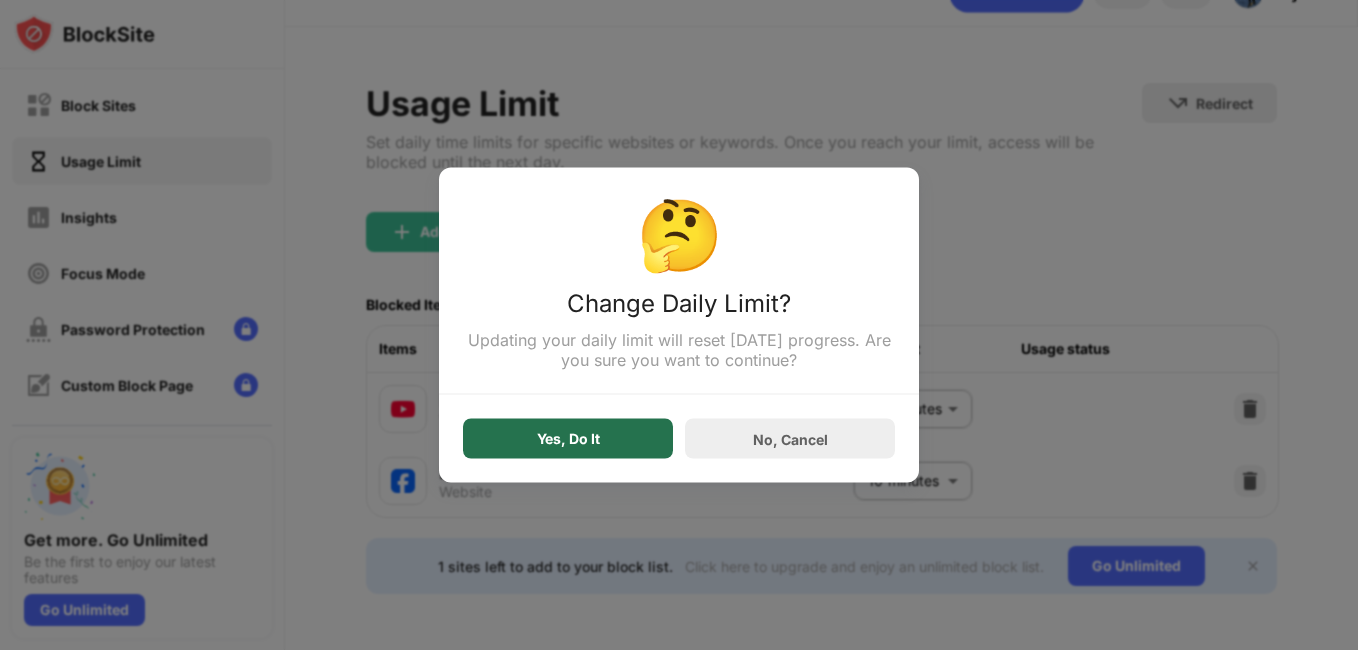 click on "Yes, Do It" at bounding box center [568, 439] 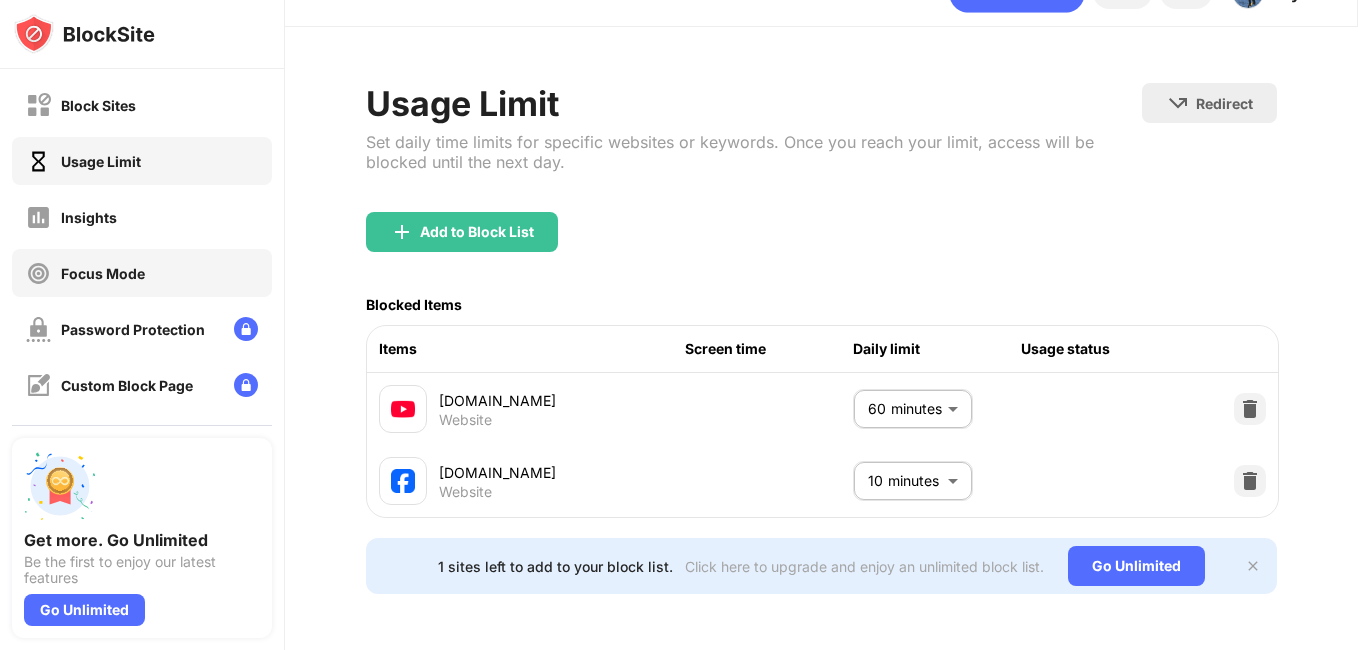click on "Focus Mode" at bounding box center [103, 273] 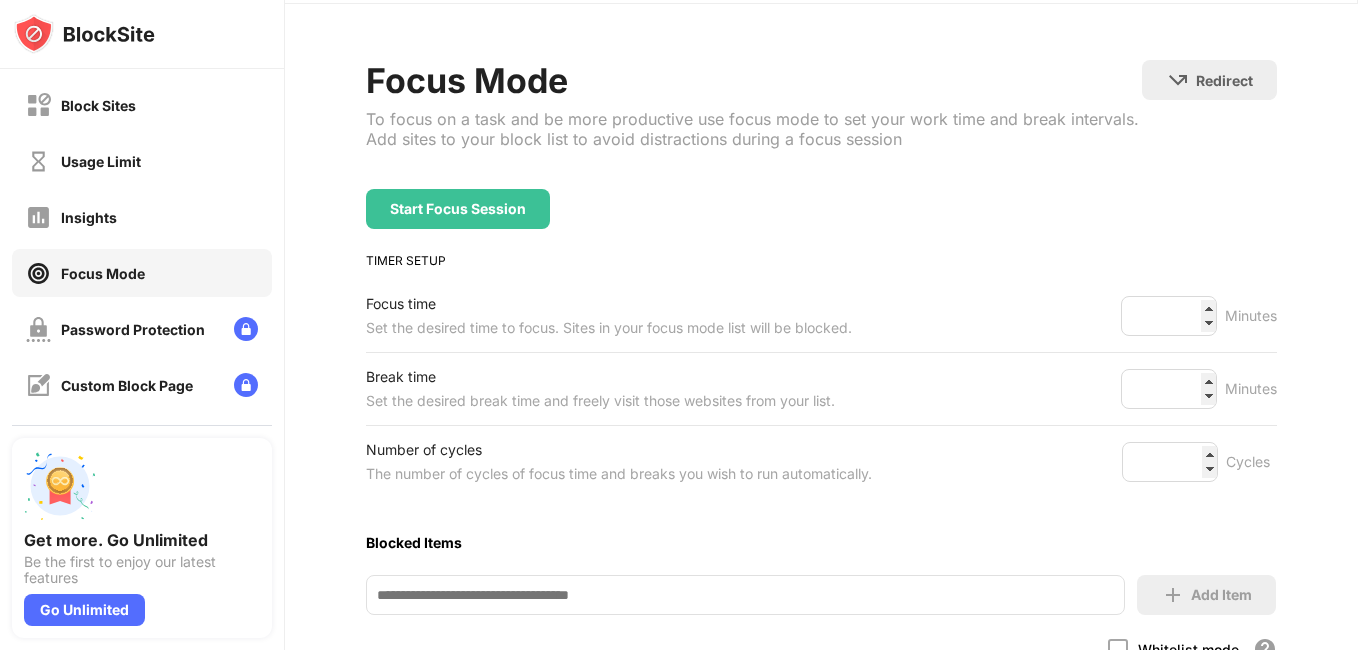 click on "Focus time" at bounding box center (609, 304) 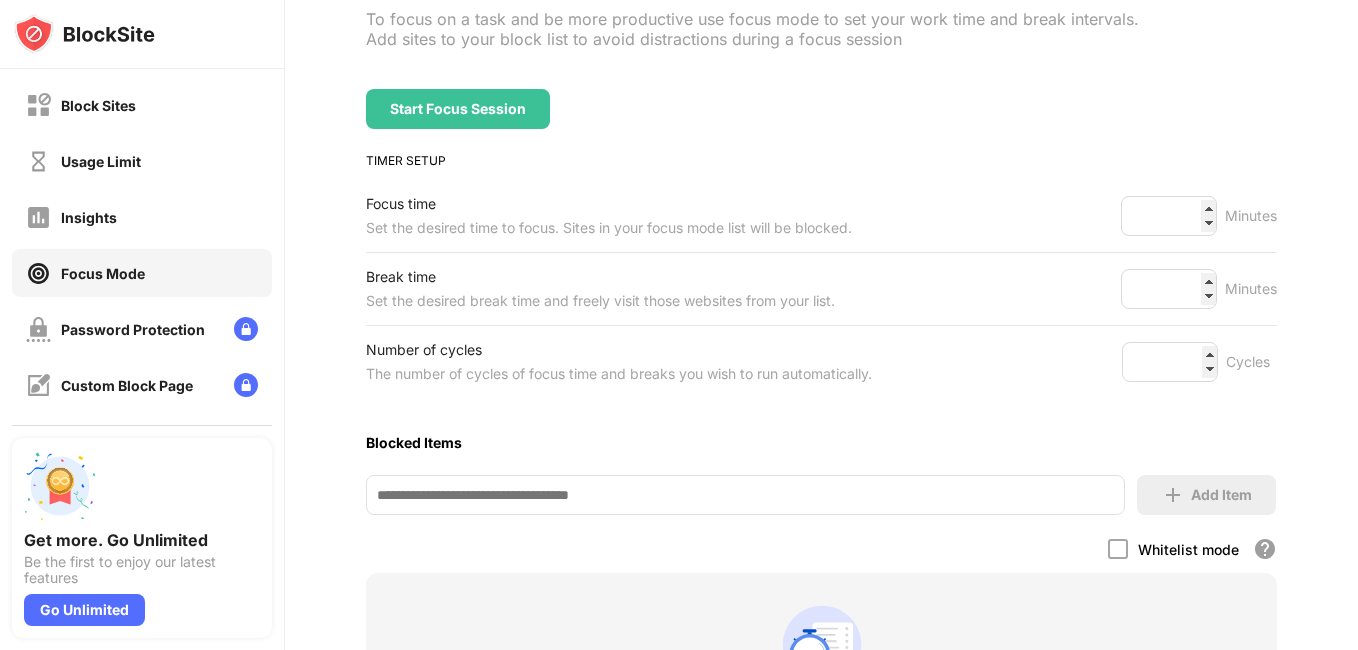 scroll, scrollTop: 65, scrollLeft: 0, axis: vertical 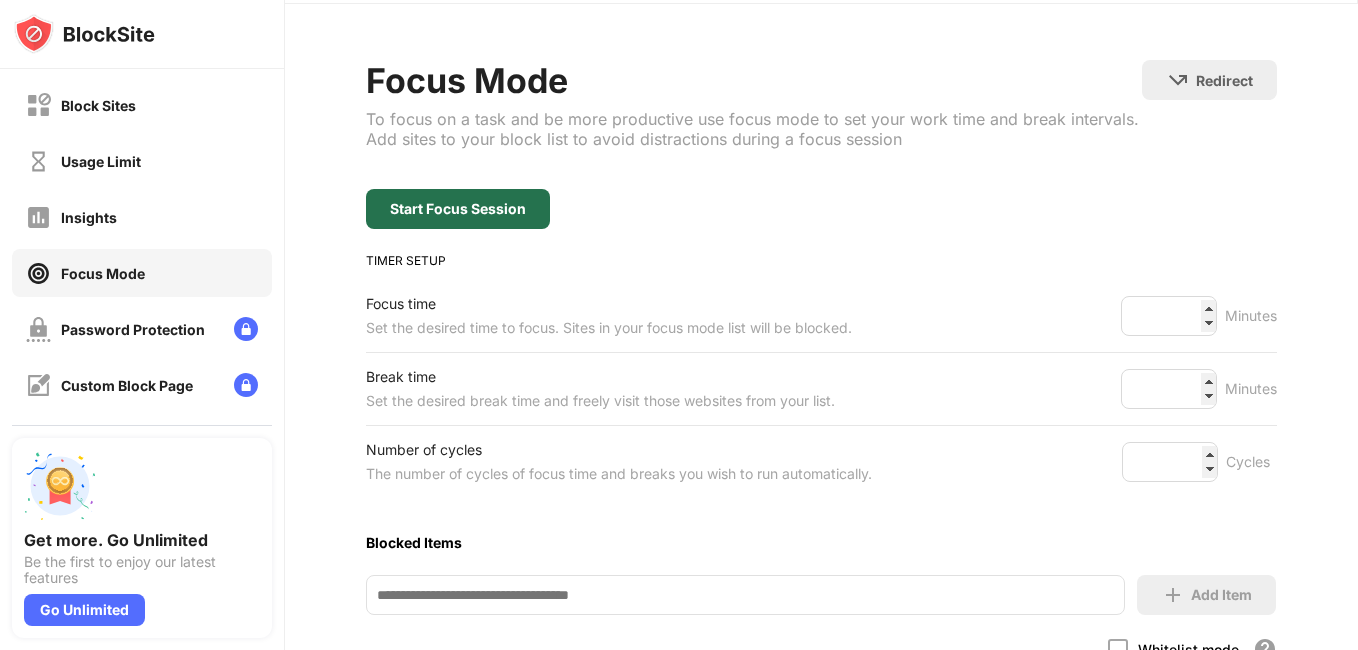 click on "Start Focus Session" at bounding box center (458, 209) 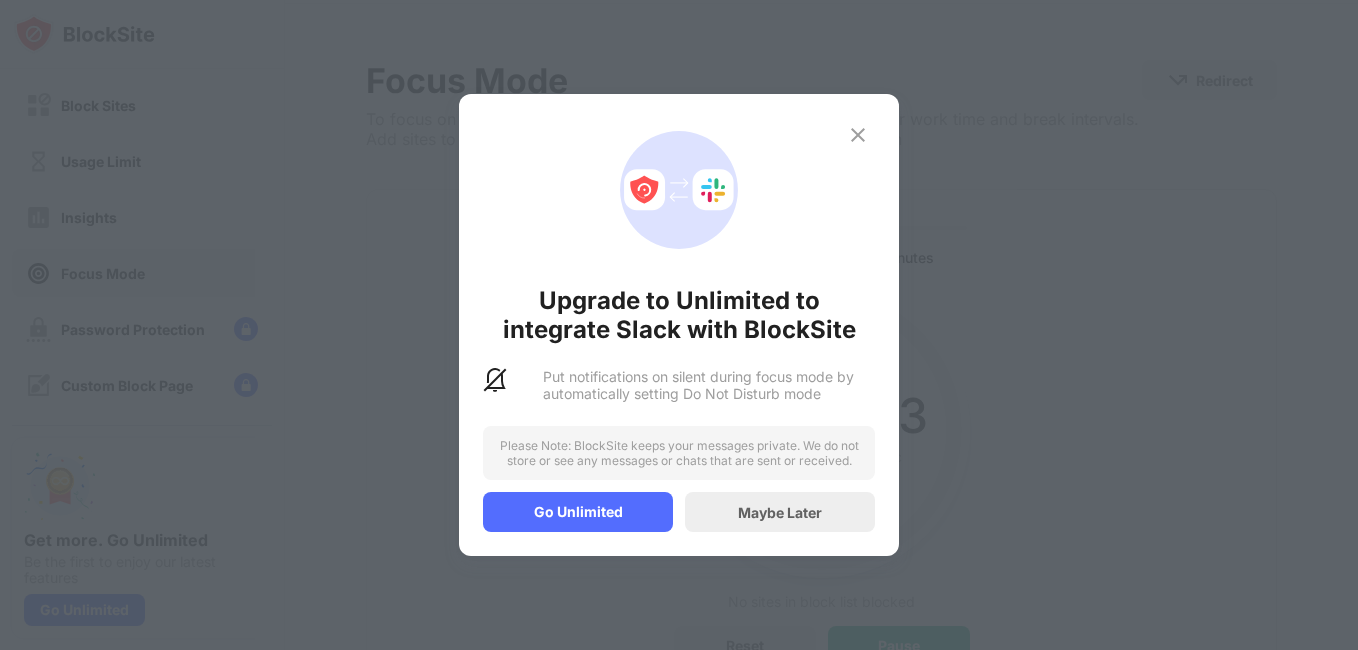click at bounding box center [858, 135] 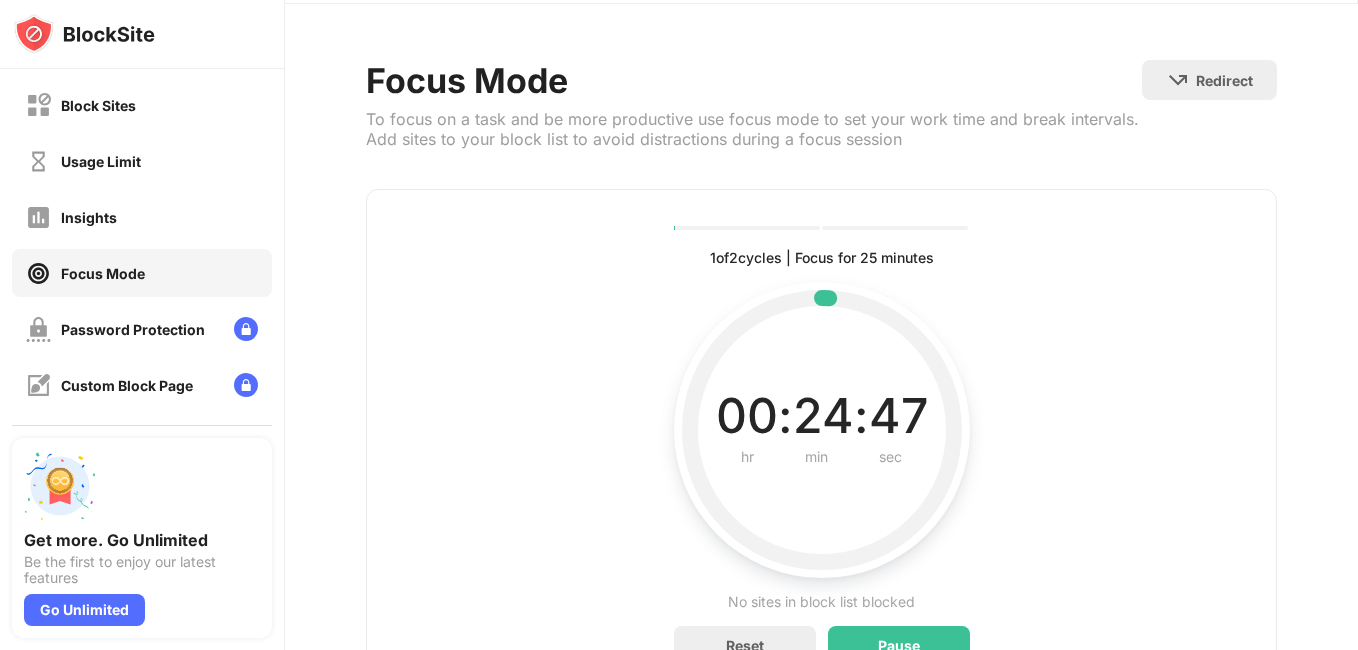scroll, scrollTop: 165, scrollLeft: 0, axis: vertical 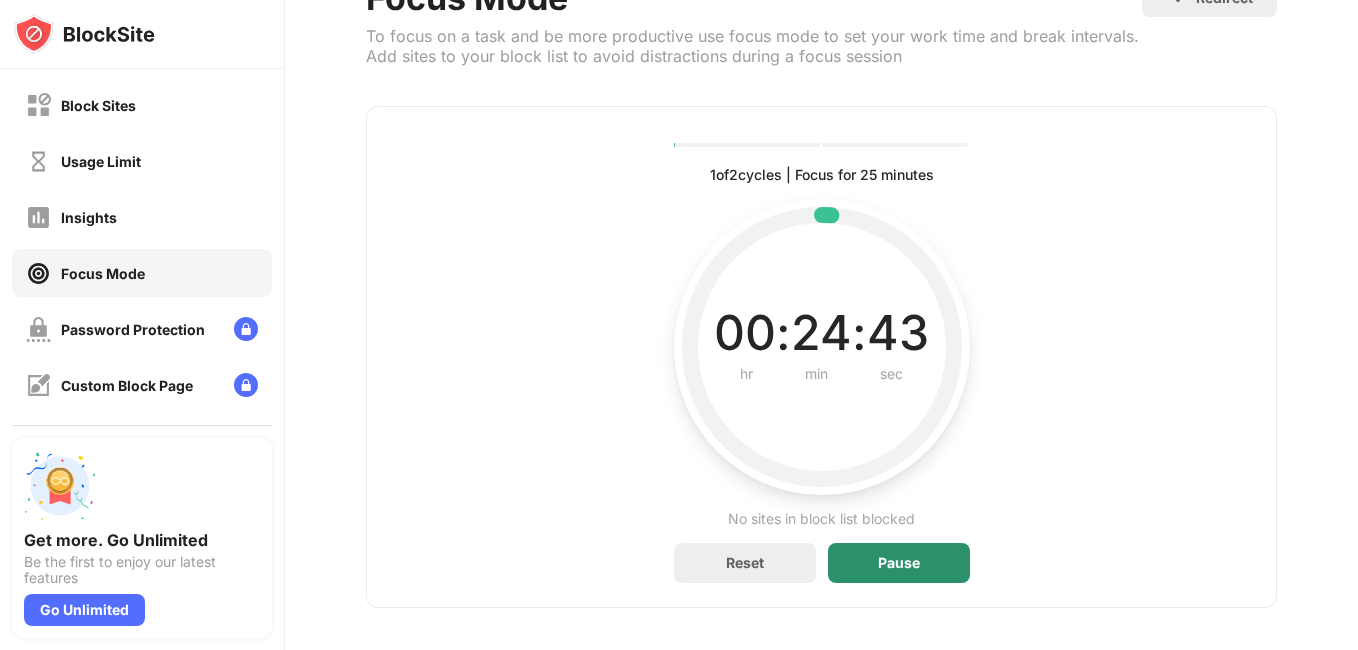 click on "Pause" at bounding box center (899, 563) 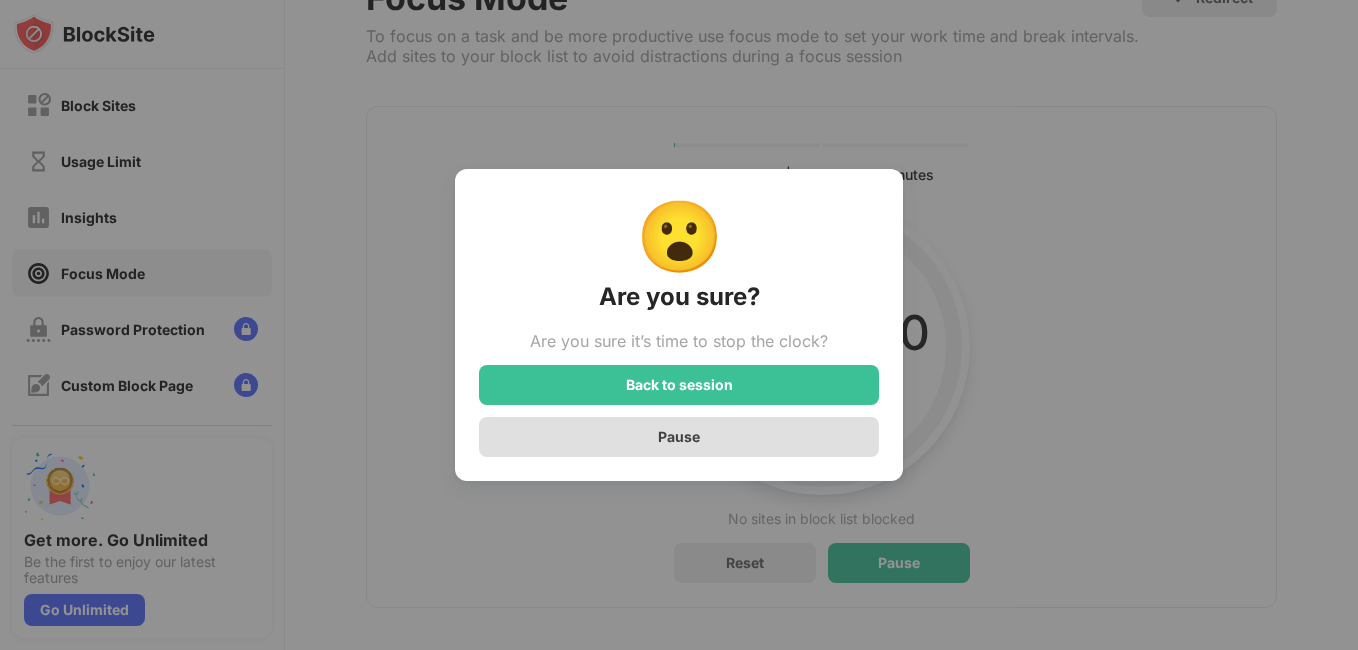 click on "Pause" at bounding box center (679, 437) 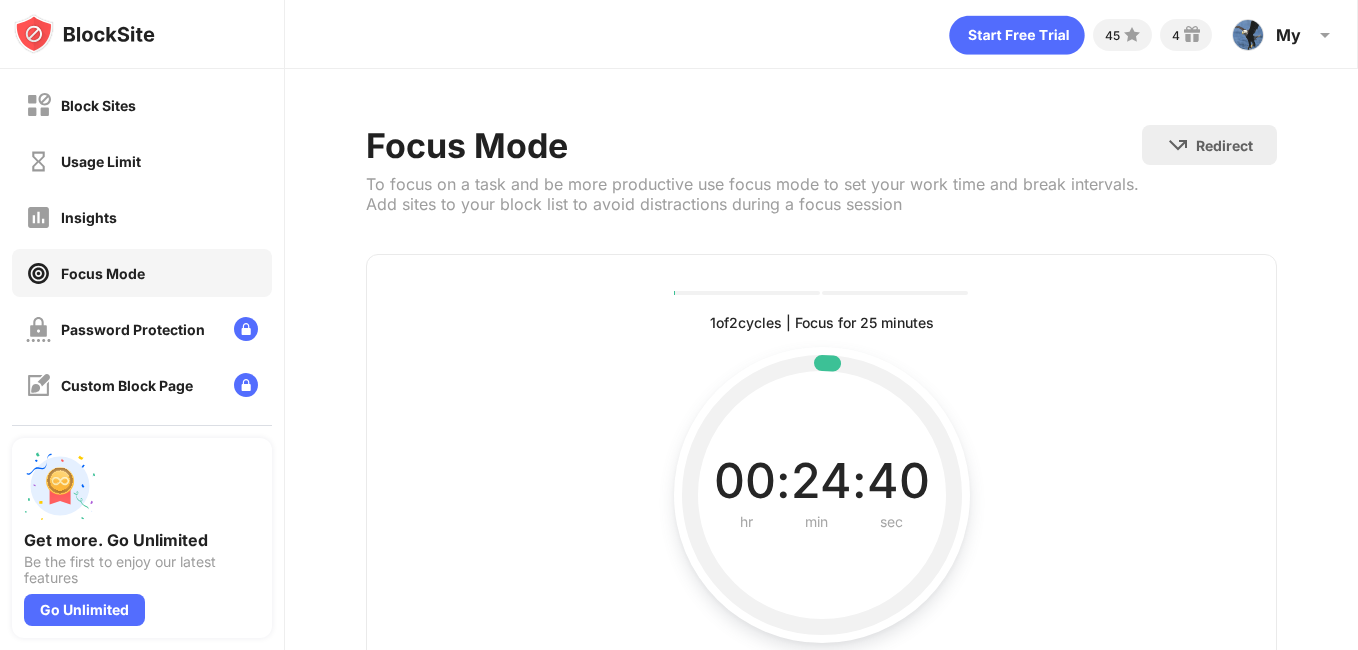 scroll, scrollTop: 100, scrollLeft: 0, axis: vertical 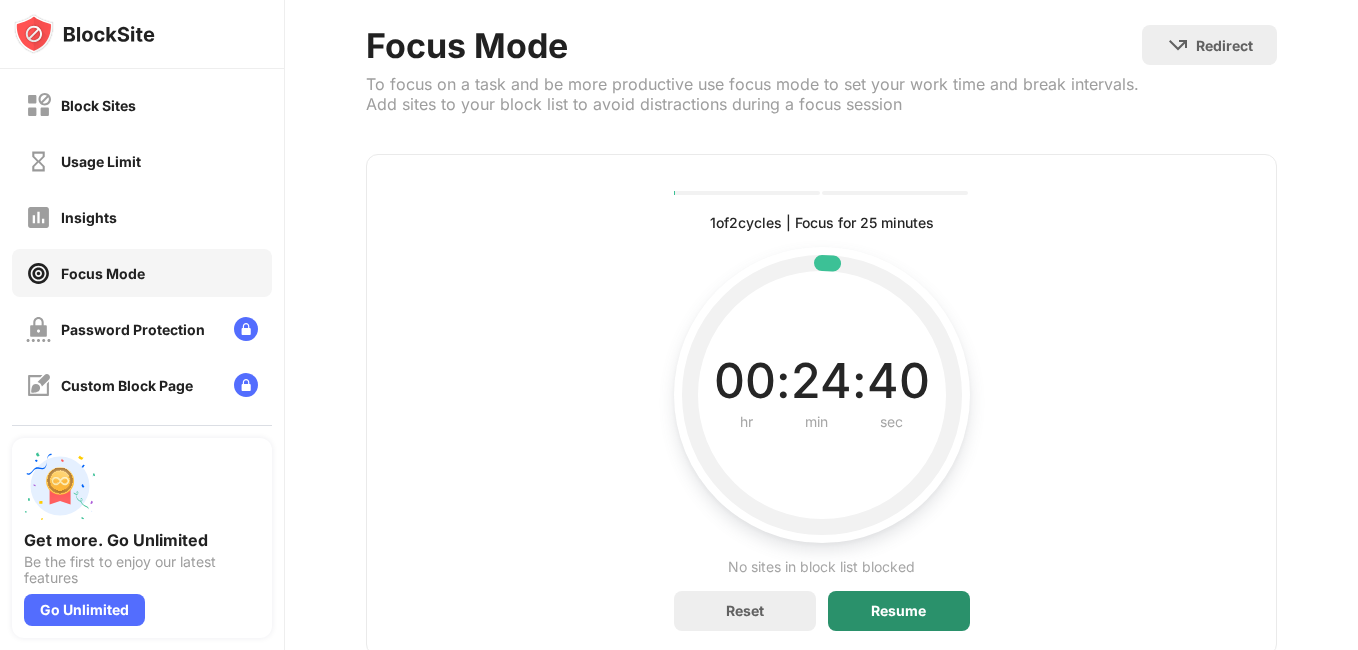 click on "Resume" at bounding box center [899, 611] 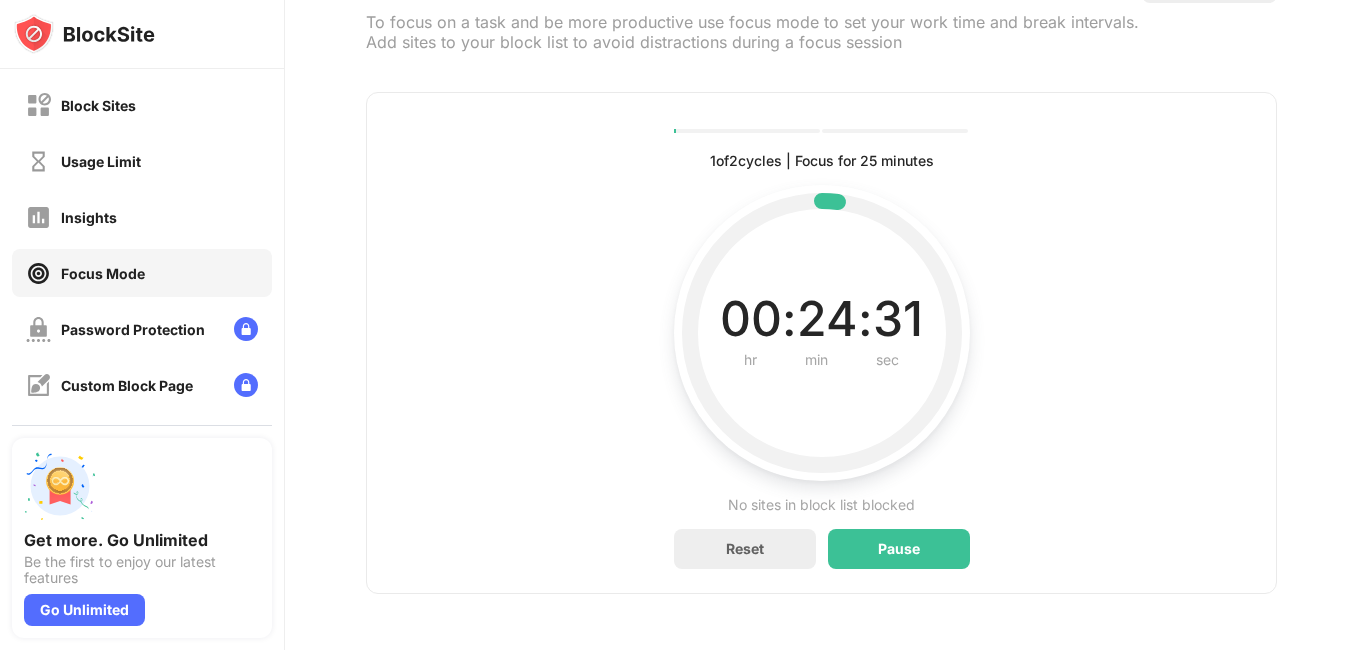 scroll, scrollTop: 77, scrollLeft: 0, axis: vertical 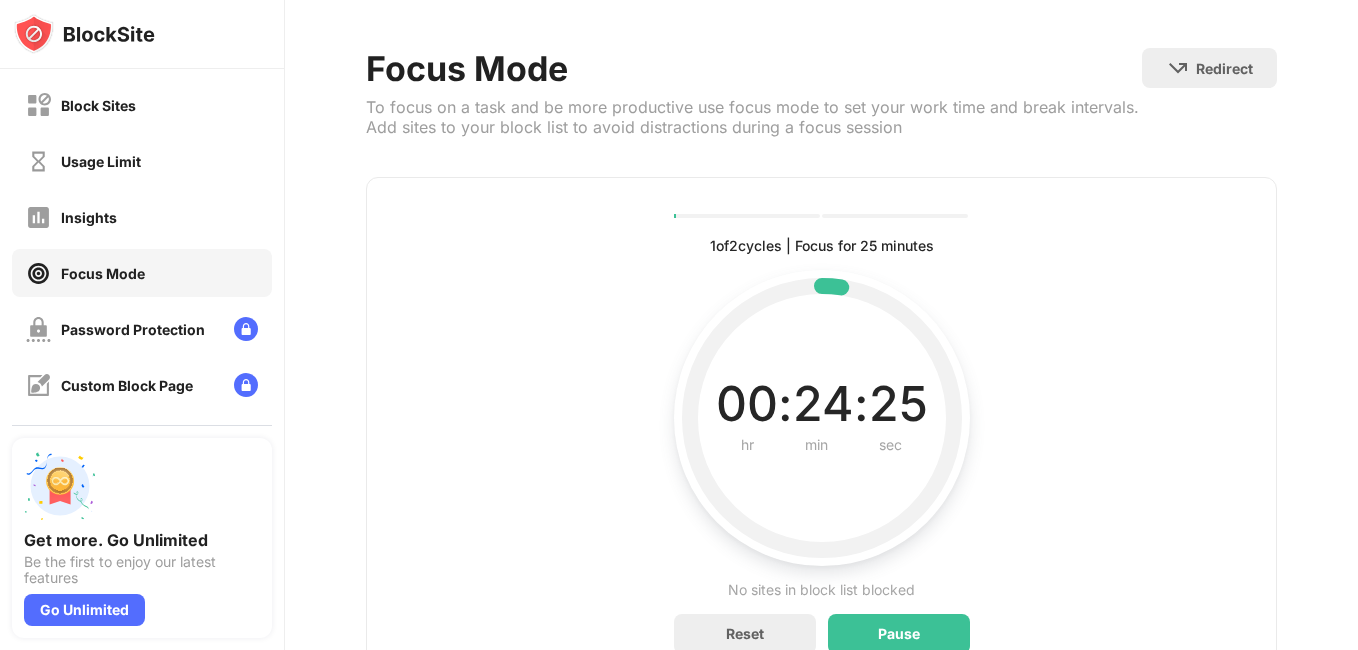 click on "00 : 24 : 25 hr min sec Current time left in interval" at bounding box center [822, 418] 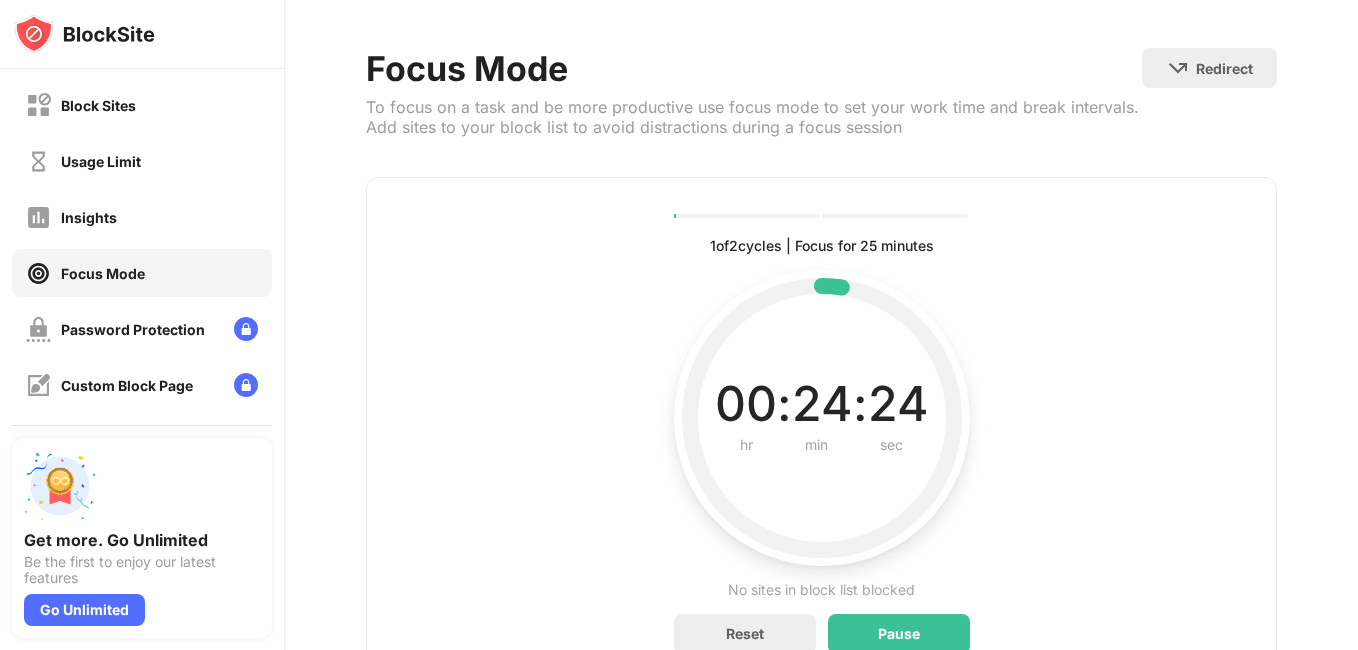 click on "24" at bounding box center [822, 404] 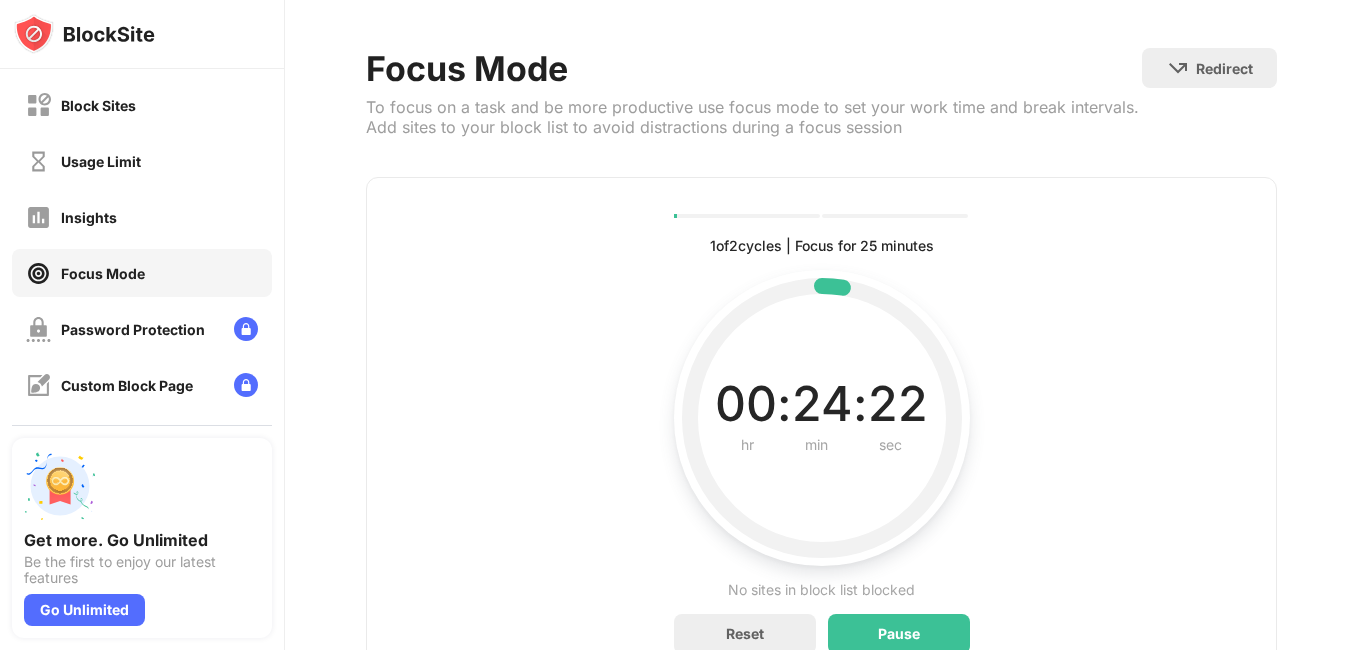 click on "24" at bounding box center [822, 404] 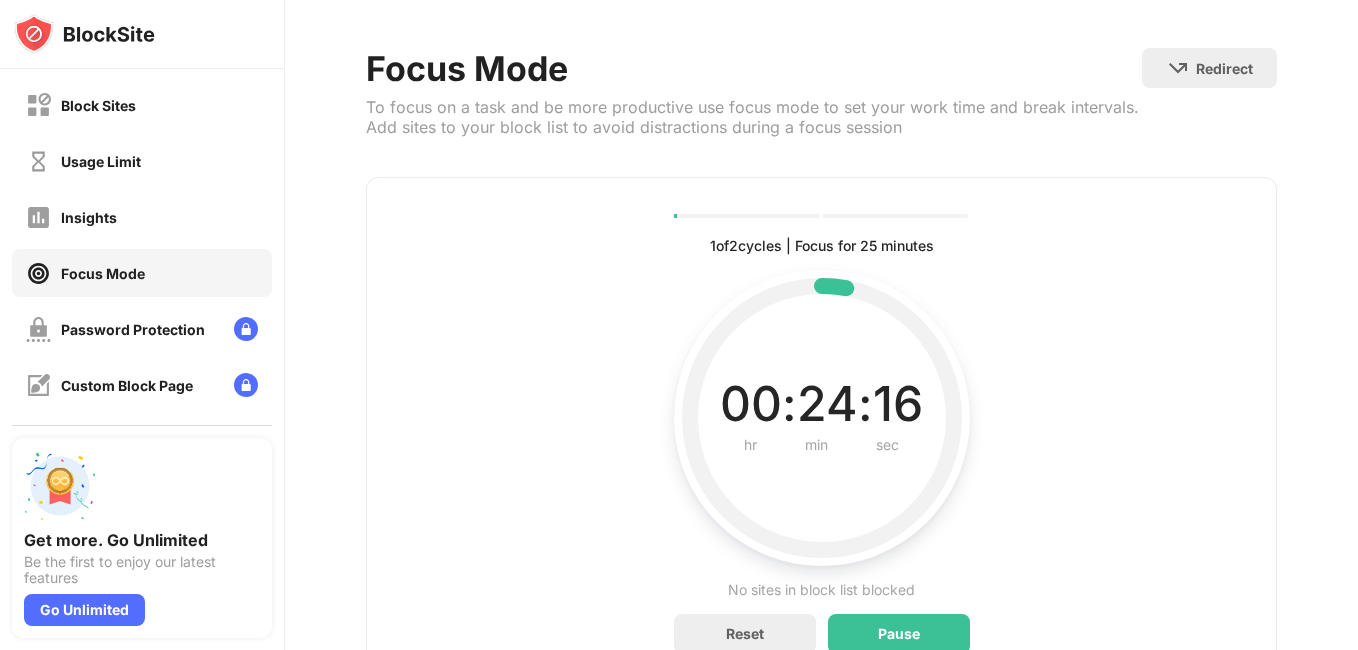 scroll, scrollTop: 177, scrollLeft: 0, axis: vertical 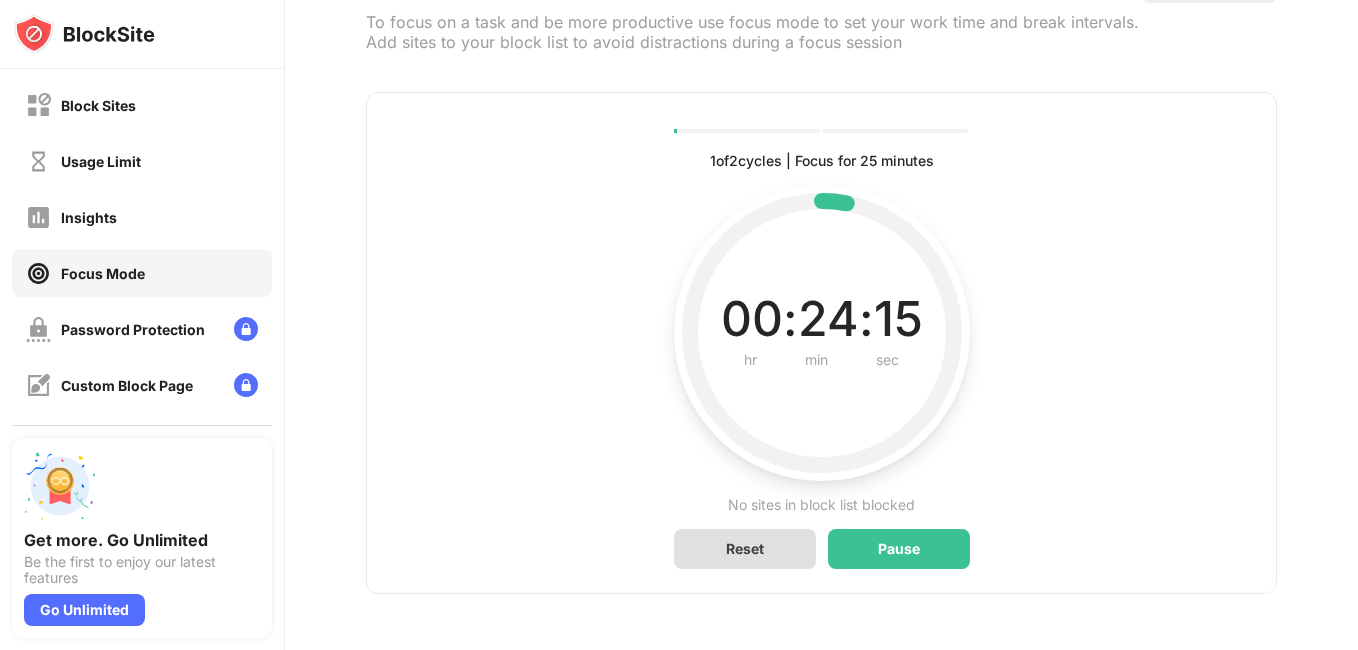 click on "Reset" at bounding box center [745, 549] 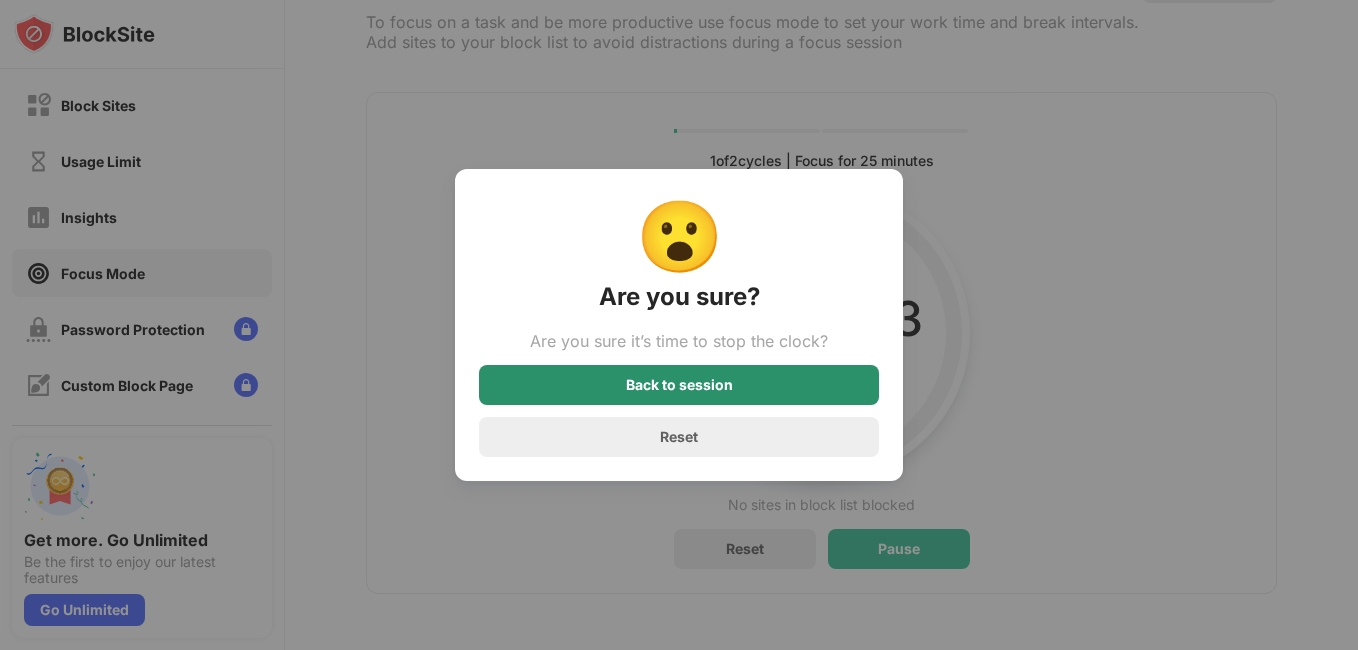 click on "Back to session" at bounding box center [679, 385] 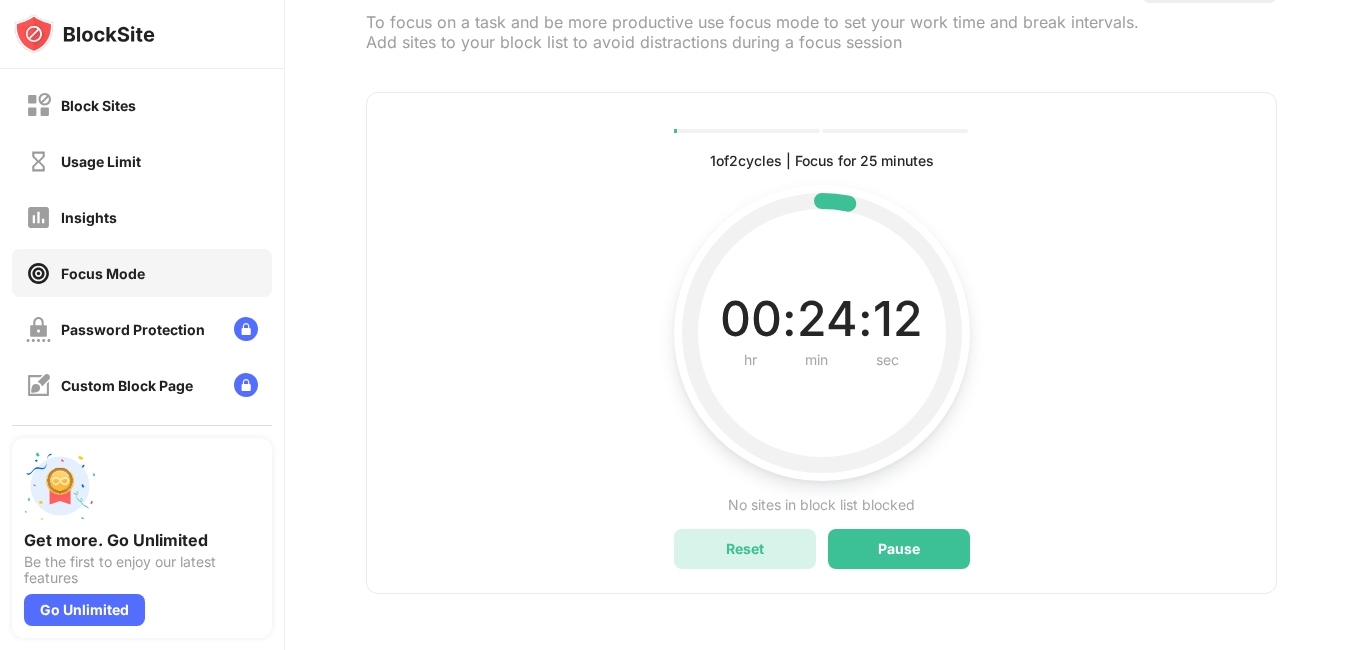 click on "Reset" at bounding box center [745, 549] 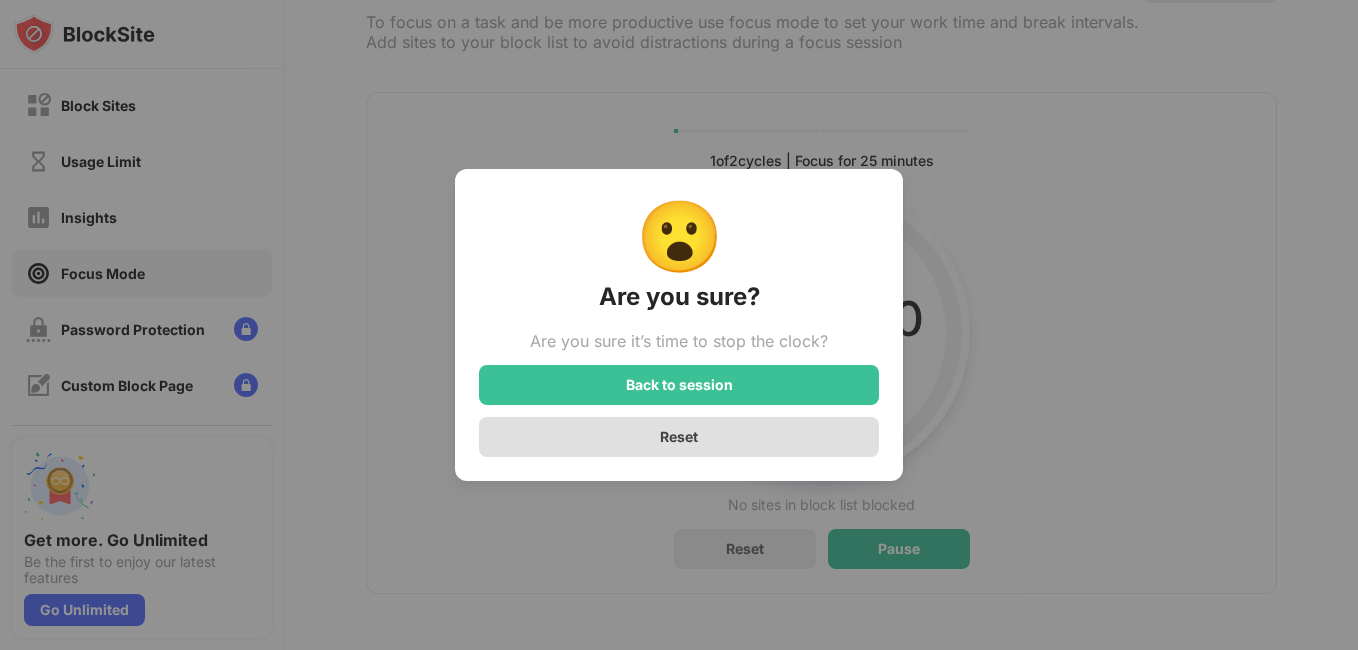 click on "Reset" at bounding box center (679, 437) 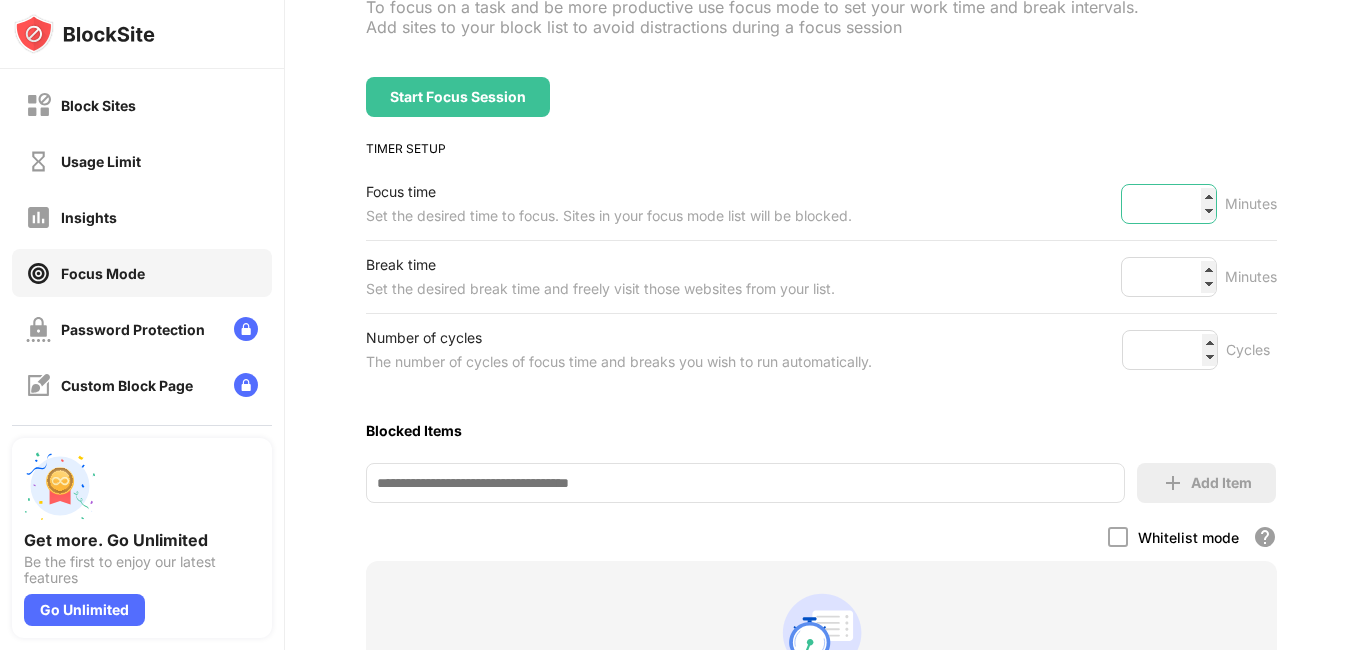 click on "**" at bounding box center (1169, 204) 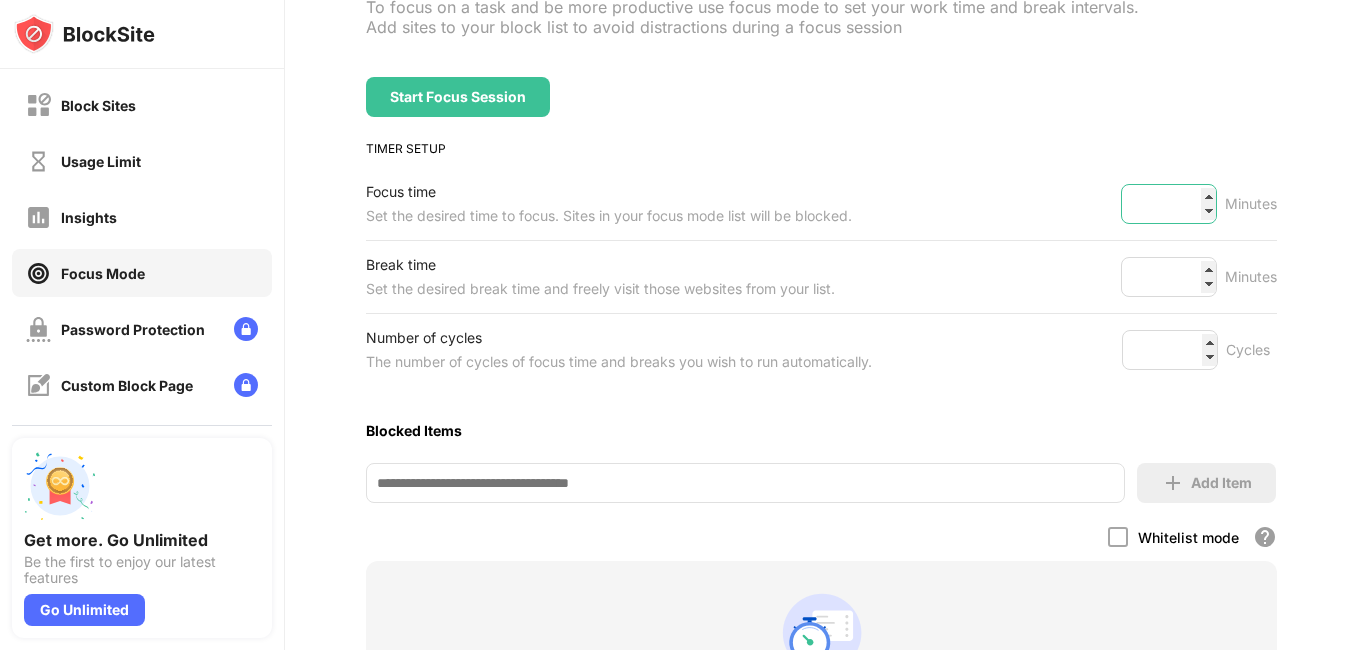 click on "**" at bounding box center [1169, 204] 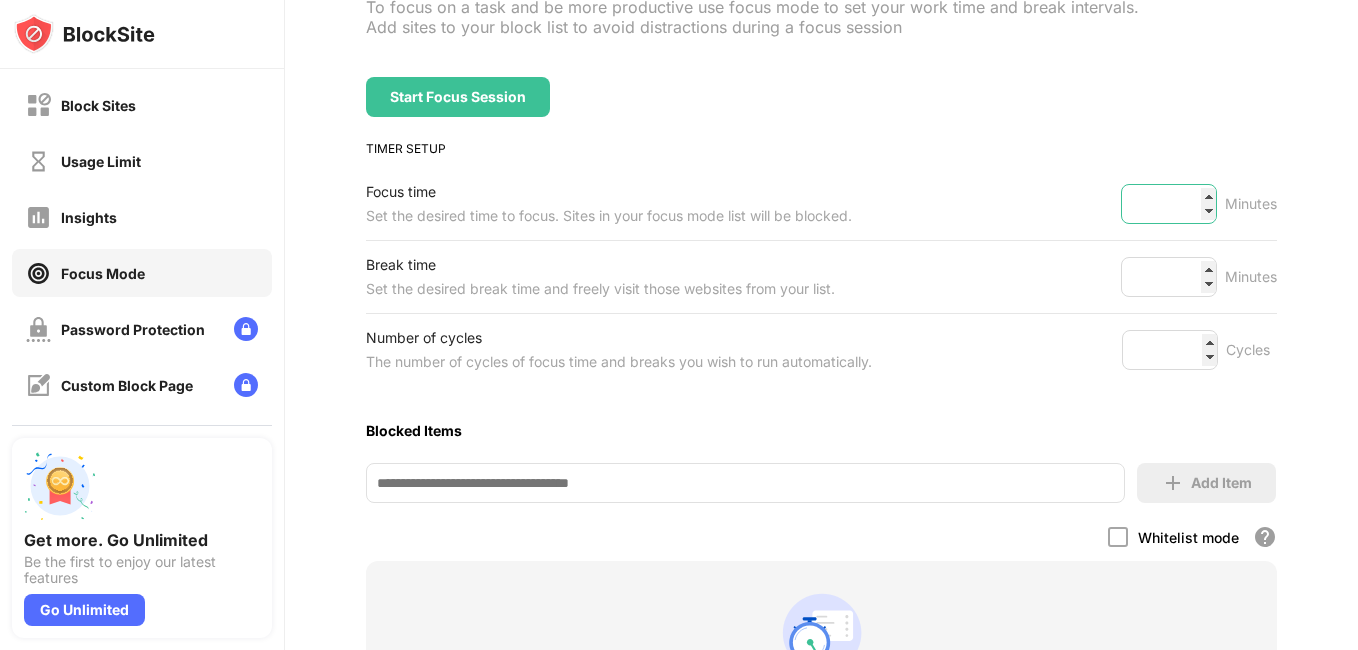 click on "**" at bounding box center (1169, 204) 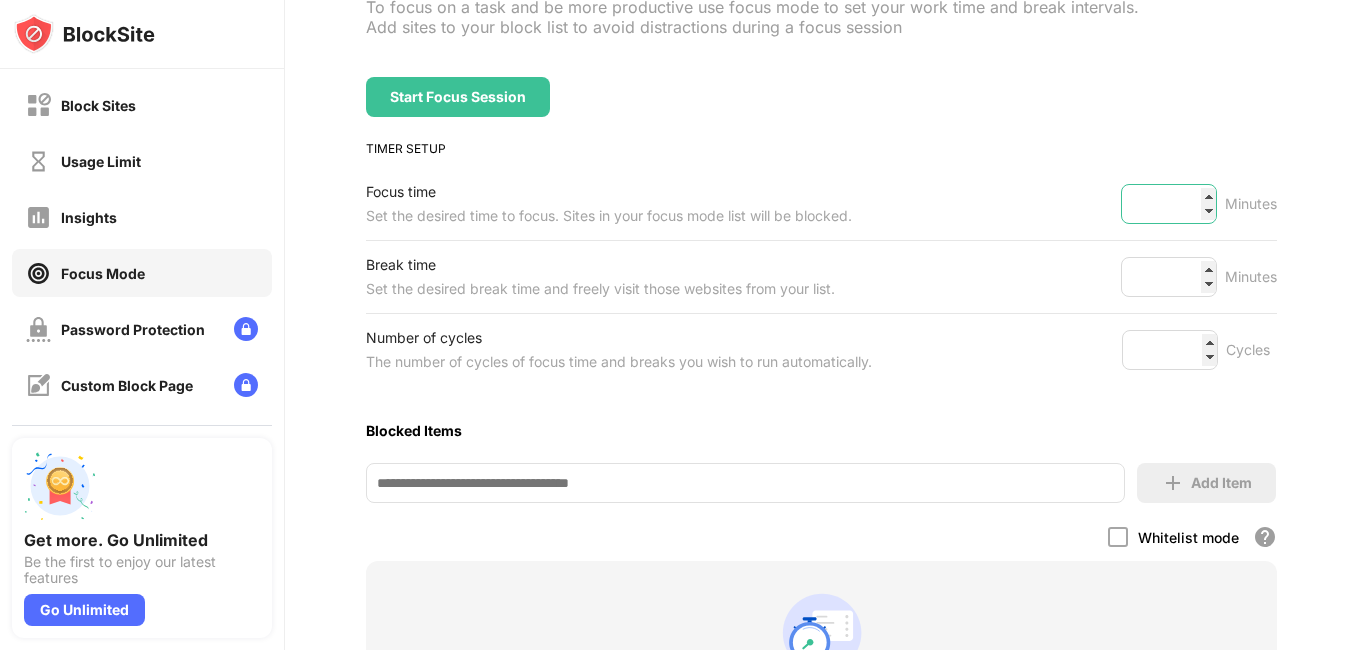 click on "**" at bounding box center (1169, 204) 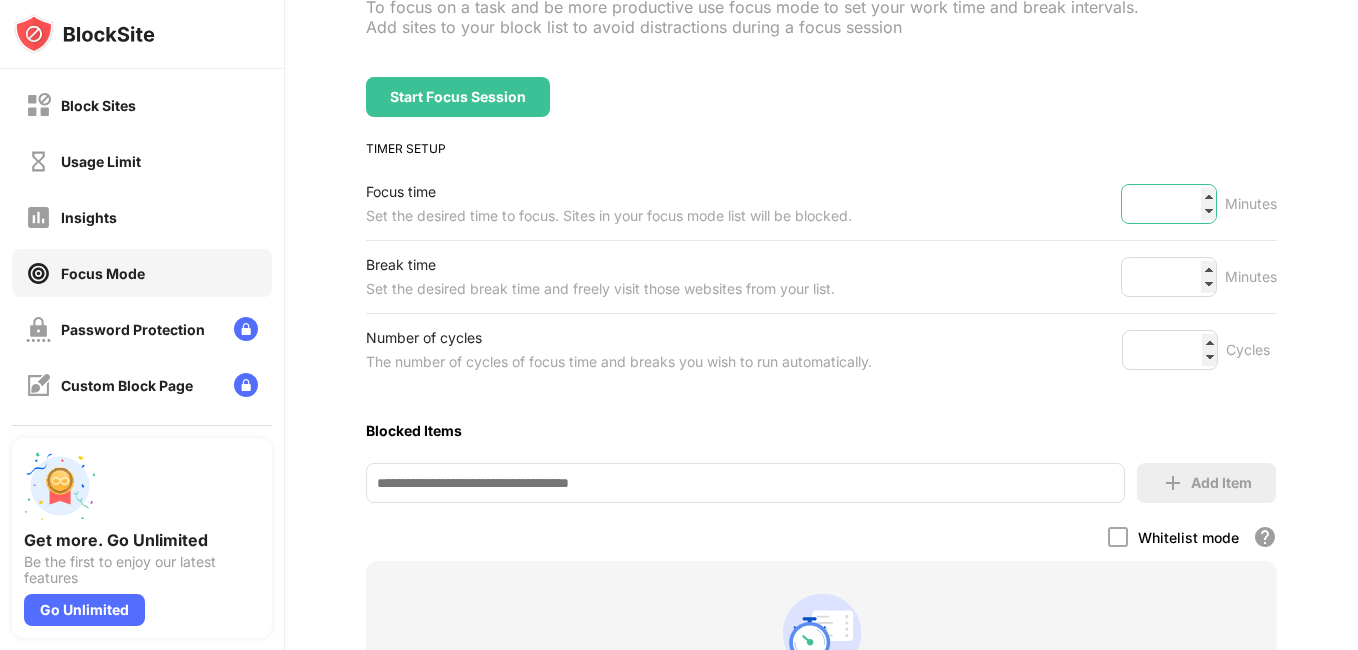 click on "**" at bounding box center [1169, 204] 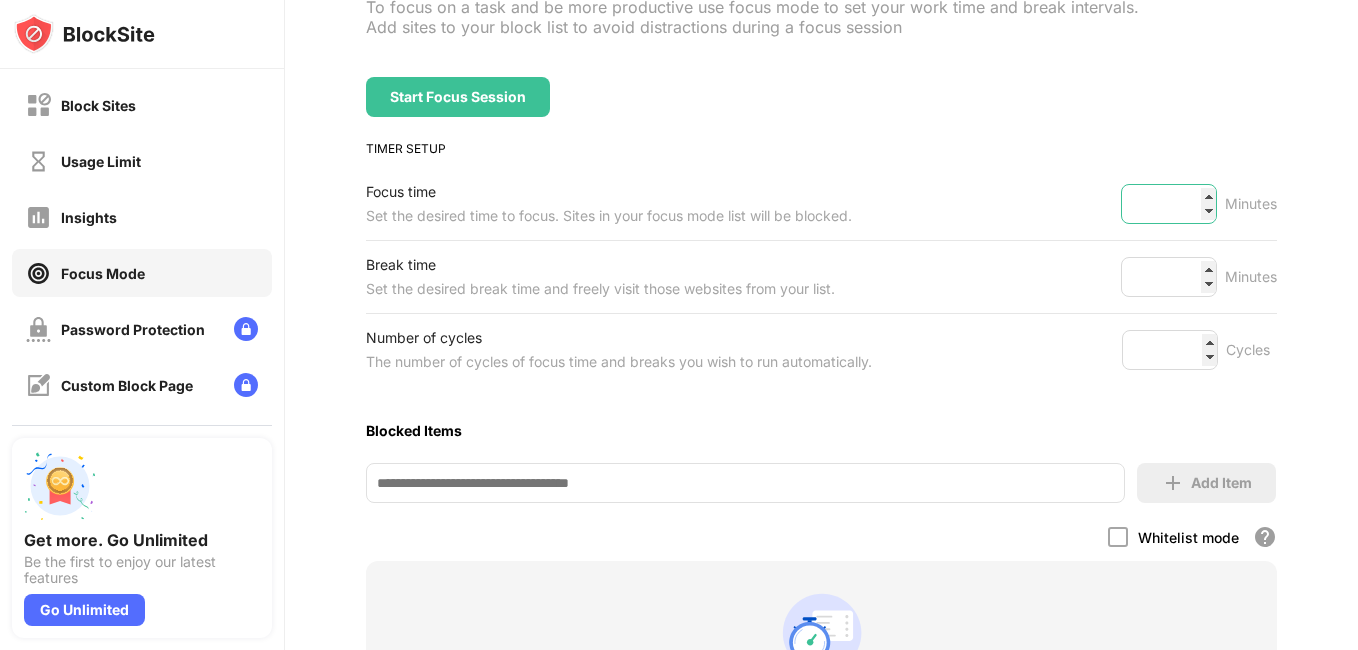 click on "**" at bounding box center [1169, 204] 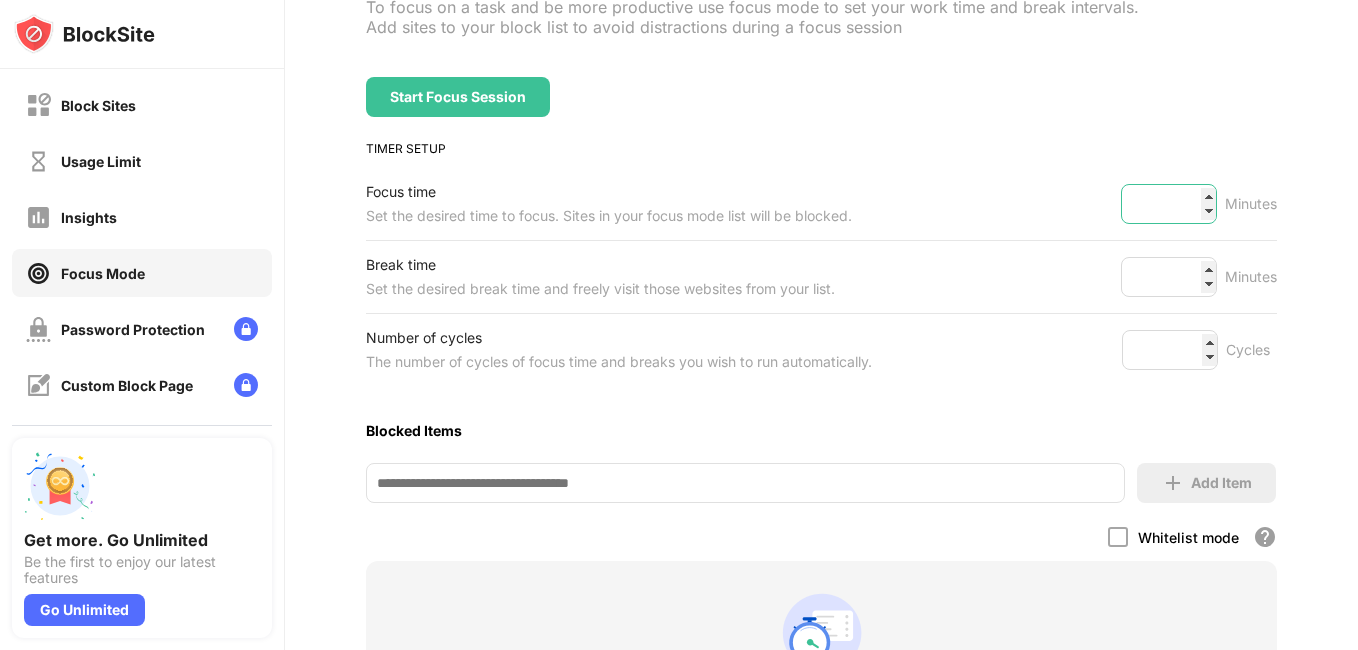 click on "**" at bounding box center [1169, 204] 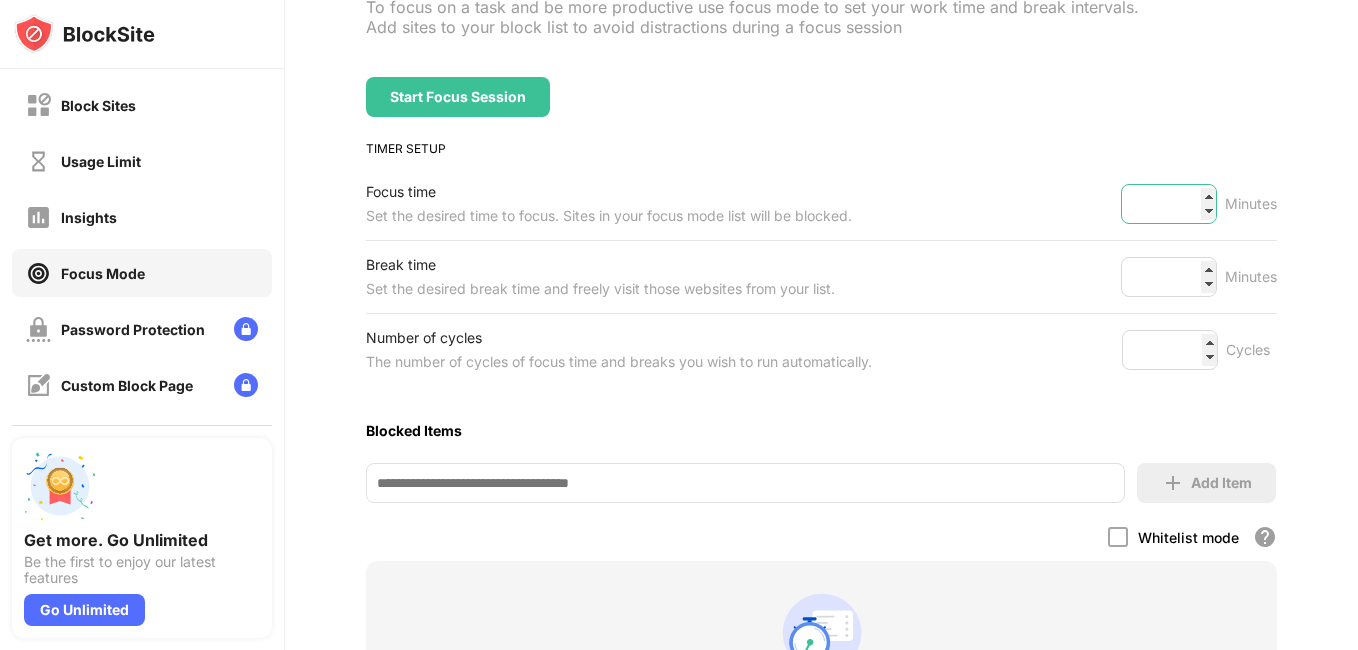 click on "**" at bounding box center [1169, 204] 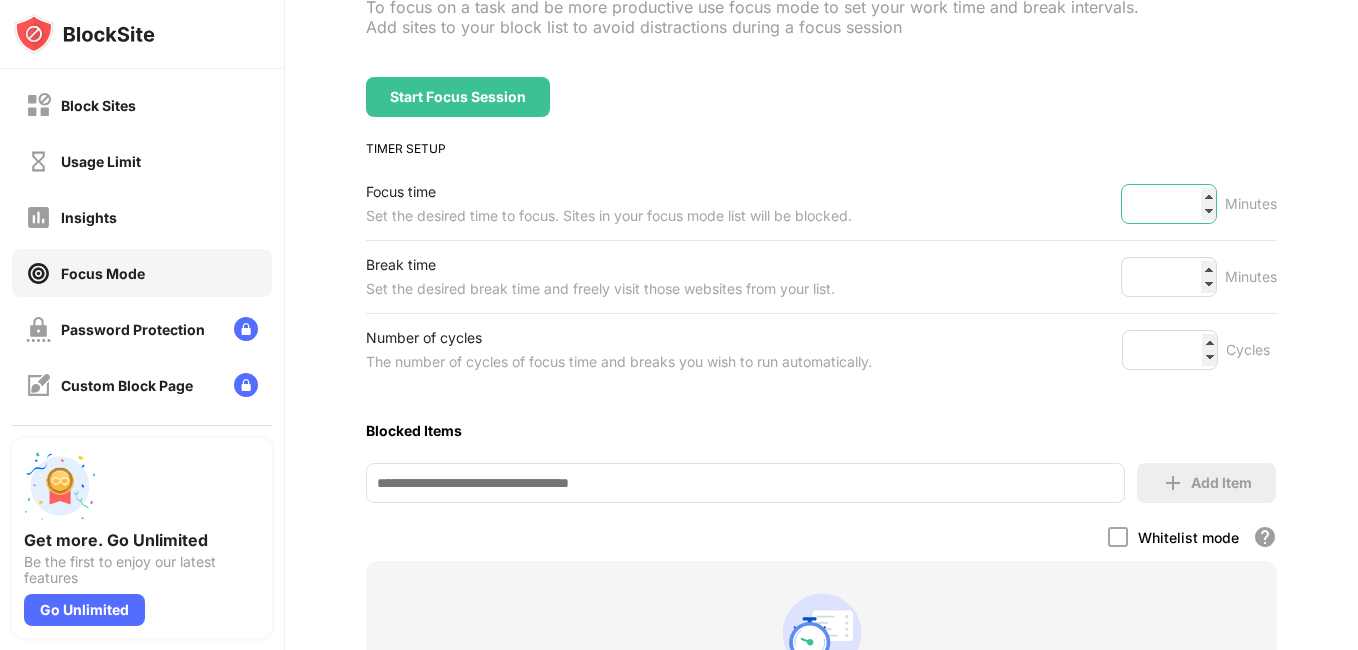 click on "**" at bounding box center (1169, 204) 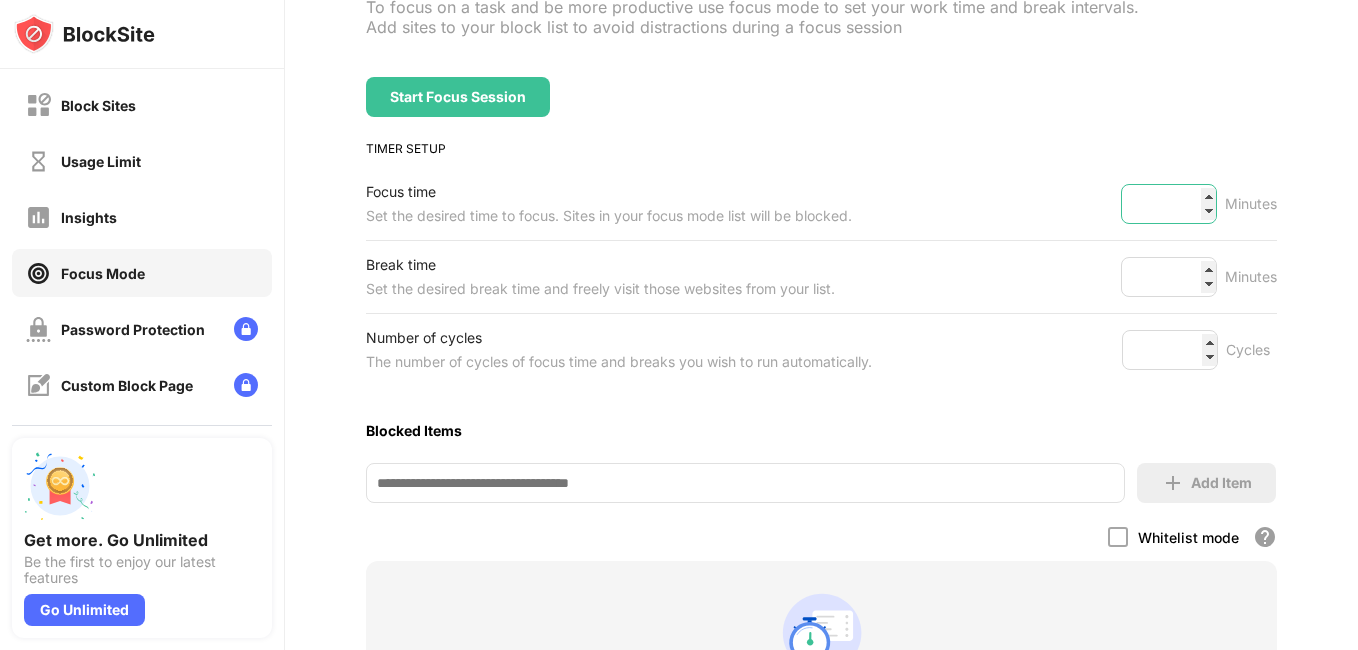 click on "**" at bounding box center (1169, 204) 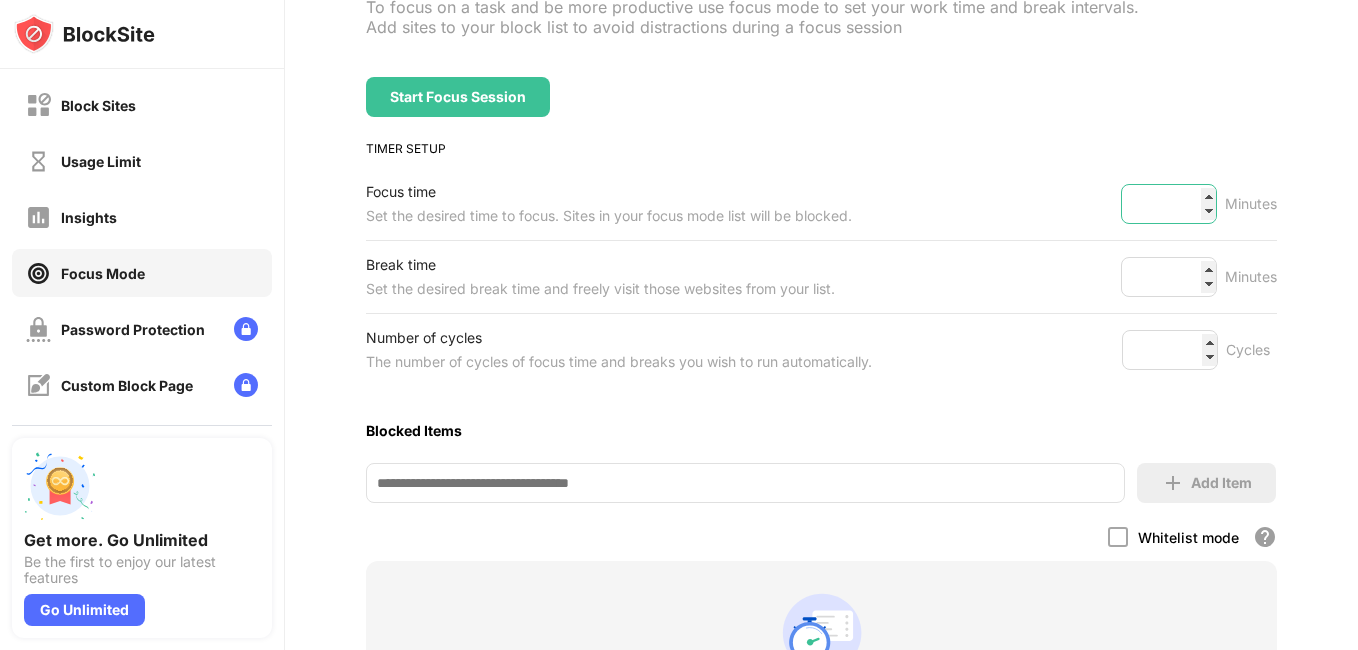 click on "**" at bounding box center [1169, 204] 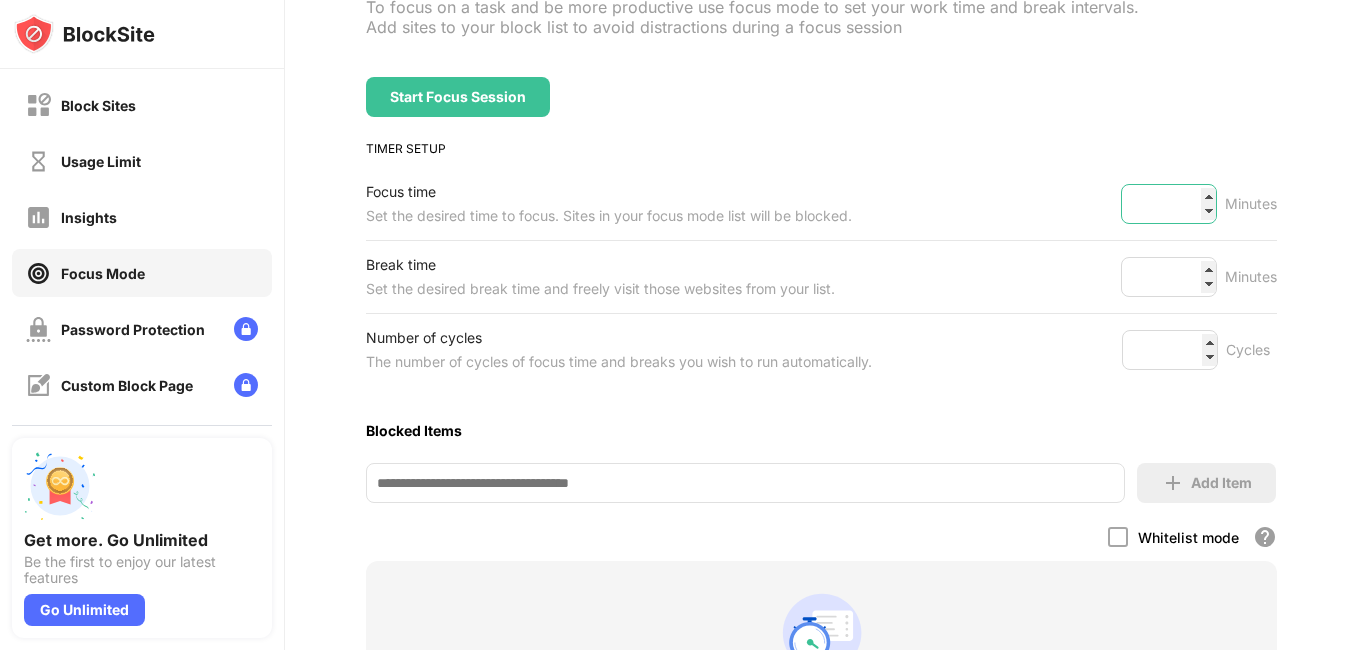 click on "**" at bounding box center [1169, 204] 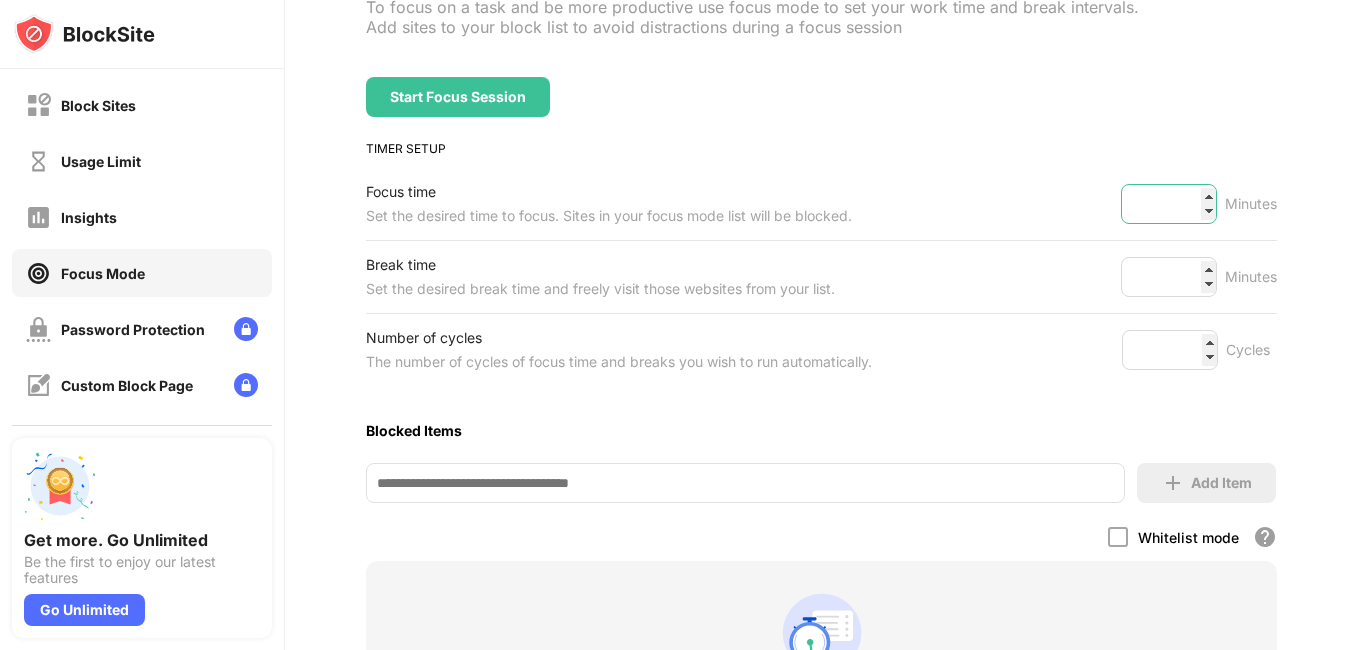 click on "**" at bounding box center [1169, 204] 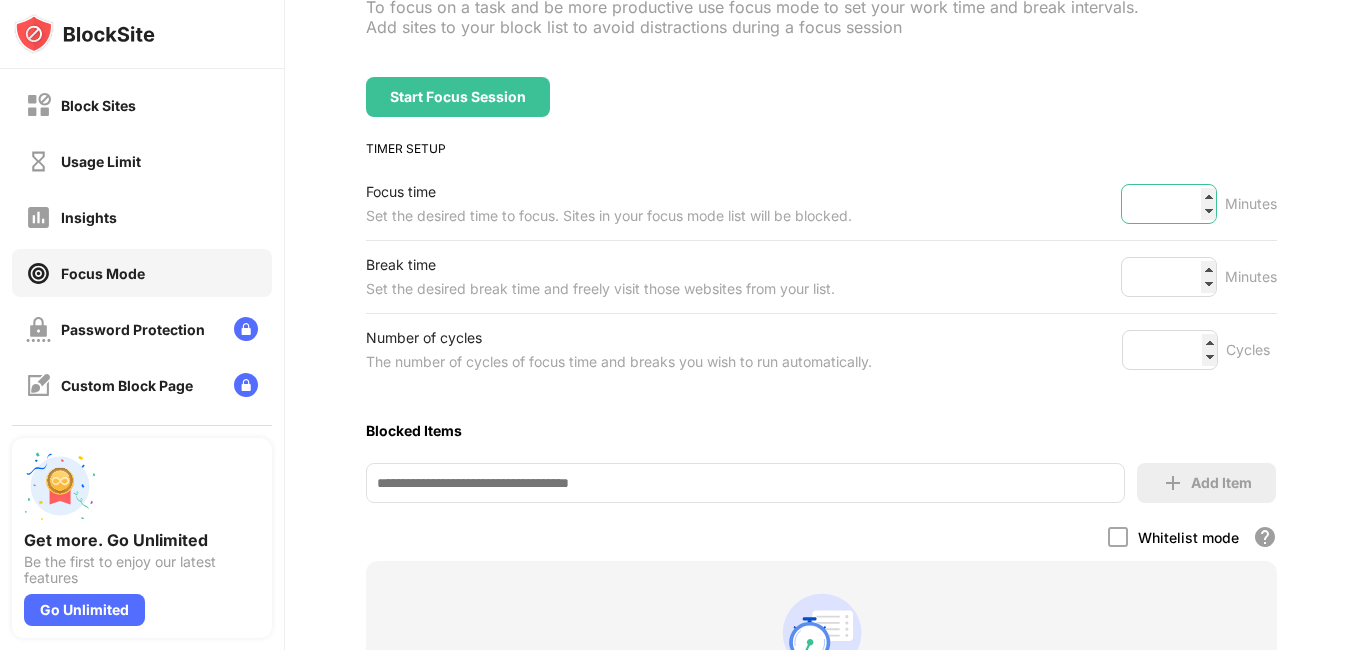 click on "**" at bounding box center [1169, 204] 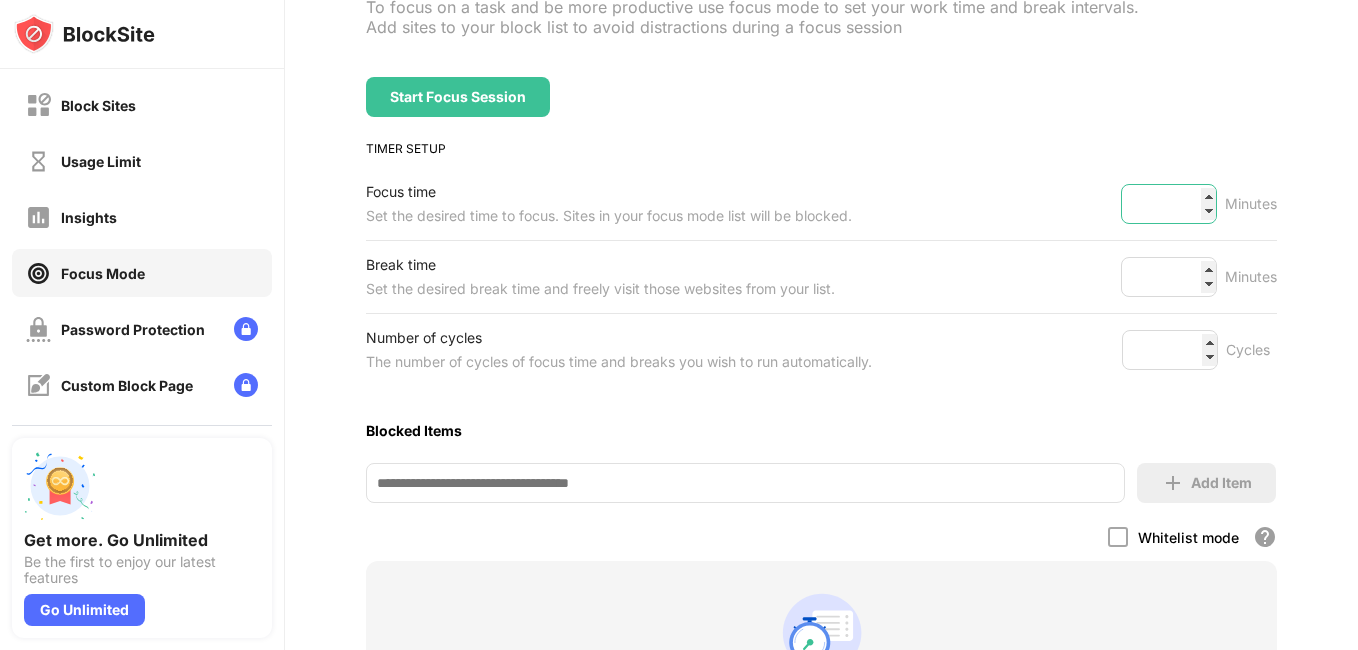 click on "**" at bounding box center (1169, 204) 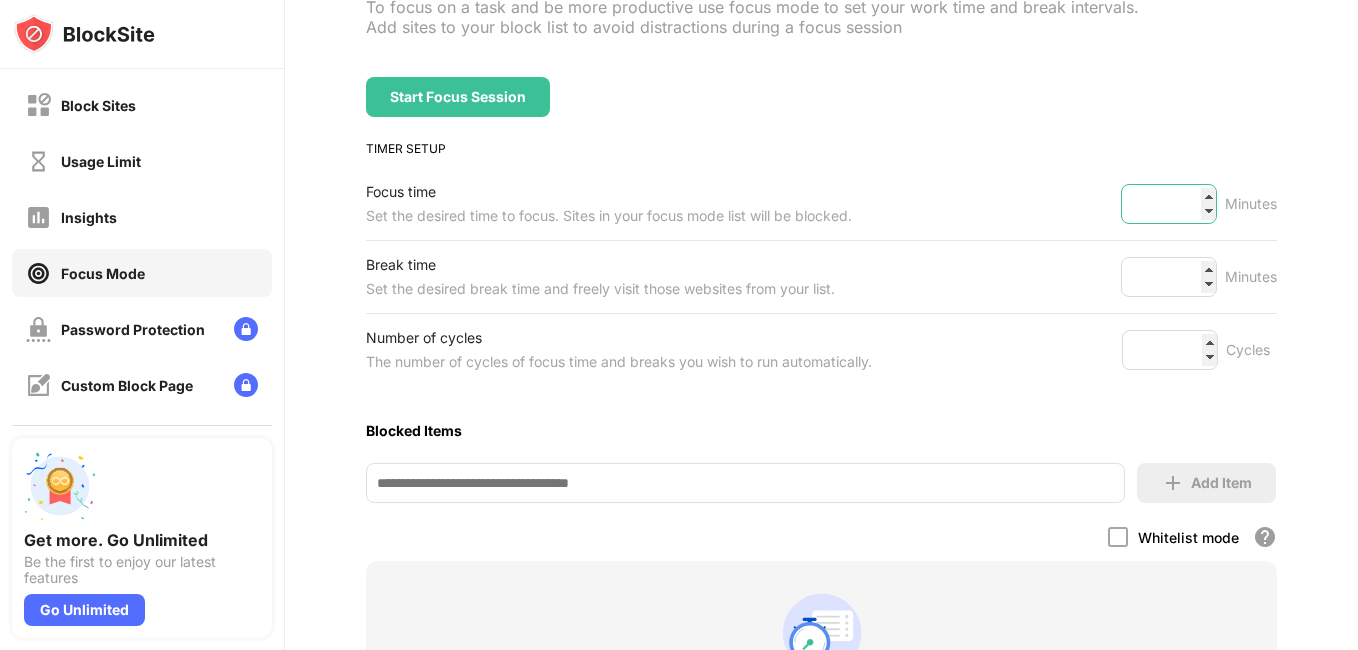 click on "**" at bounding box center (1169, 204) 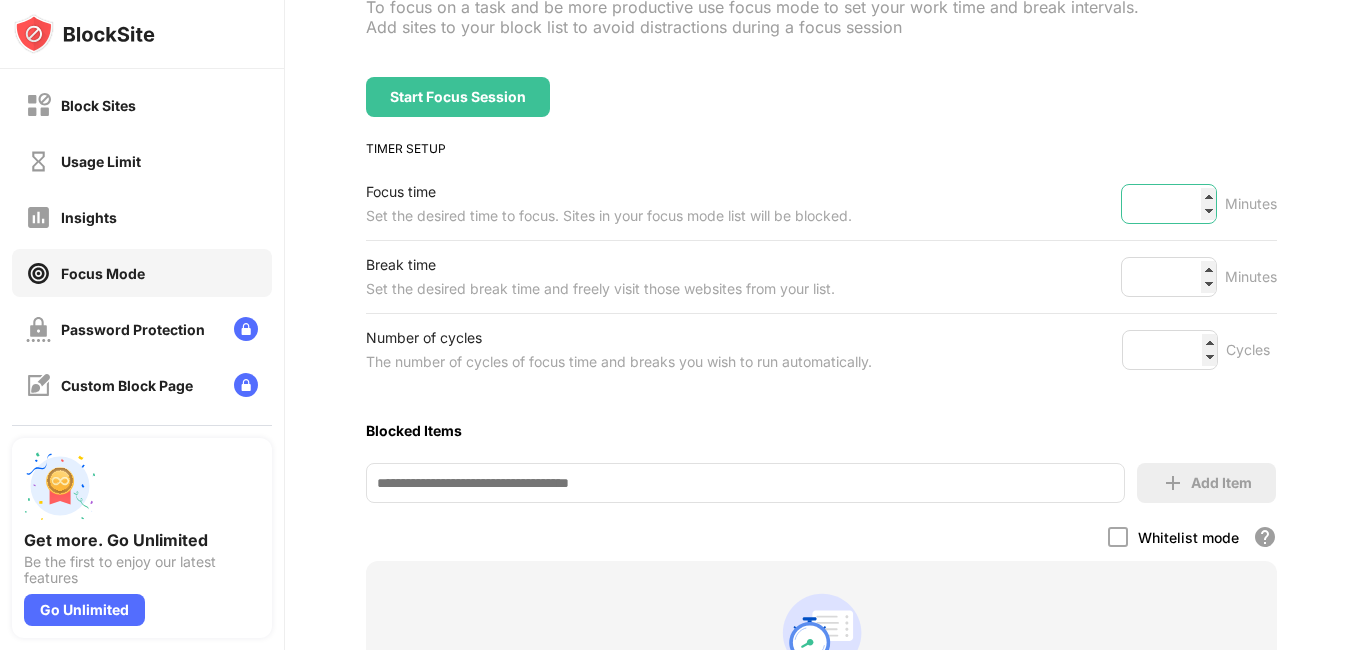 click on "**" at bounding box center (1169, 204) 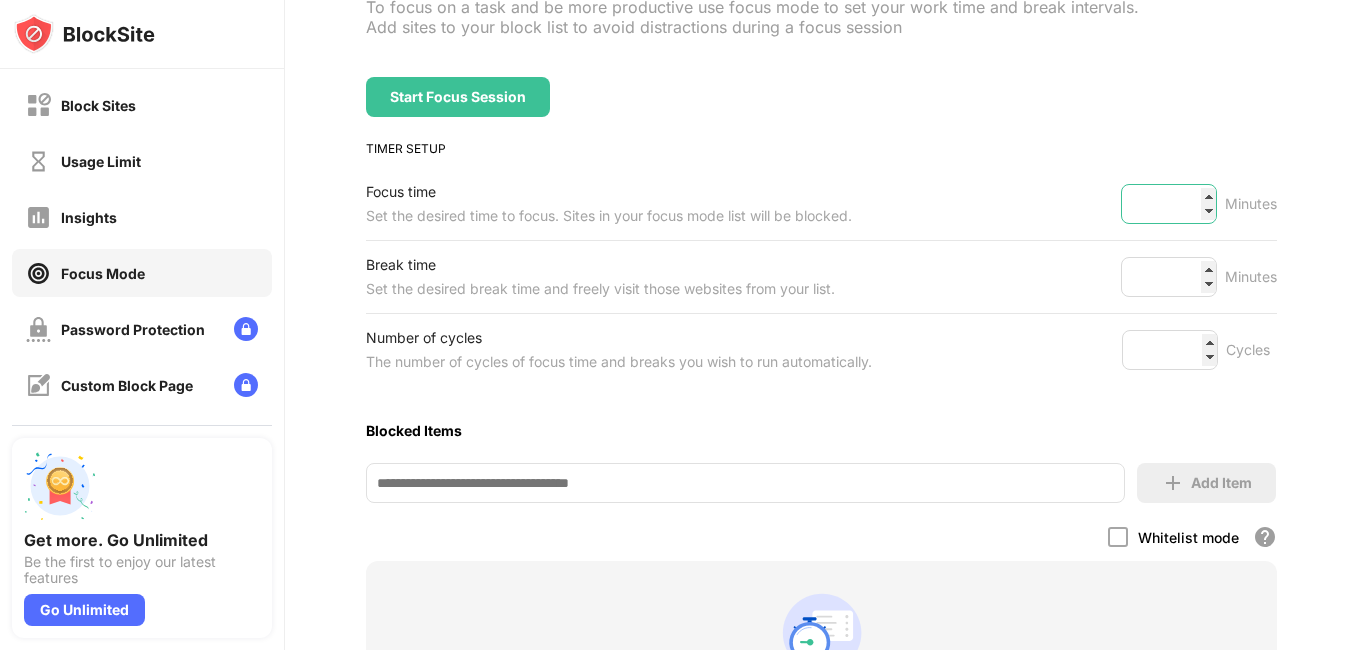 click on "**" at bounding box center (1169, 204) 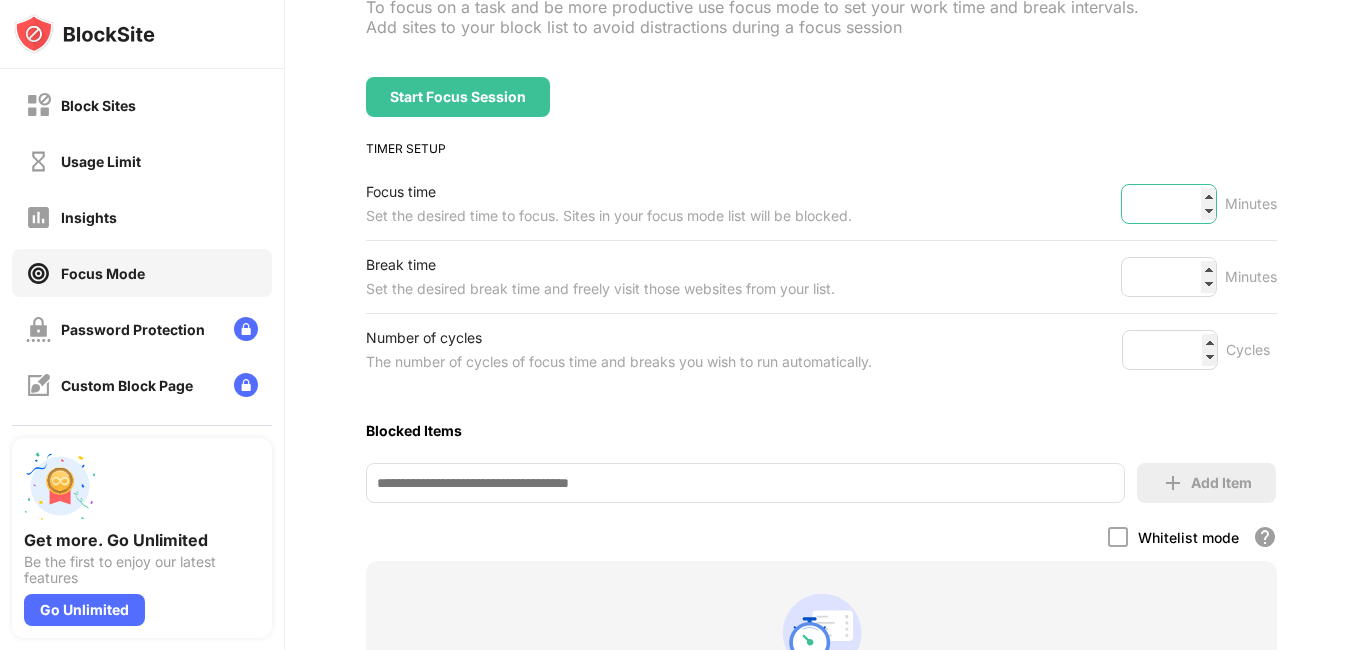click on "**" at bounding box center (1169, 204) 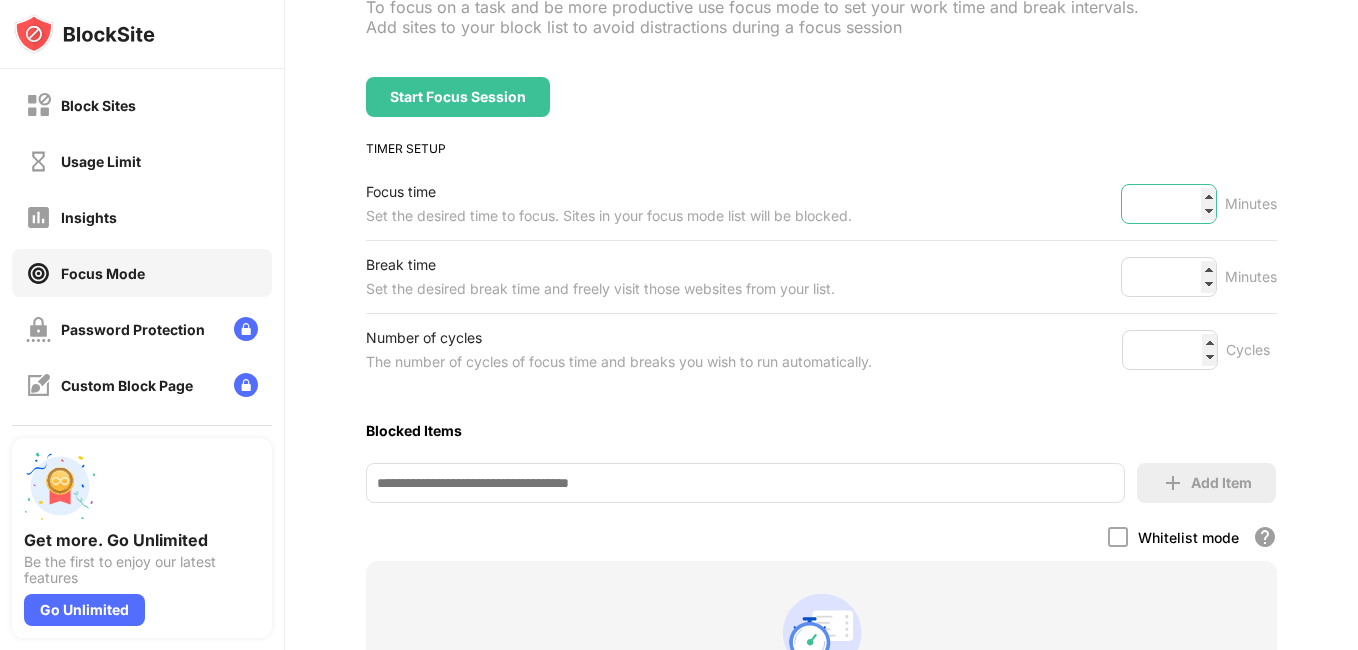 click on "**" at bounding box center [1169, 204] 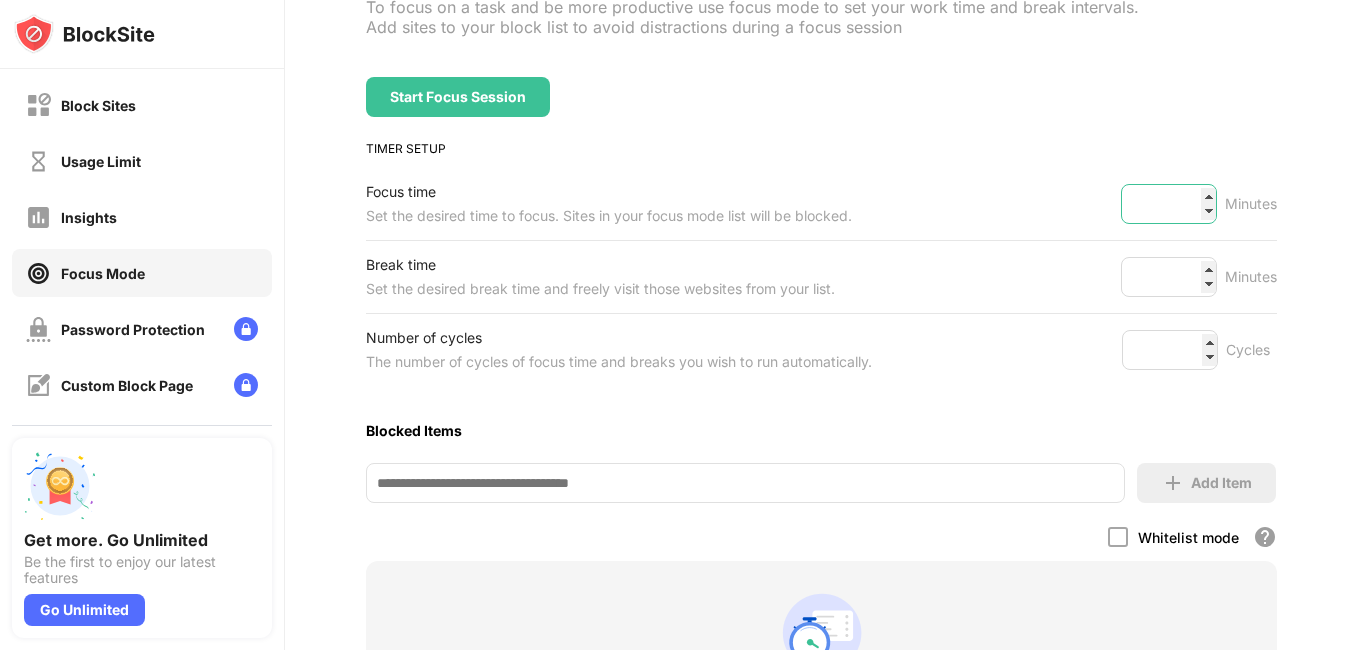 click on "**" at bounding box center (1169, 204) 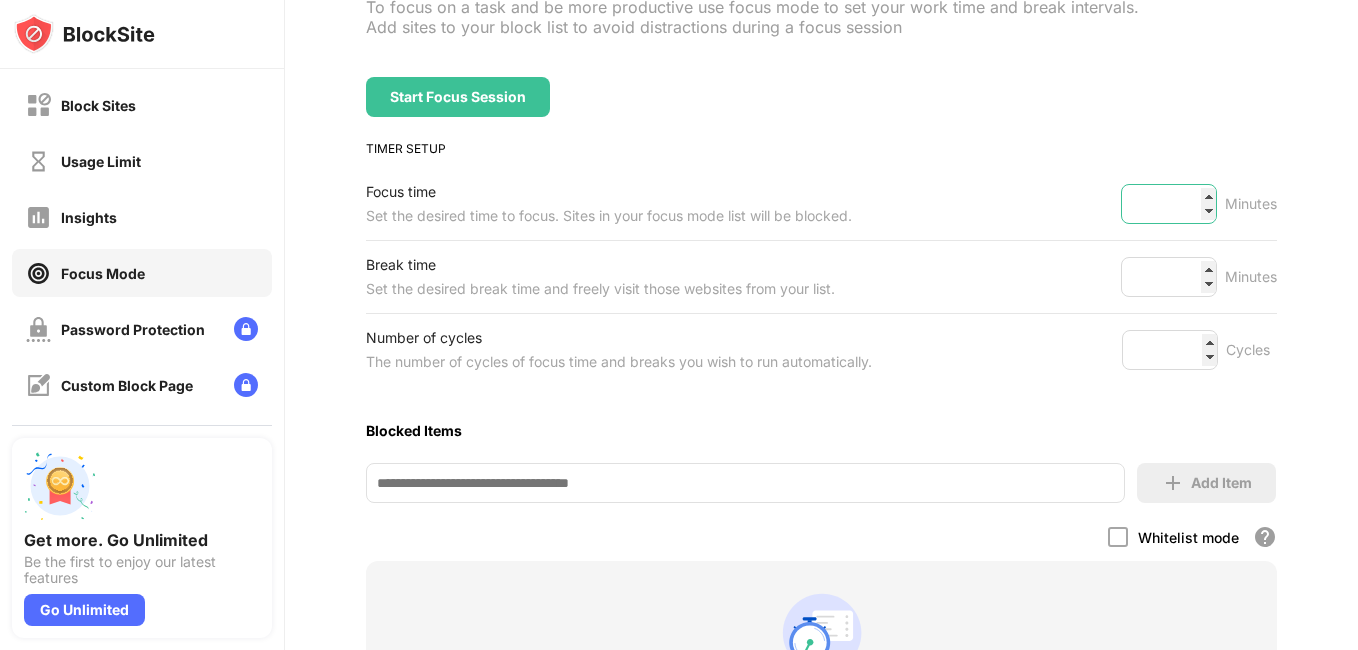 click on "**" at bounding box center [1169, 204] 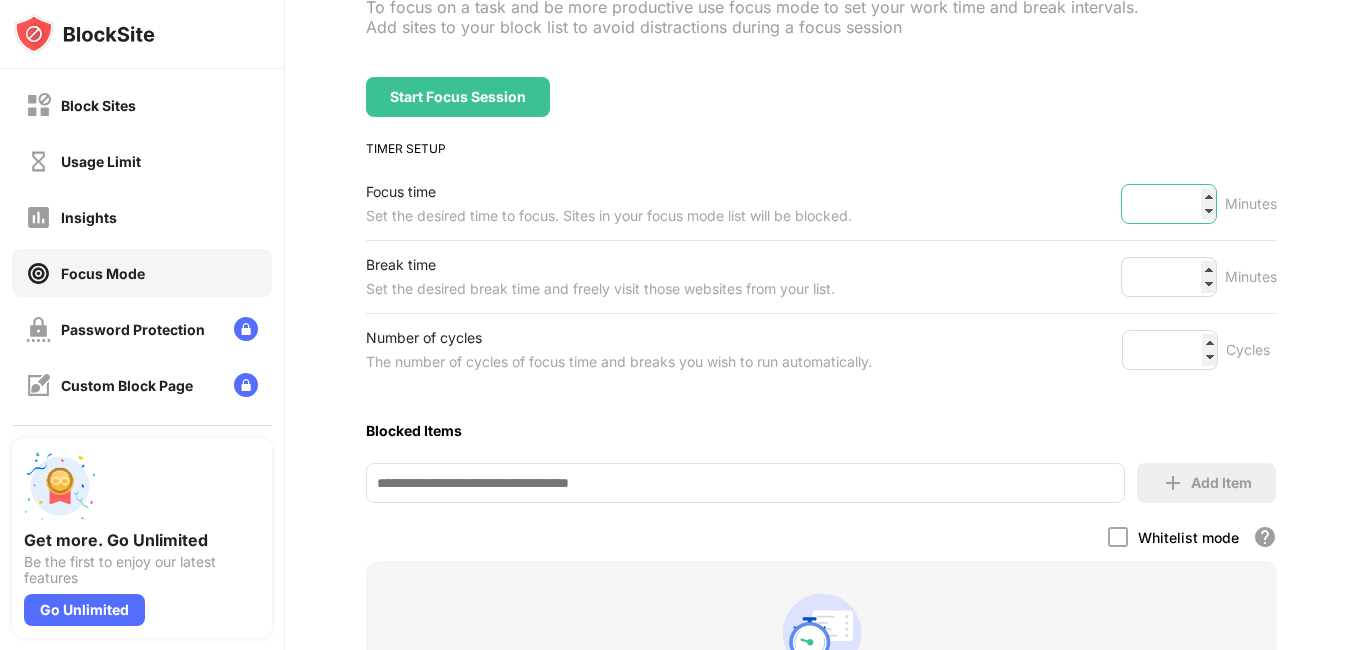 click on "**" at bounding box center [1169, 204] 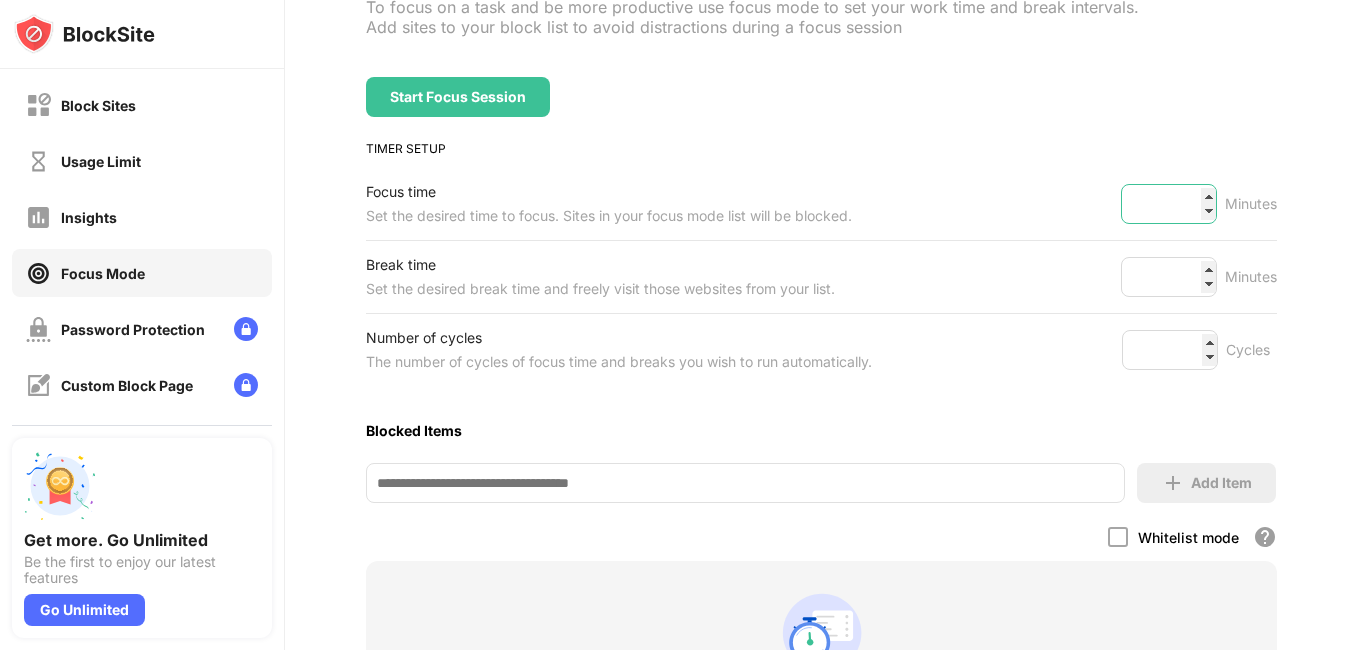 click on "**" at bounding box center (1169, 204) 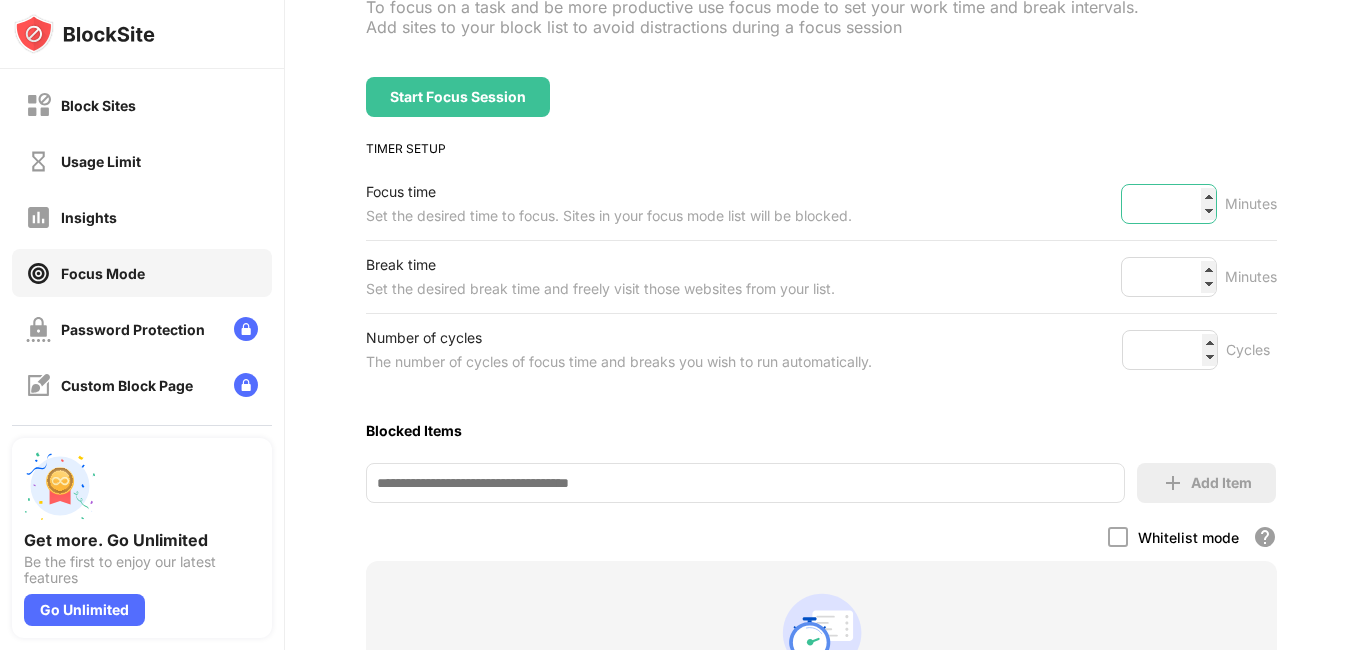 click on "**" at bounding box center [1169, 204] 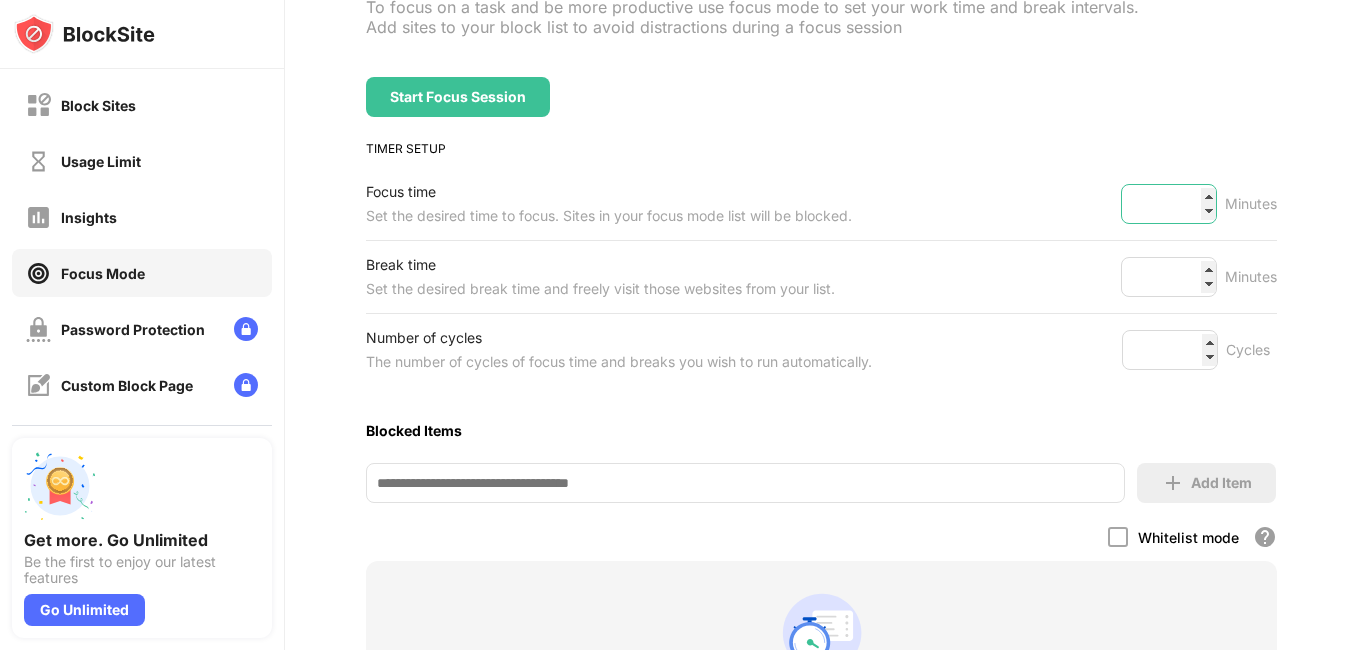 click on "**" at bounding box center [1169, 204] 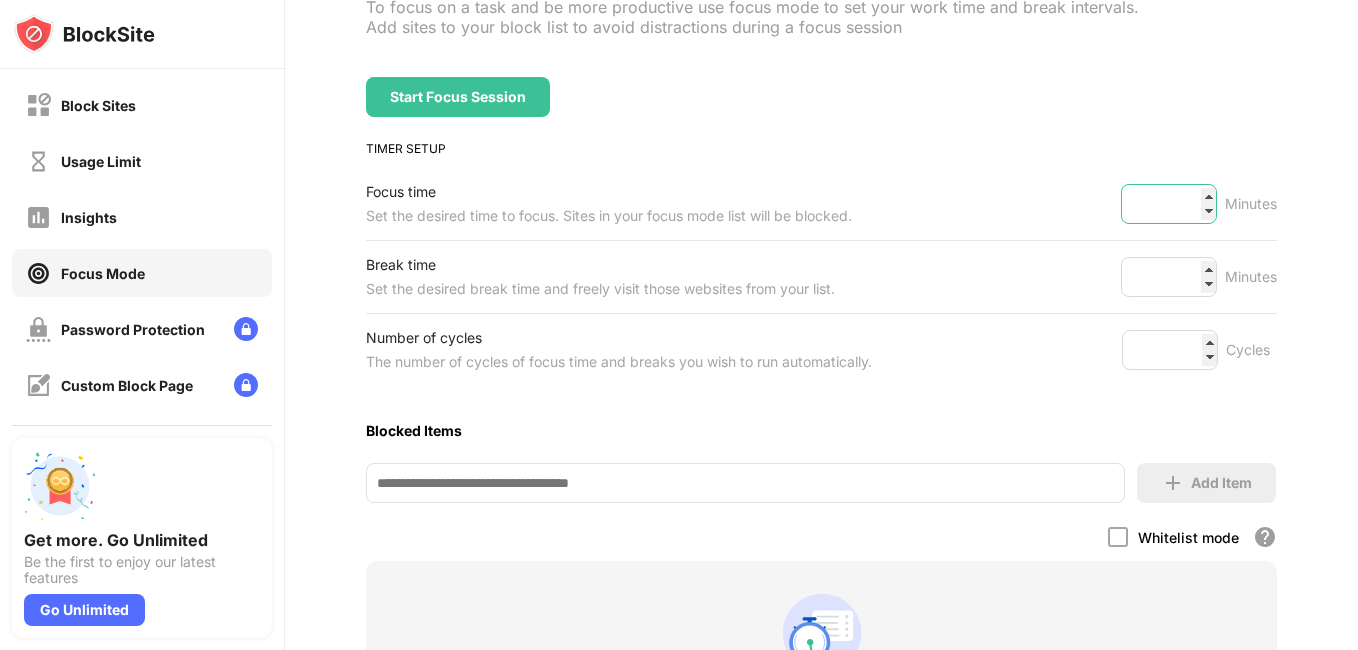 click on "**" at bounding box center (1169, 204) 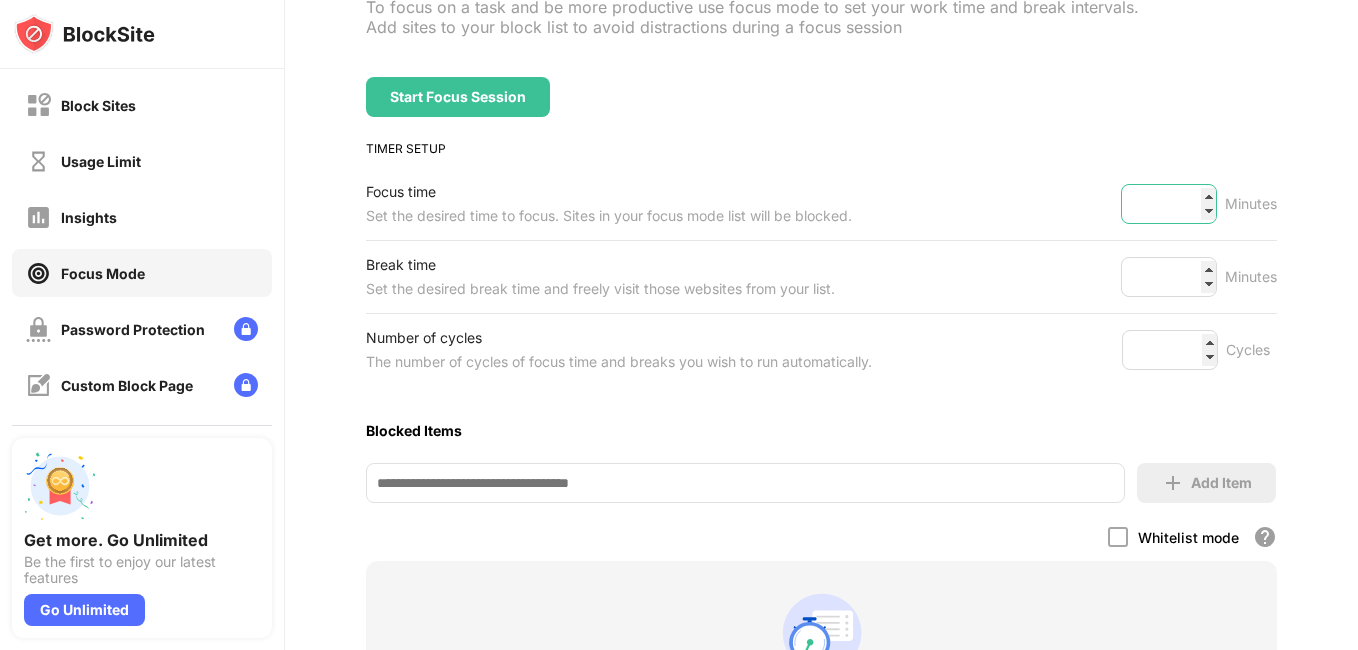 click on "**" at bounding box center [1169, 204] 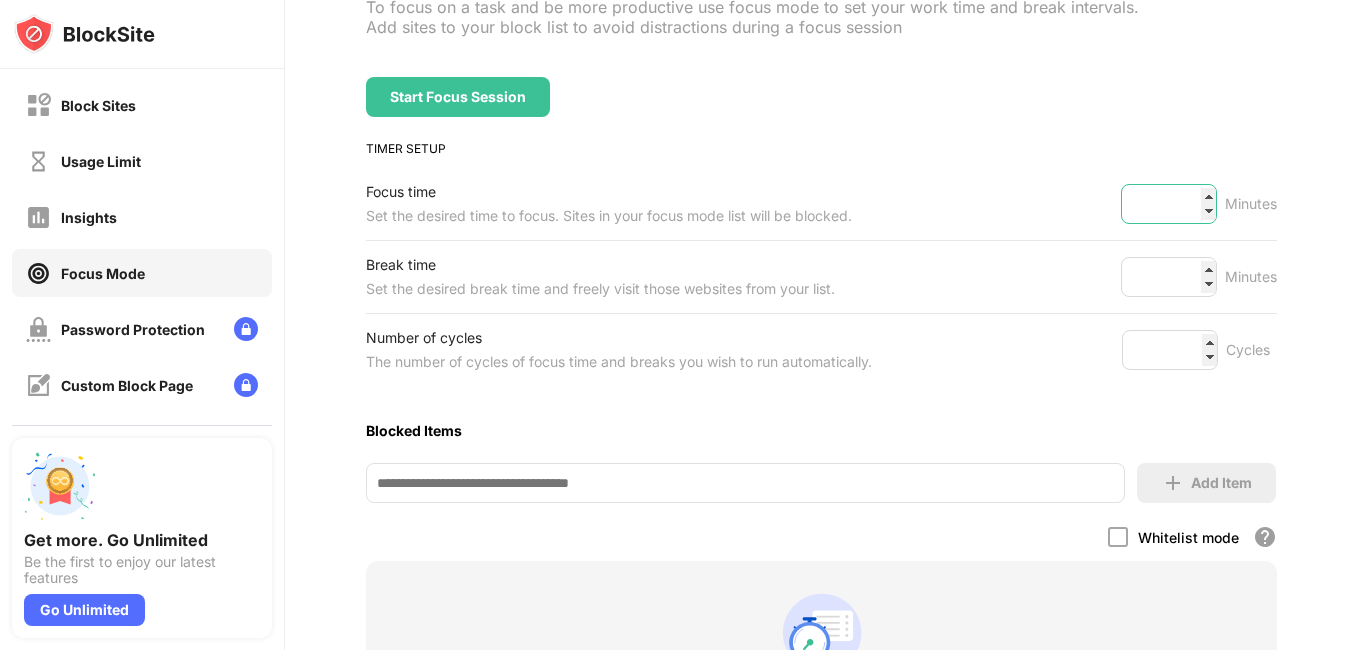 click on "**" at bounding box center [1169, 204] 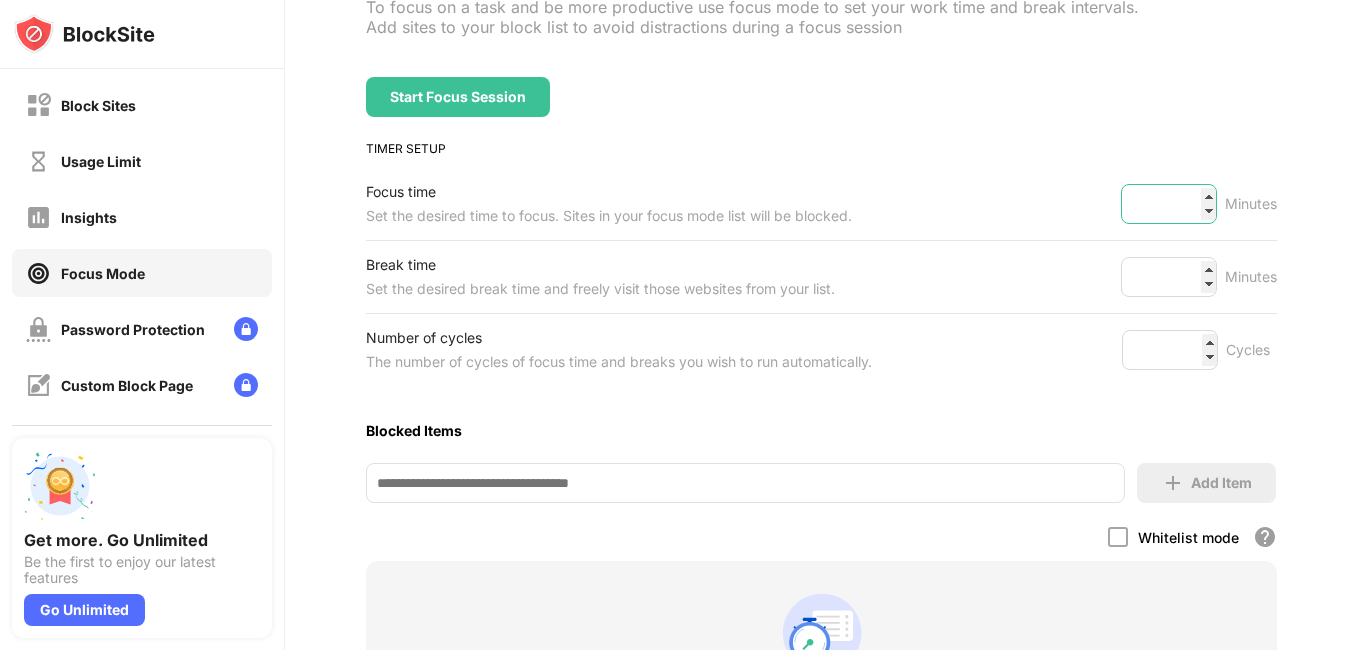 click on "**" at bounding box center (1169, 204) 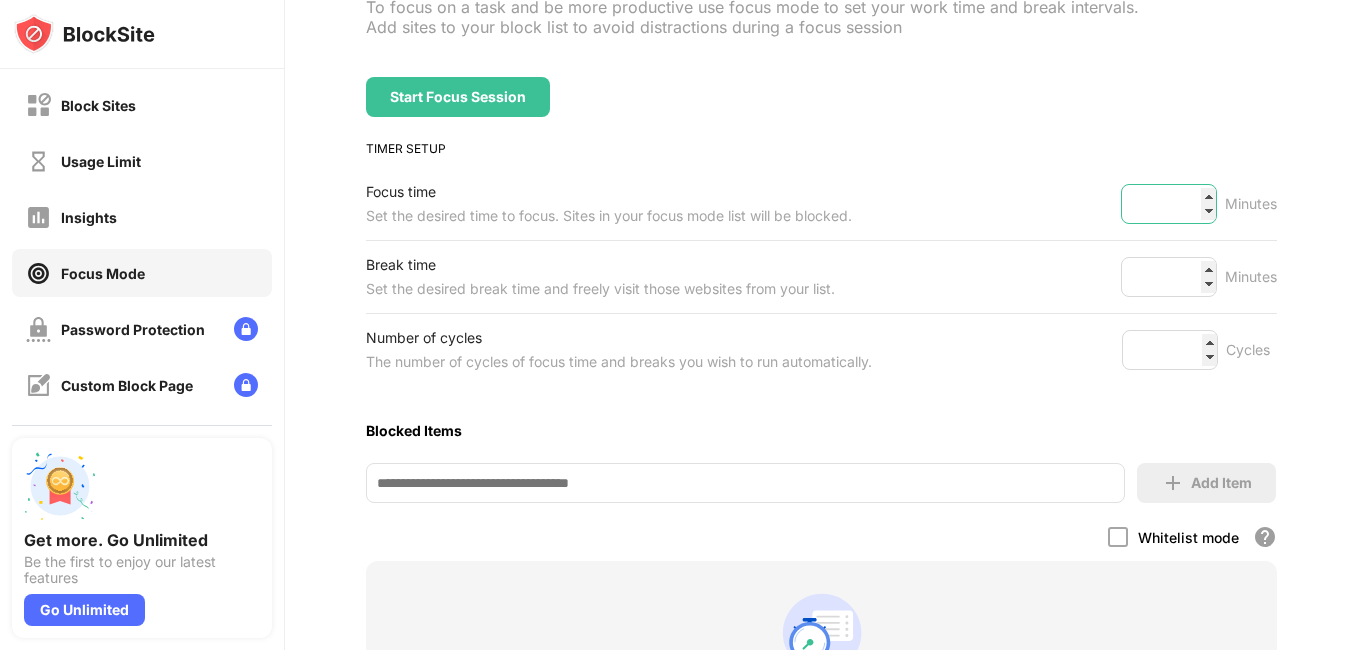click on "**" at bounding box center (1169, 204) 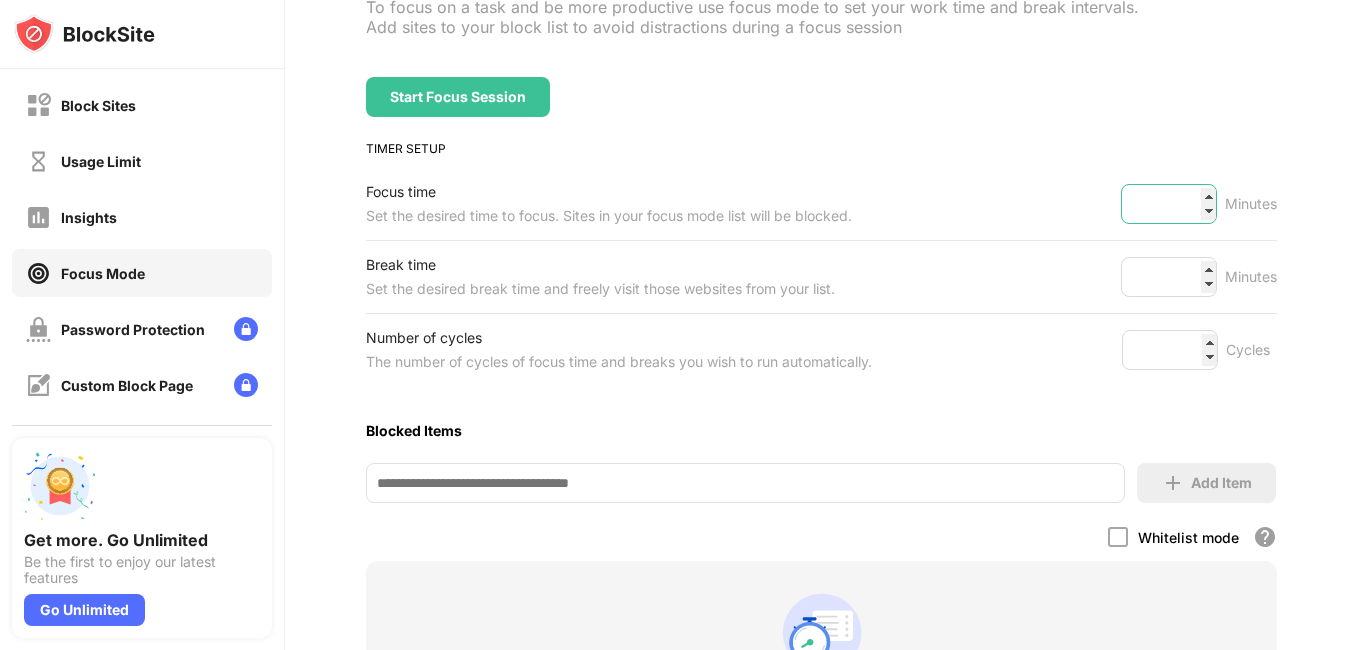 click on "**" at bounding box center [1169, 204] 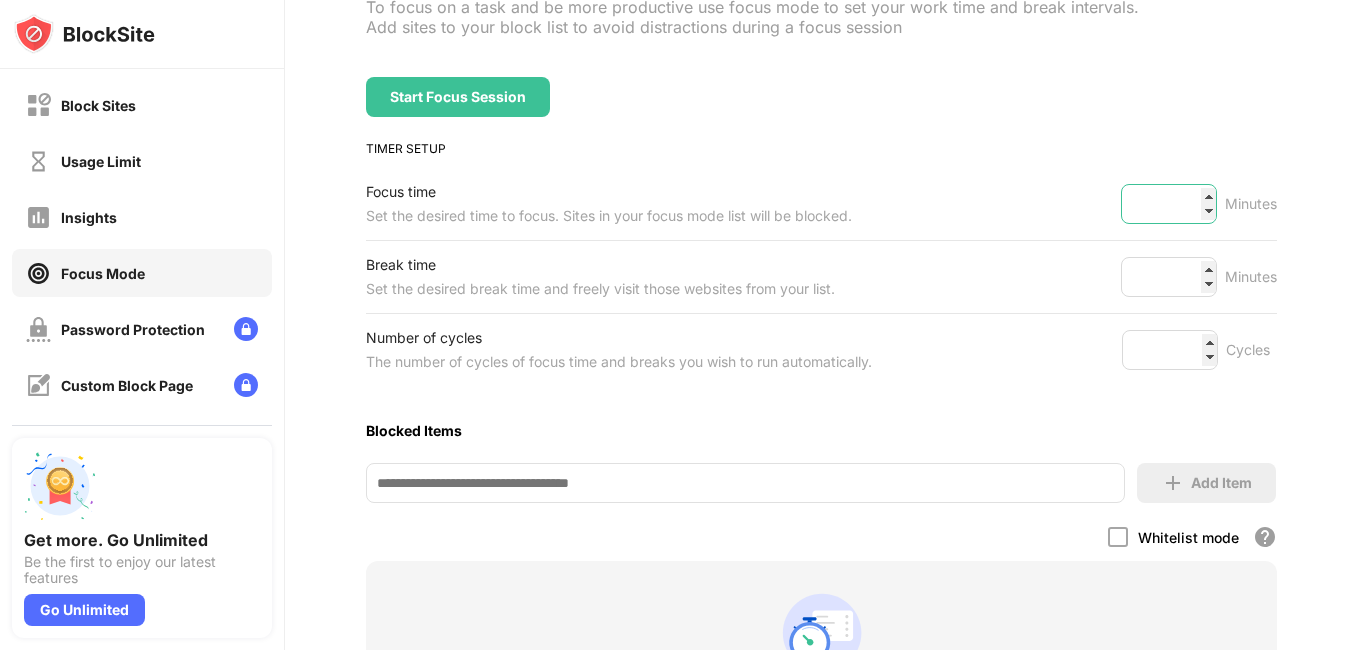 click on "**" at bounding box center (1169, 204) 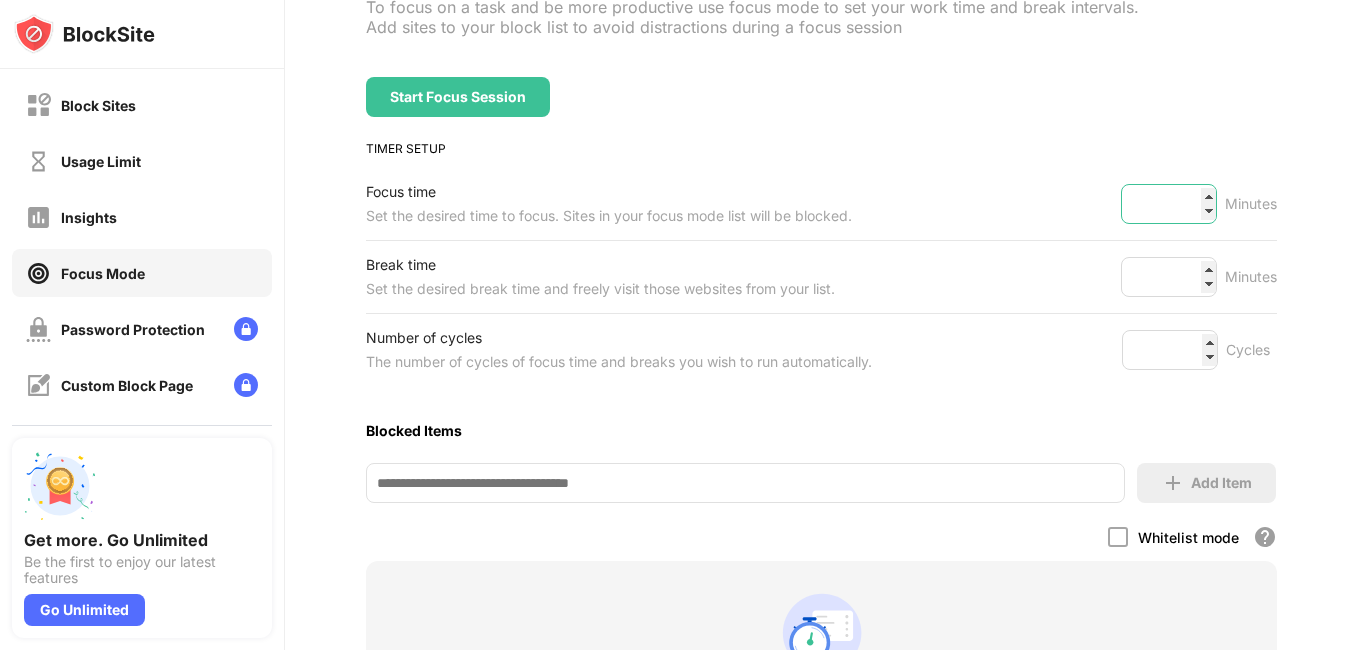 click on "**" at bounding box center [1169, 204] 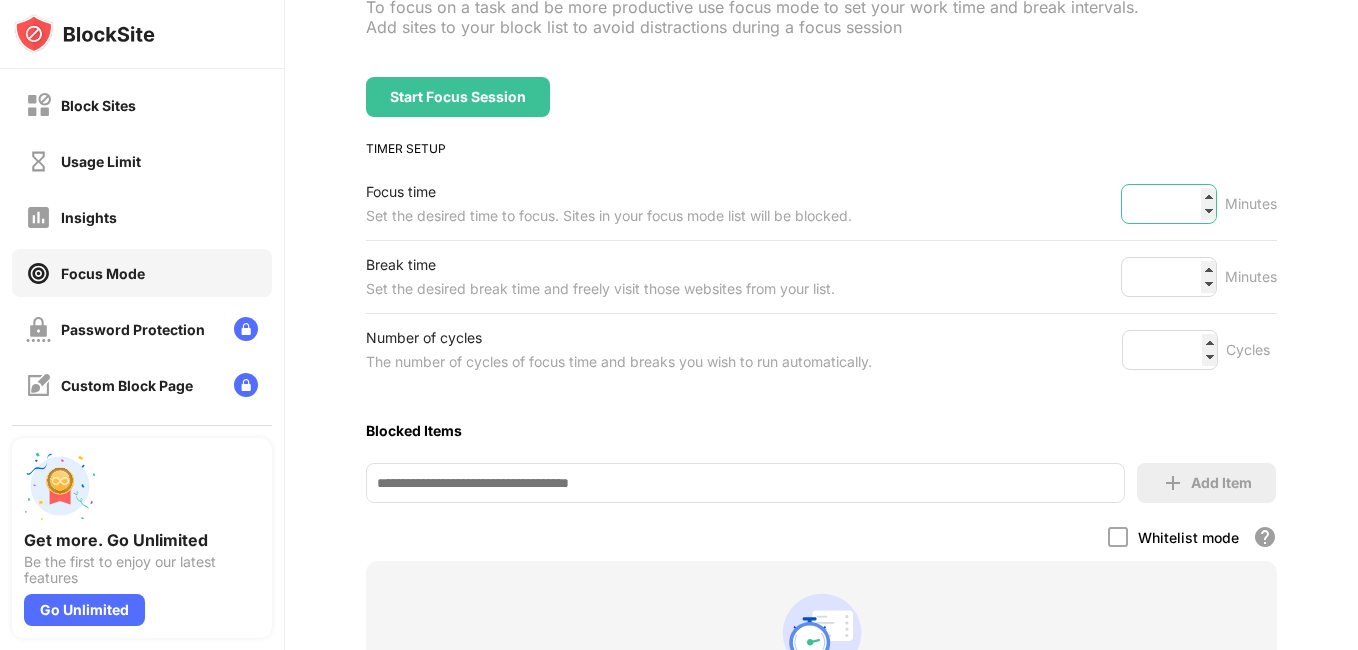 click on "**" at bounding box center [1169, 204] 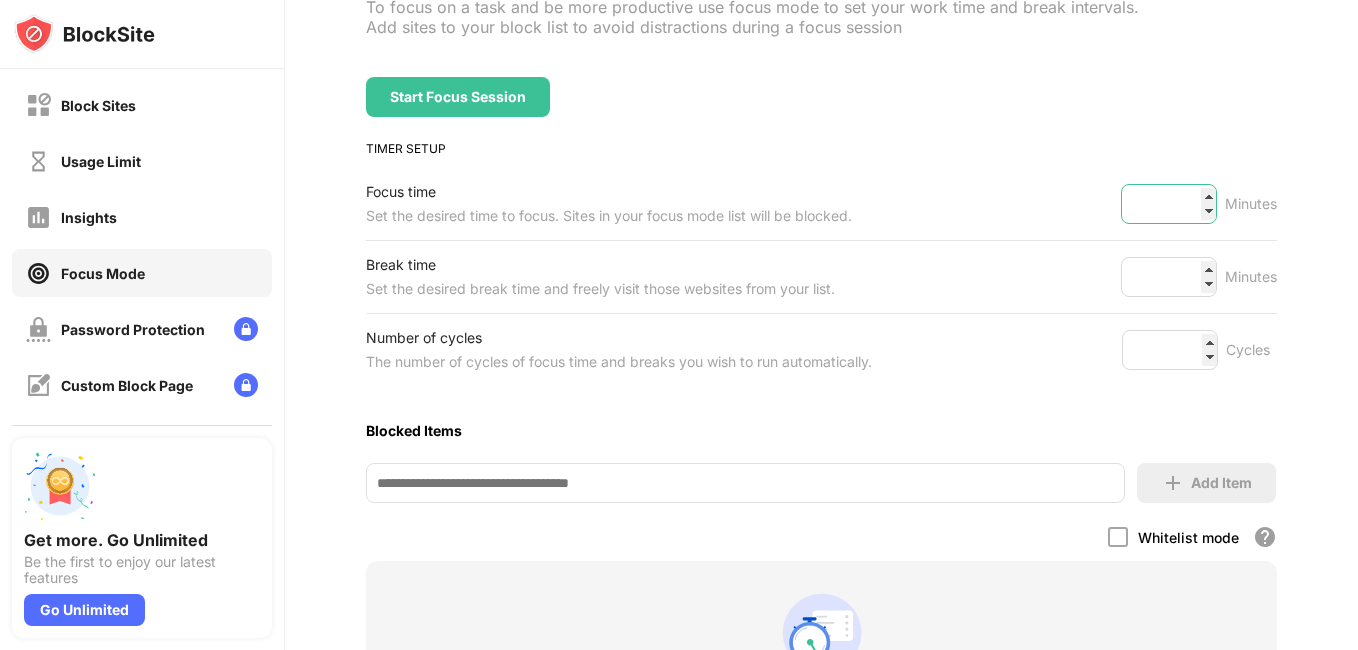 click on "**" at bounding box center [1169, 204] 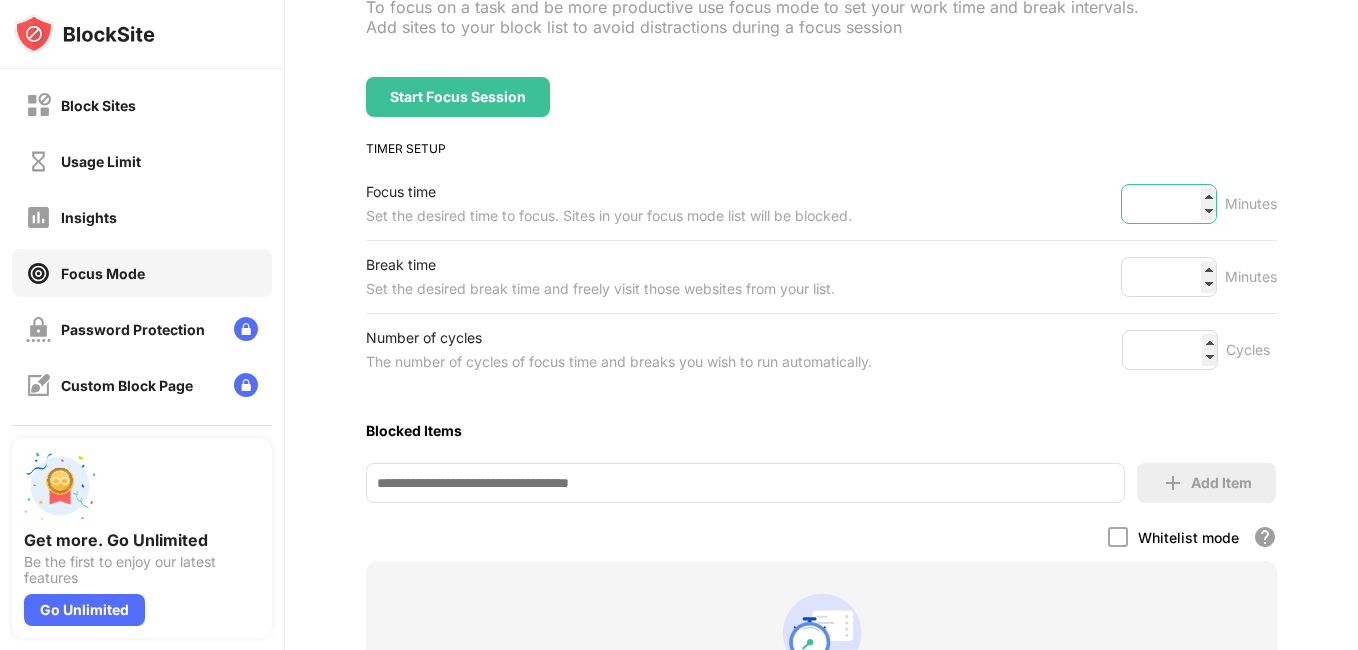 click on "**" at bounding box center (1169, 204) 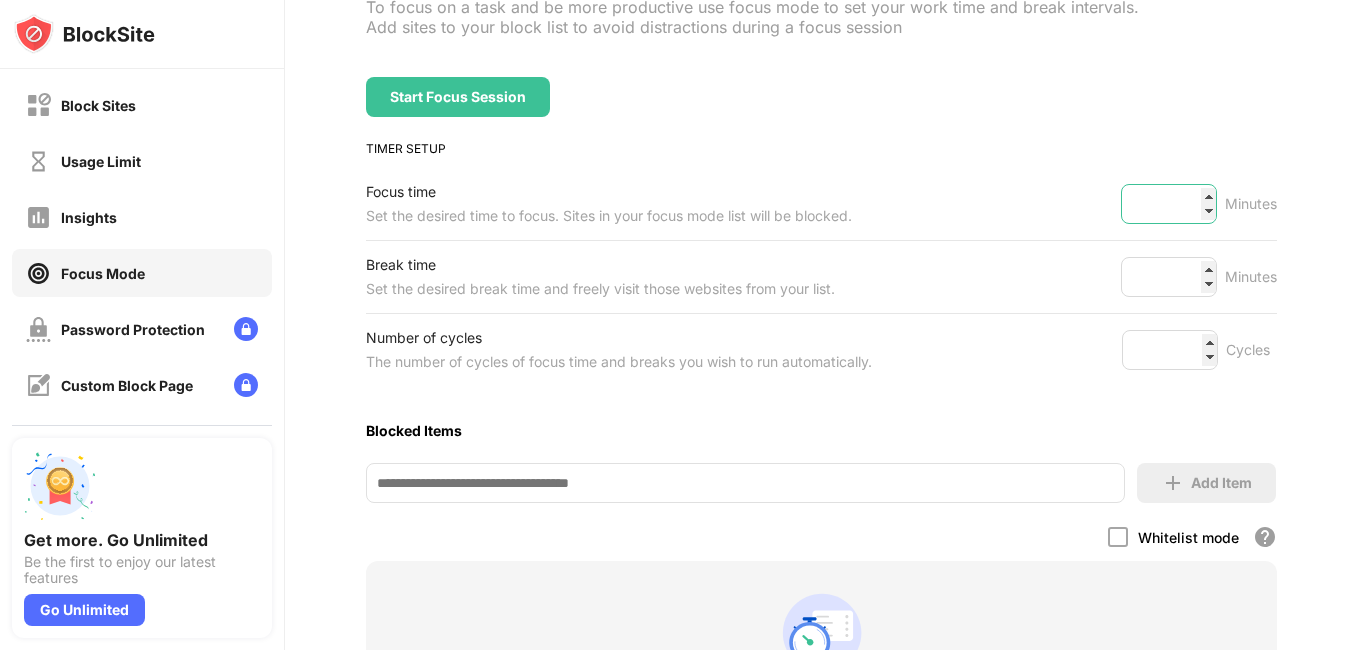 click on "**" at bounding box center [1169, 204] 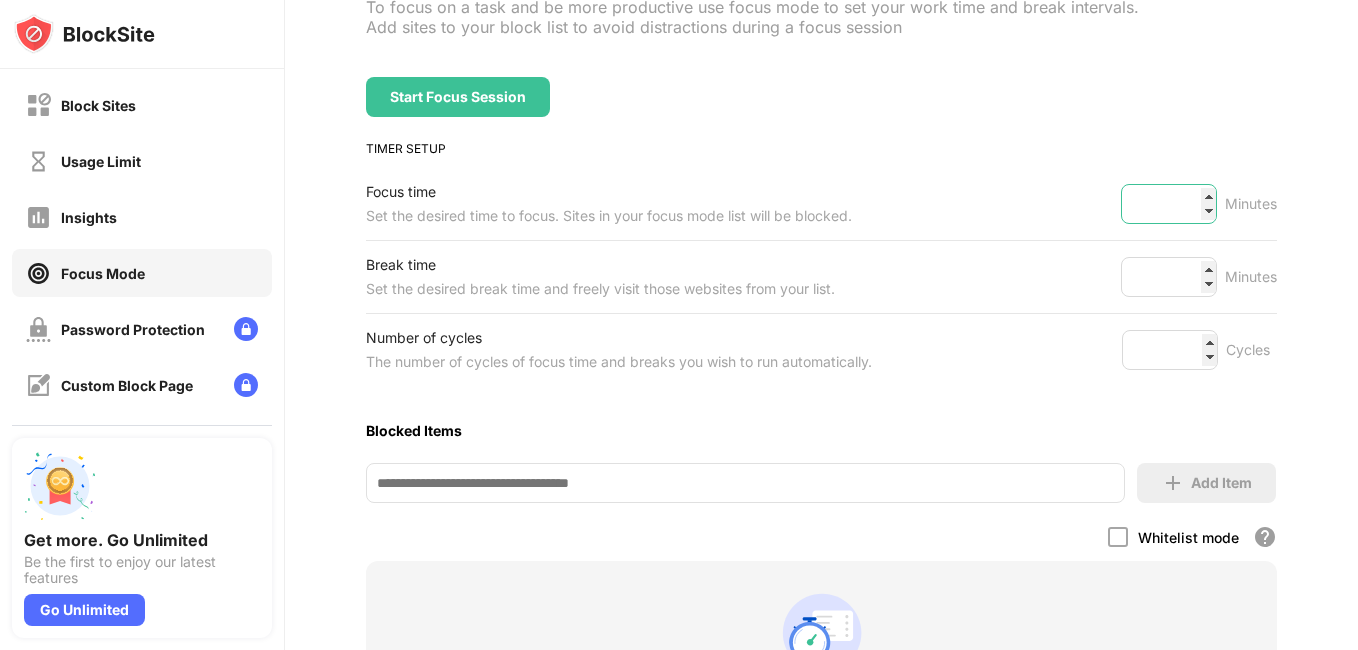 click on "**" at bounding box center [1169, 204] 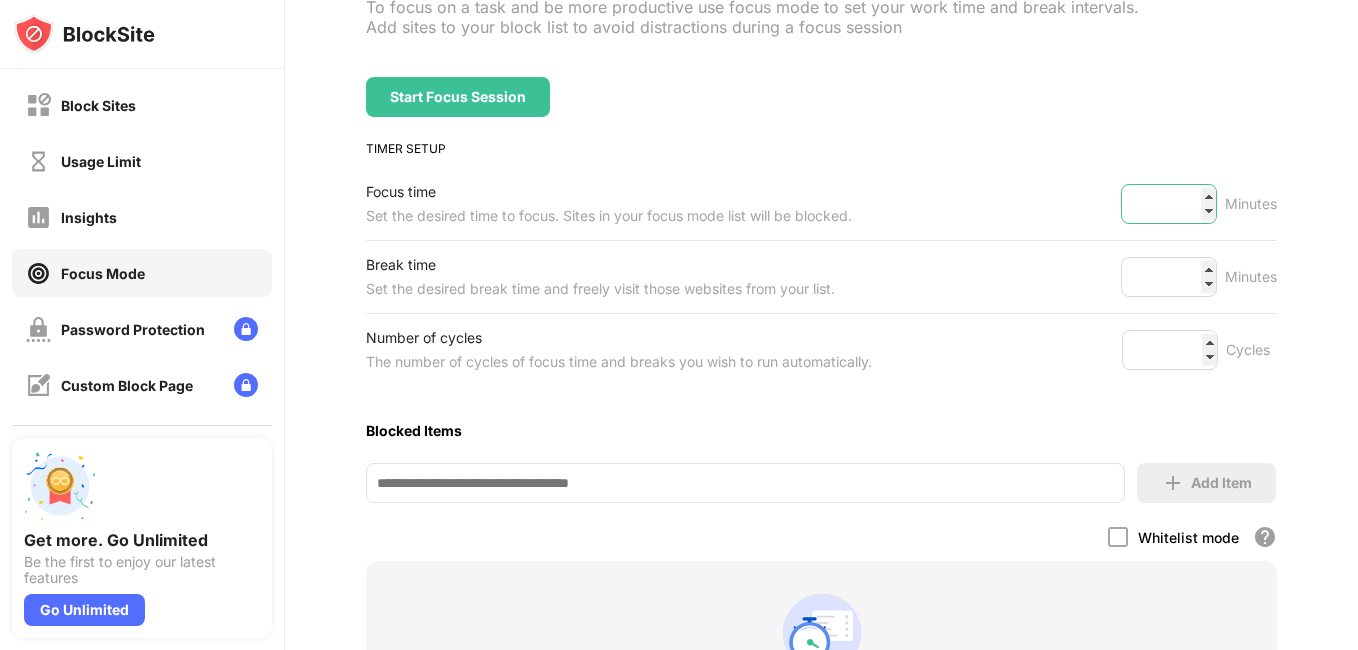 click on "**" at bounding box center (1169, 204) 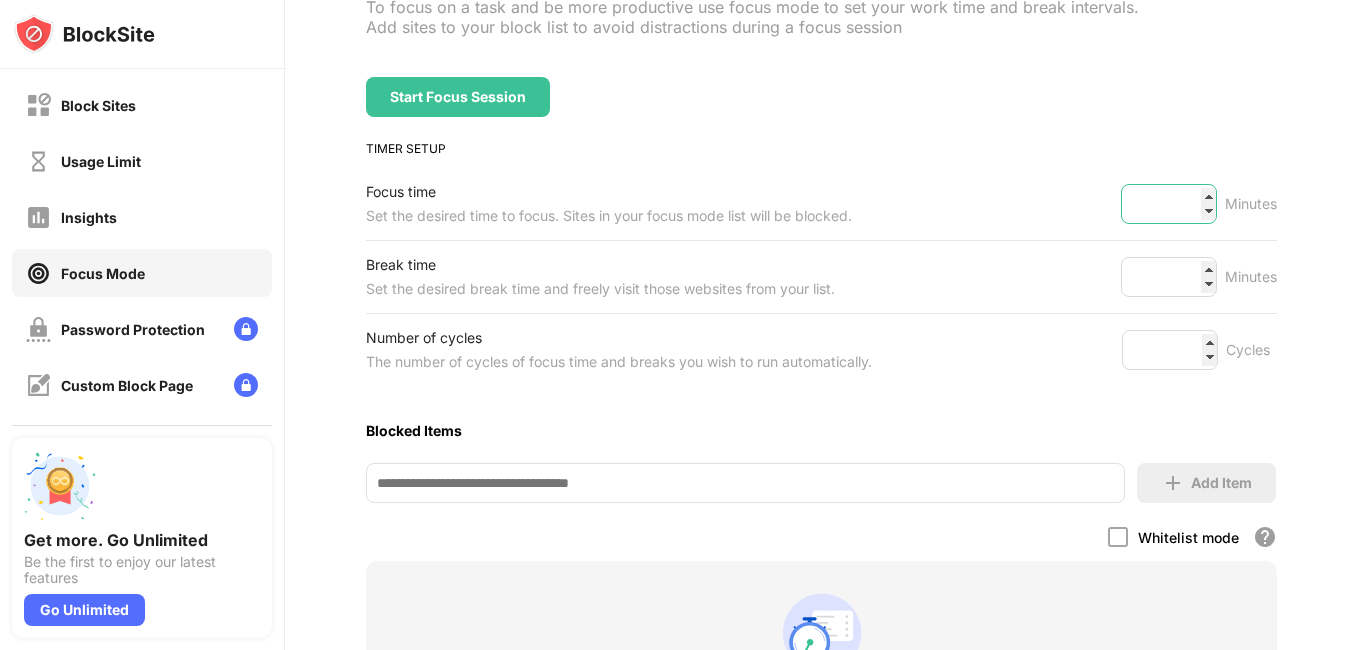 click on "**" at bounding box center (1169, 204) 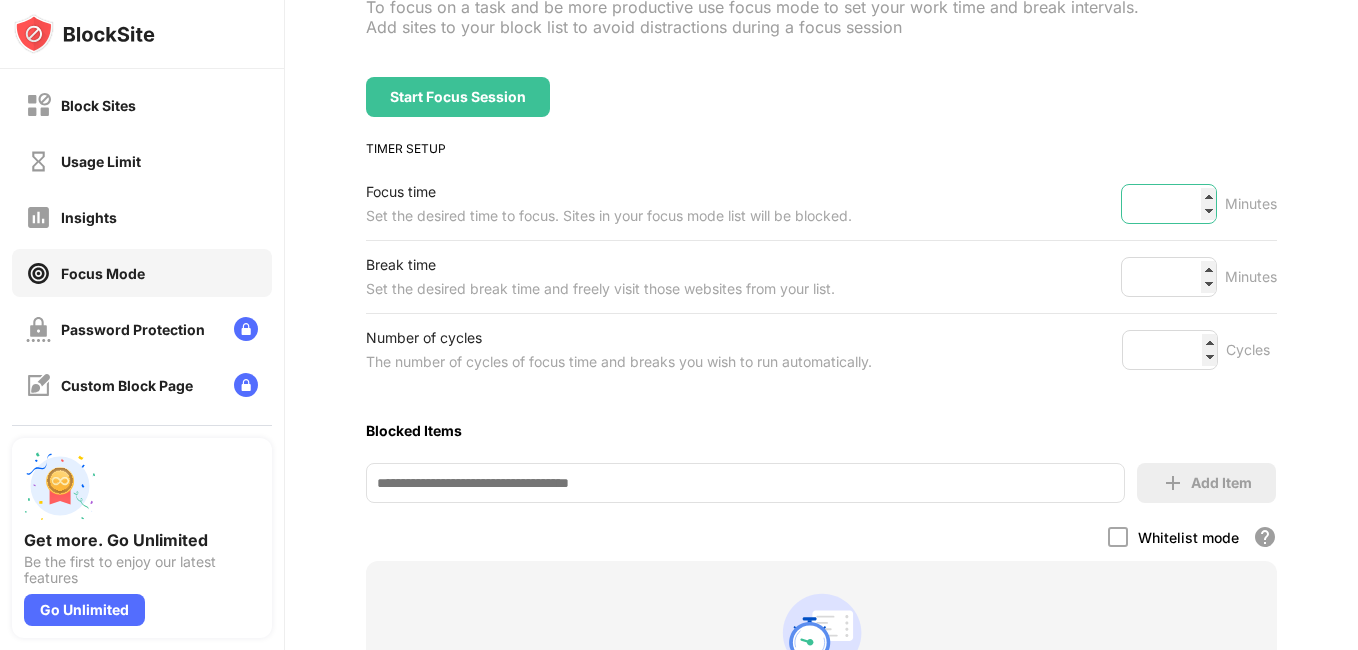 click on "**" at bounding box center (1169, 204) 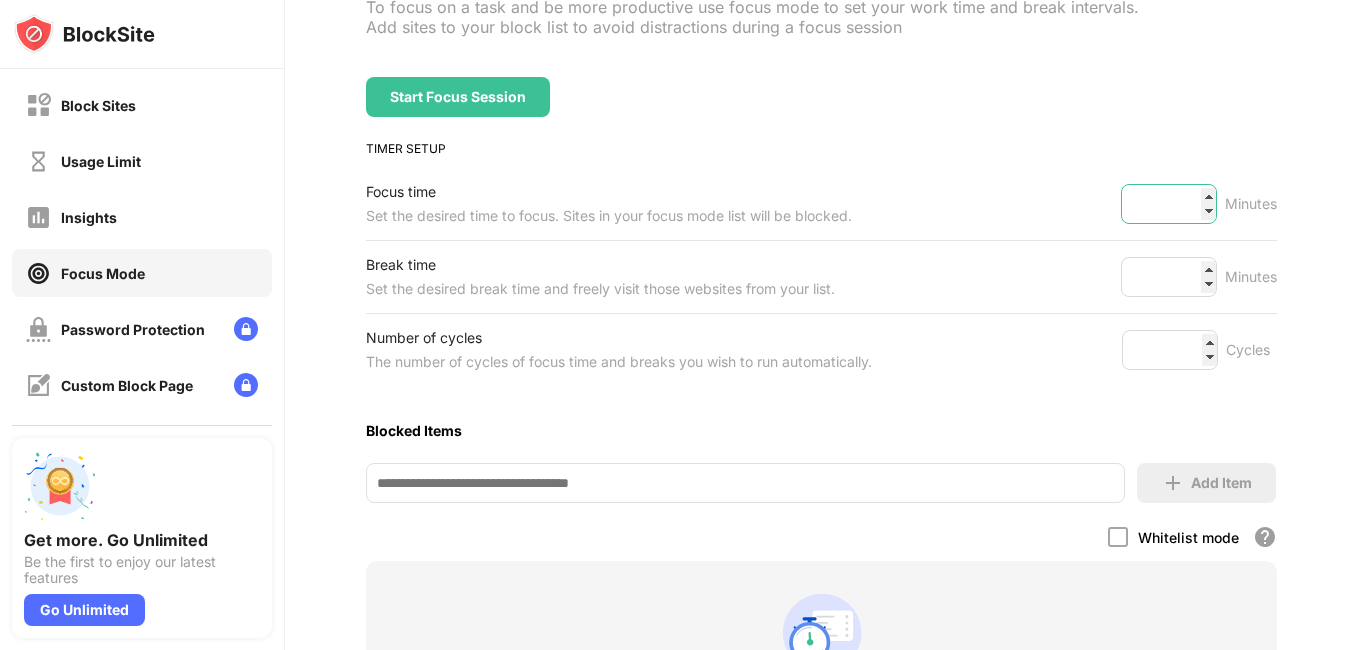 click on "**" at bounding box center [1169, 204] 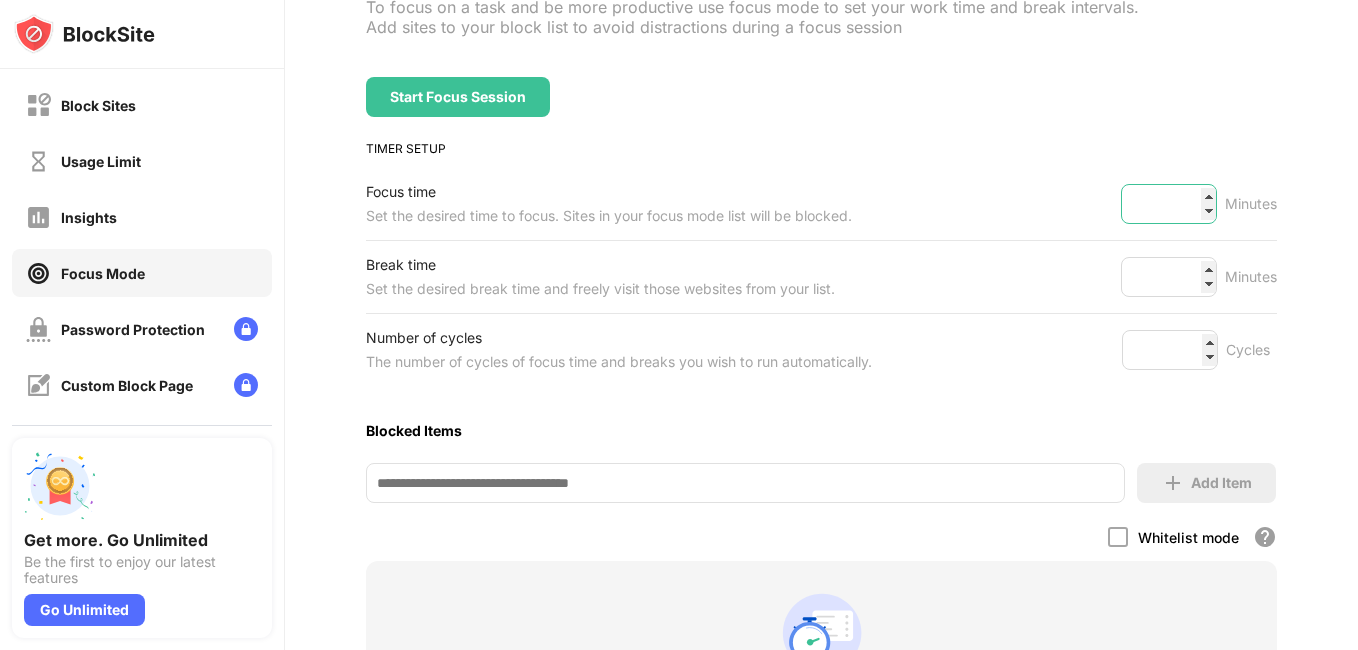 click on "**" at bounding box center (1169, 204) 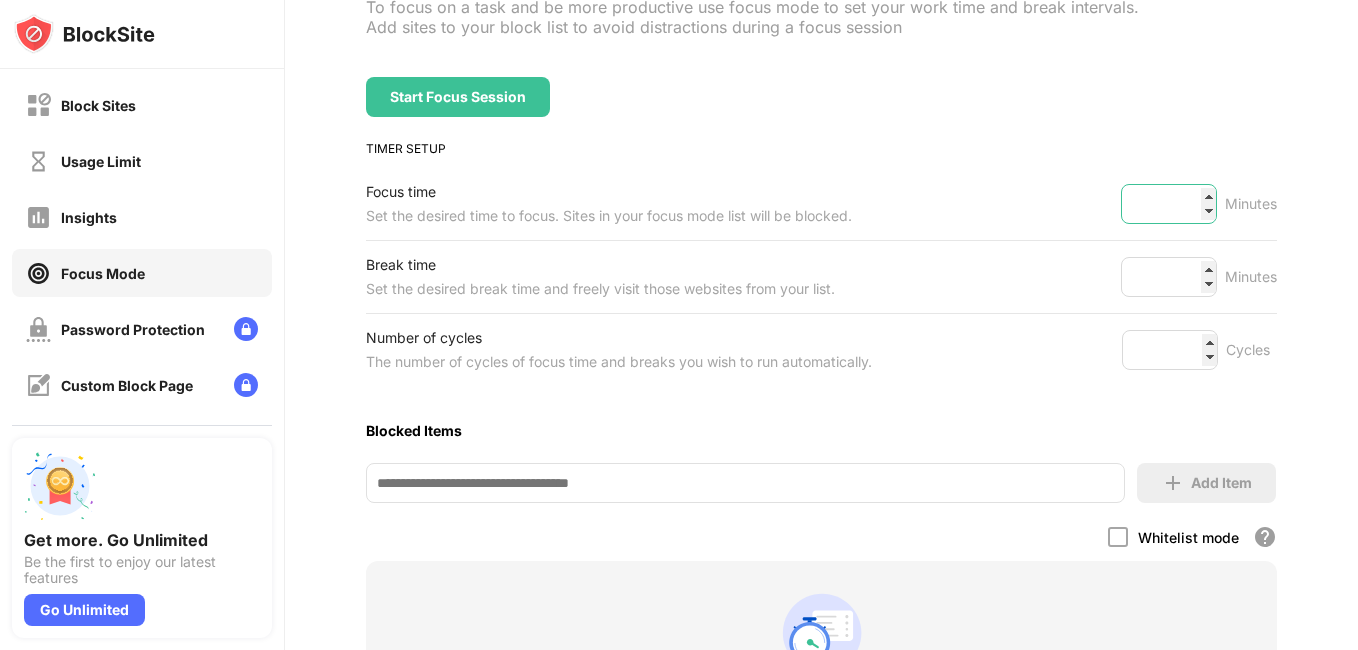 click on "**" at bounding box center (1169, 204) 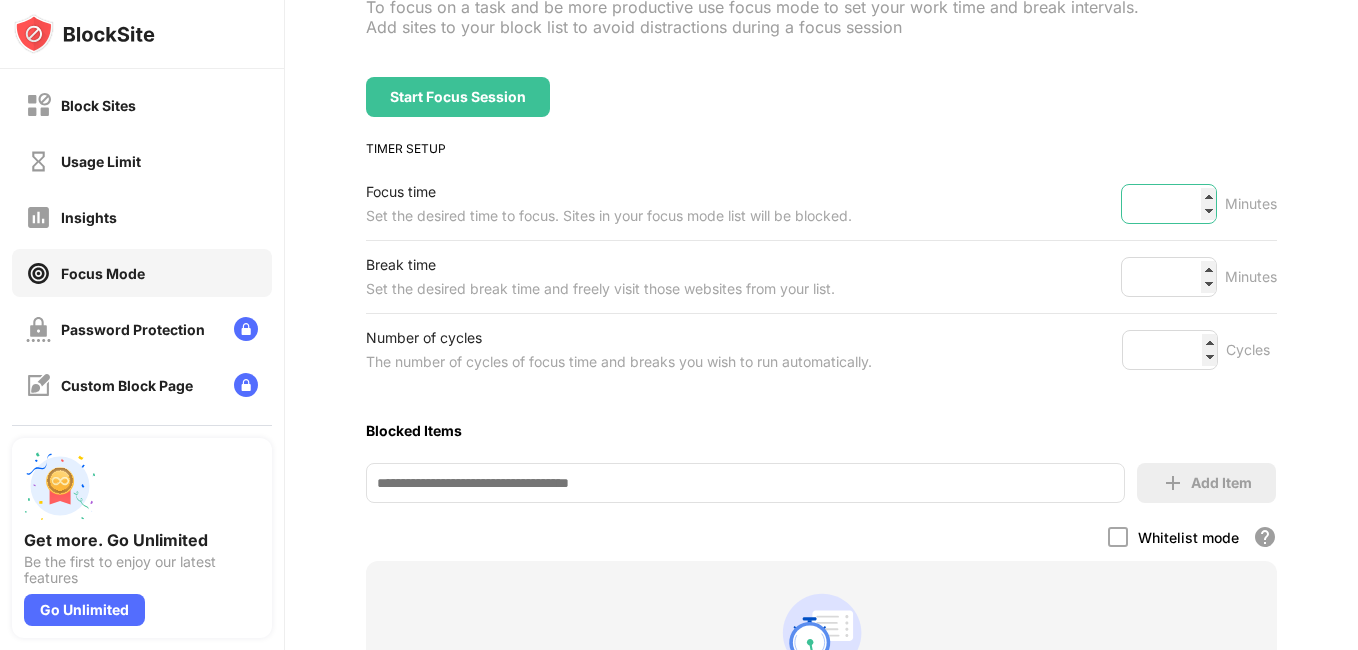 click on "**" at bounding box center [1169, 204] 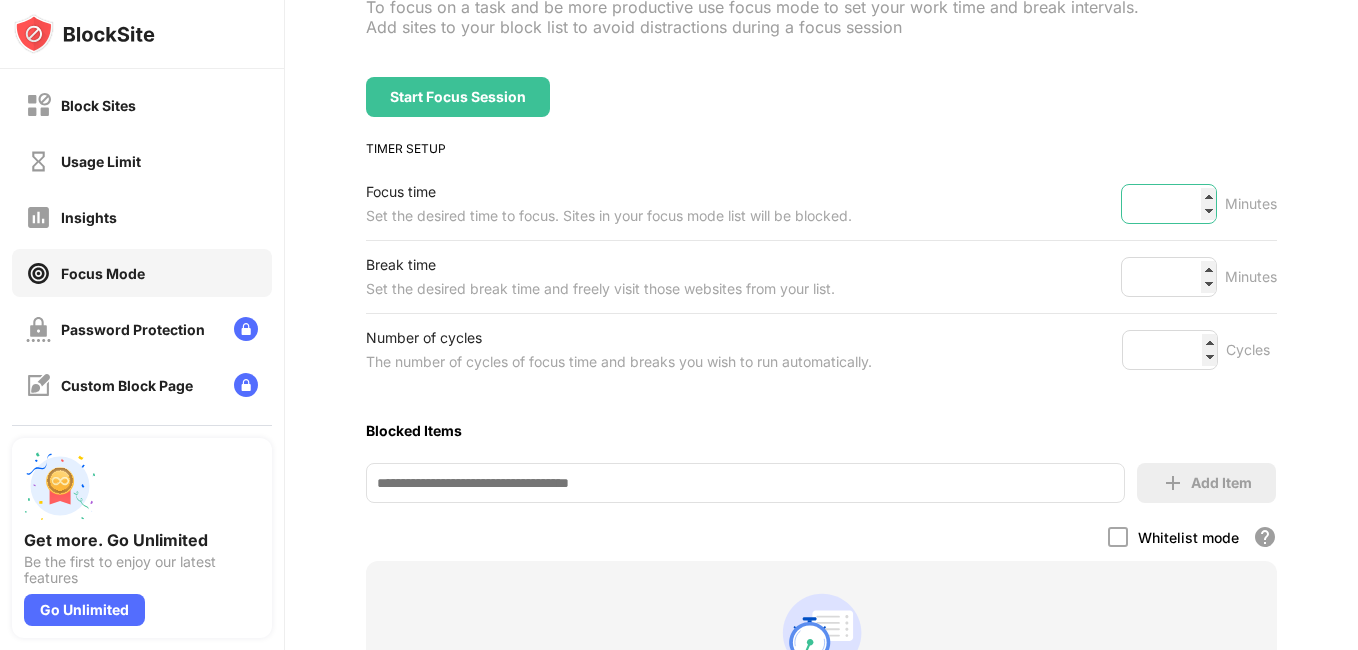 click on "**" at bounding box center (1169, 204) 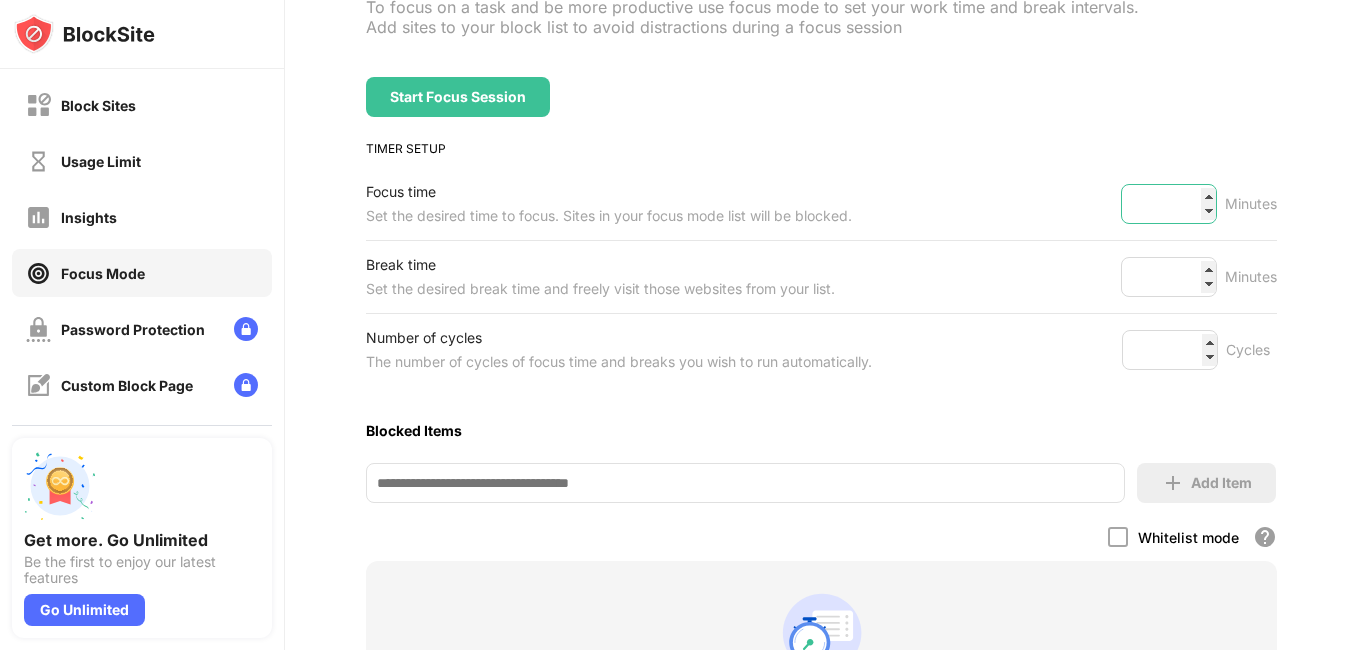 click on "**" at bounding box center [1169, 204] 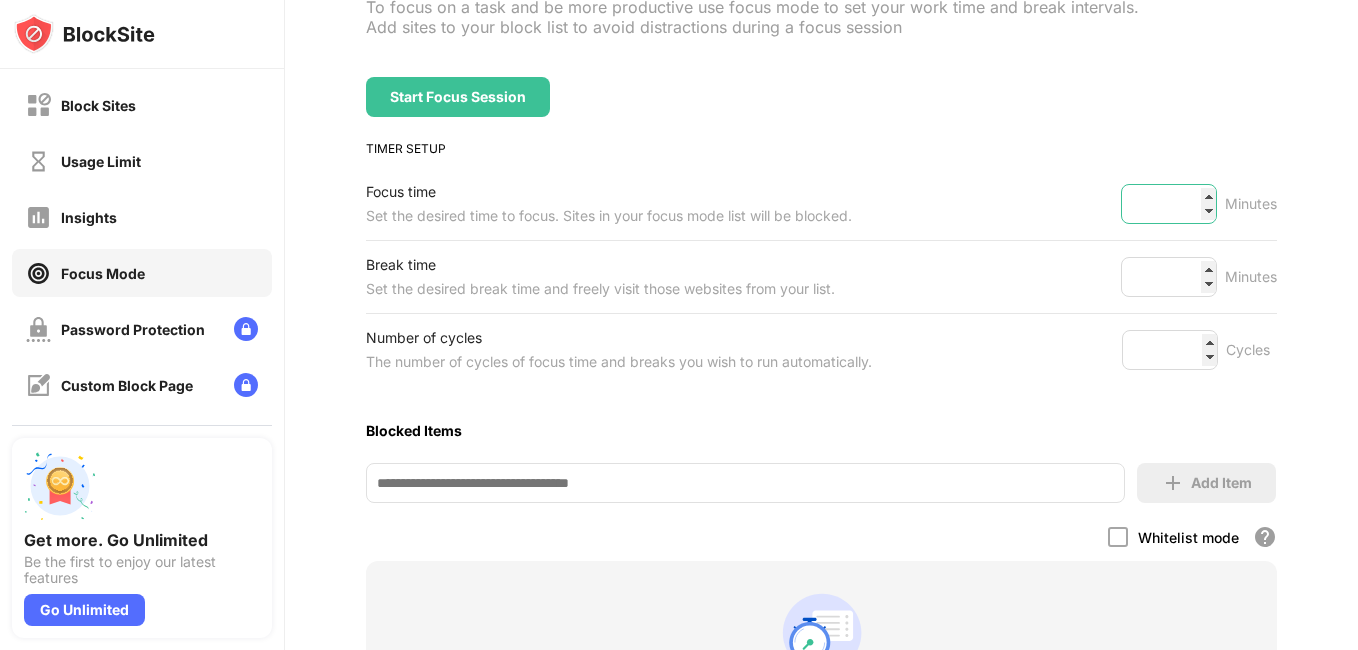 click on "**" at bounding box center [1169, 204] 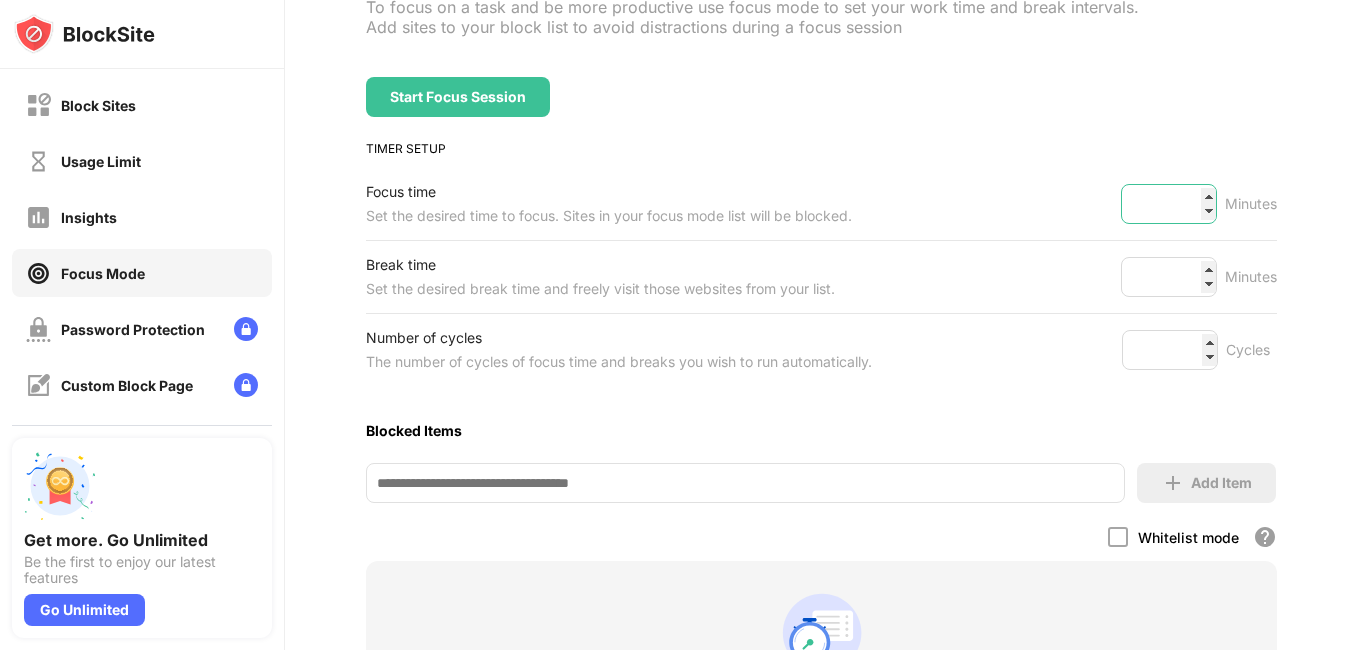 click on "**" at bounding box center (1169, 204) 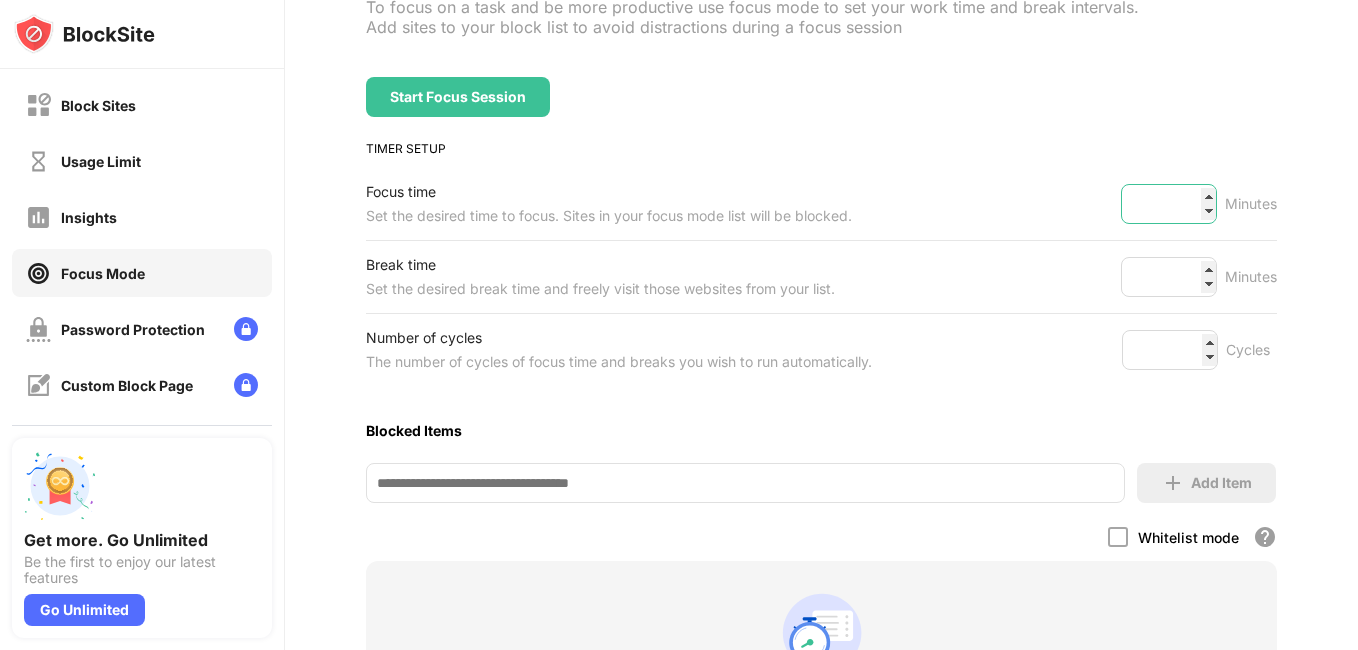 click on "**" at bounding box center (1169, 204) 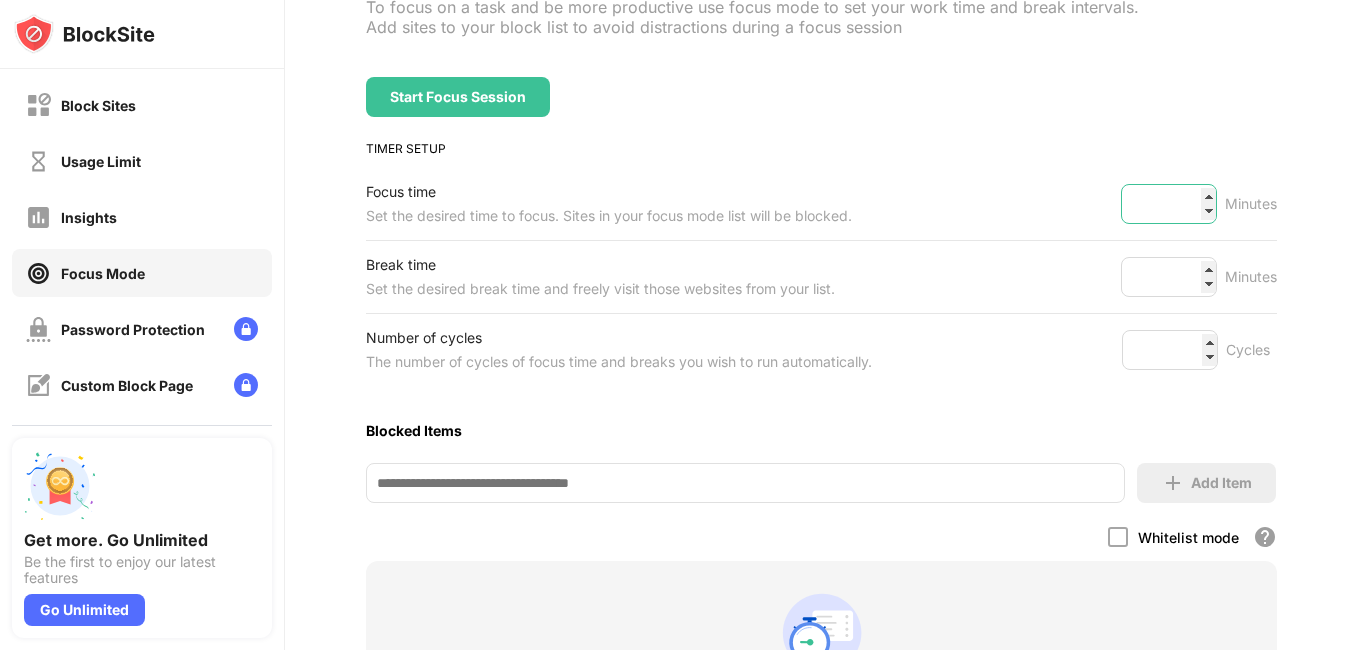 click on "**" at bounding box center (1169, 204) 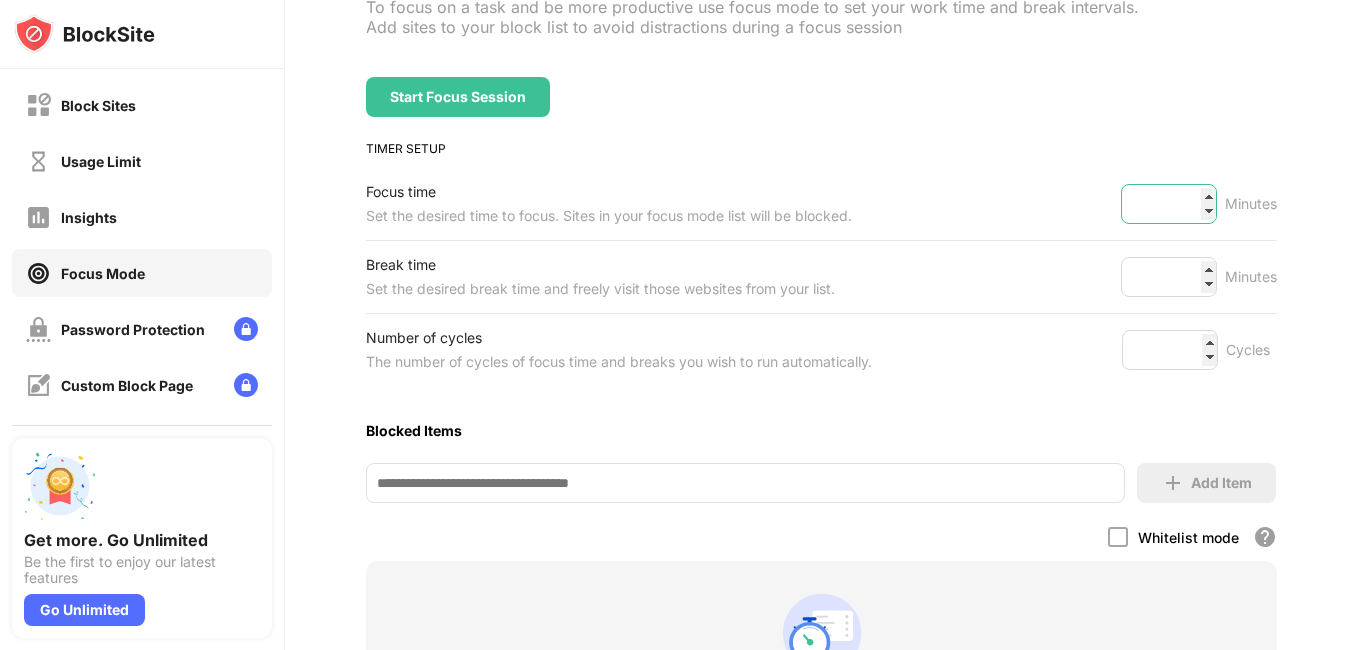 click on "**" at bounding box center (1169, 204) 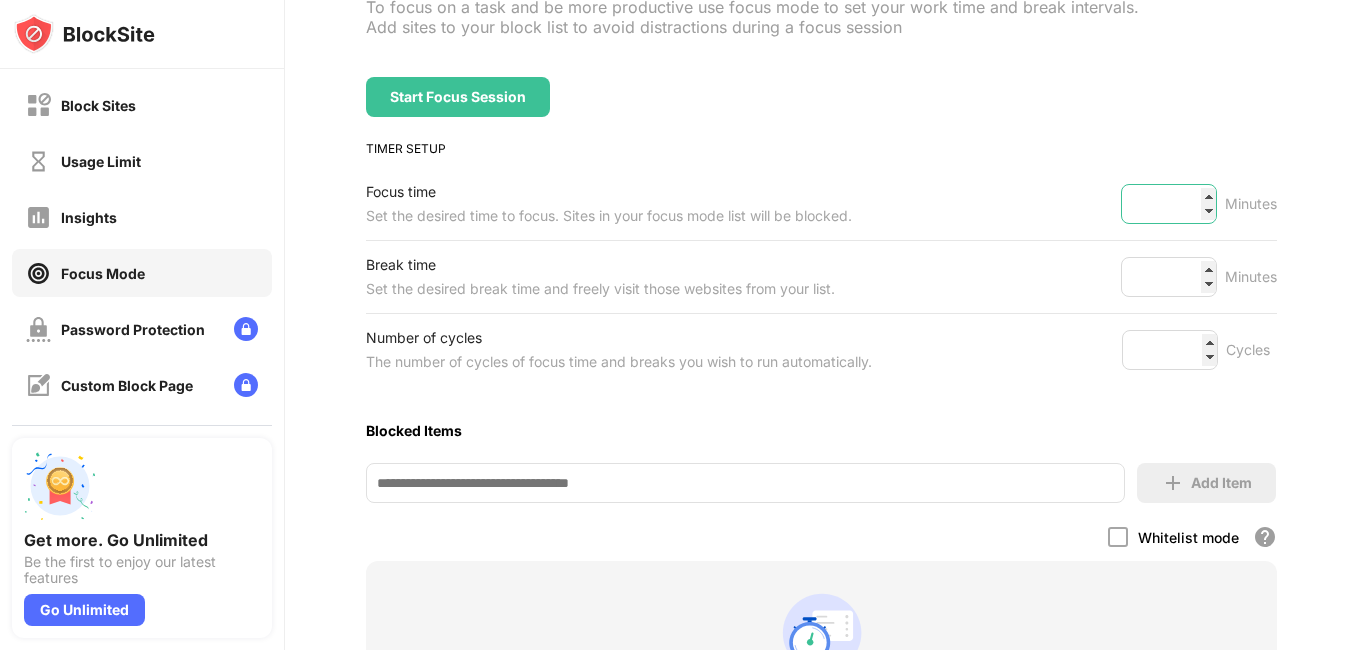 click on "**" at bounding box center (1169, 204) 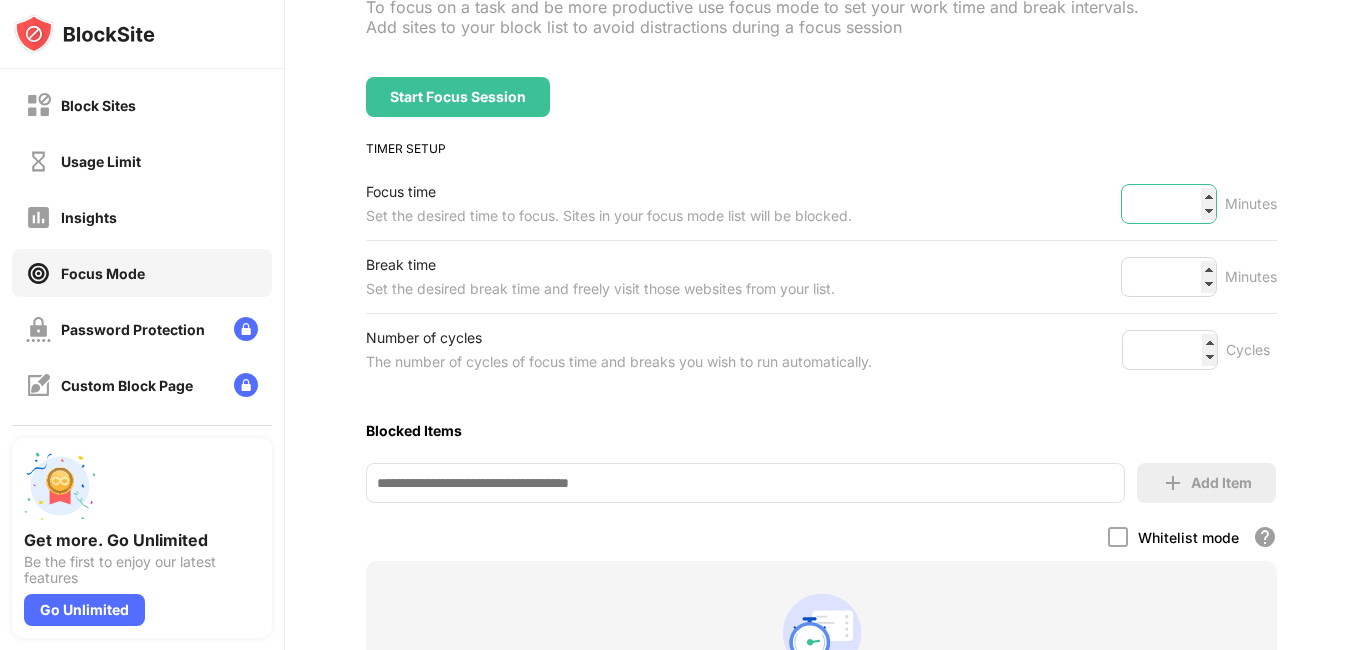 click on "**" at bounding box center (1169, 204) 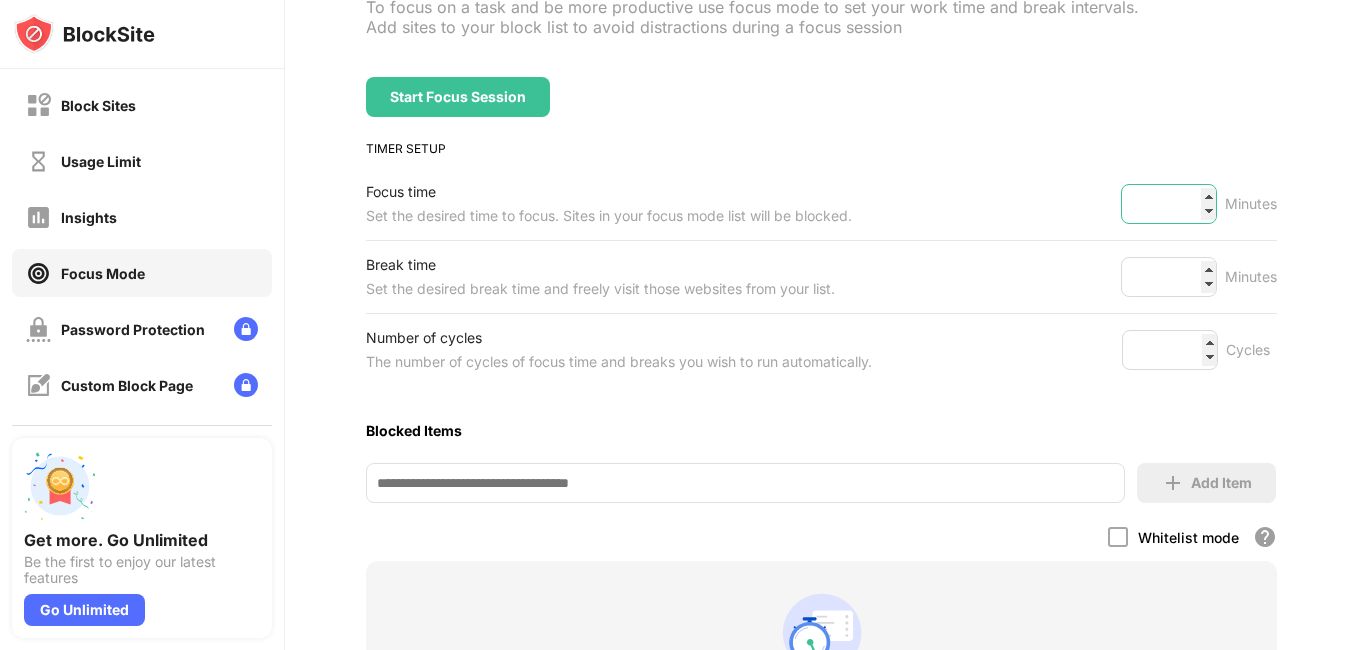 click on "**" at bounding box center [1169, 204] 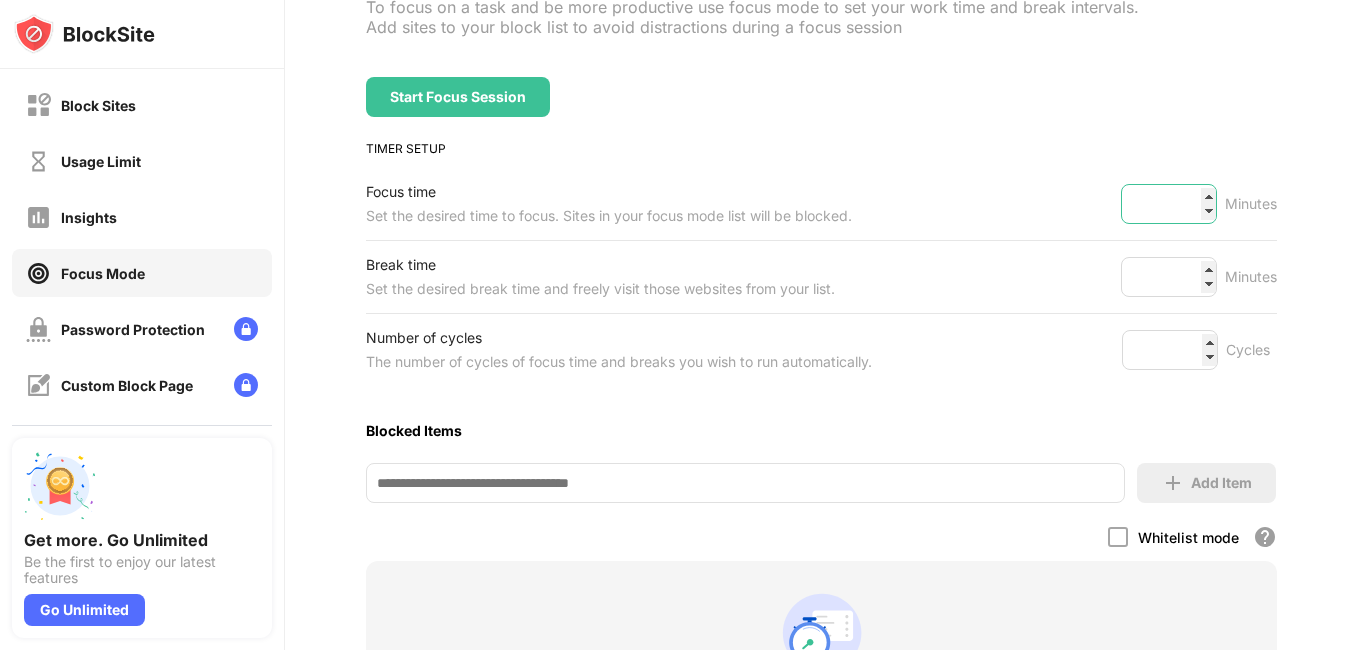 click on "**" at bounding box center [1169, 204] 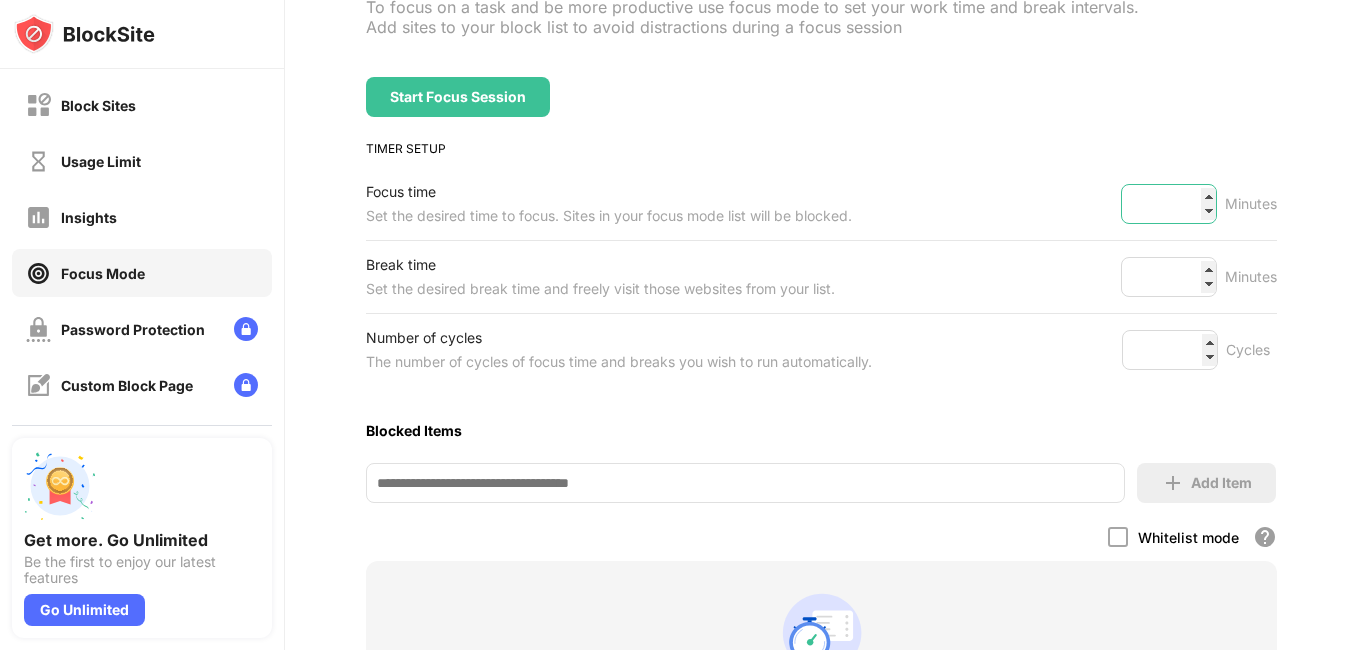 click on "**" at bounding box center (1169, 204) 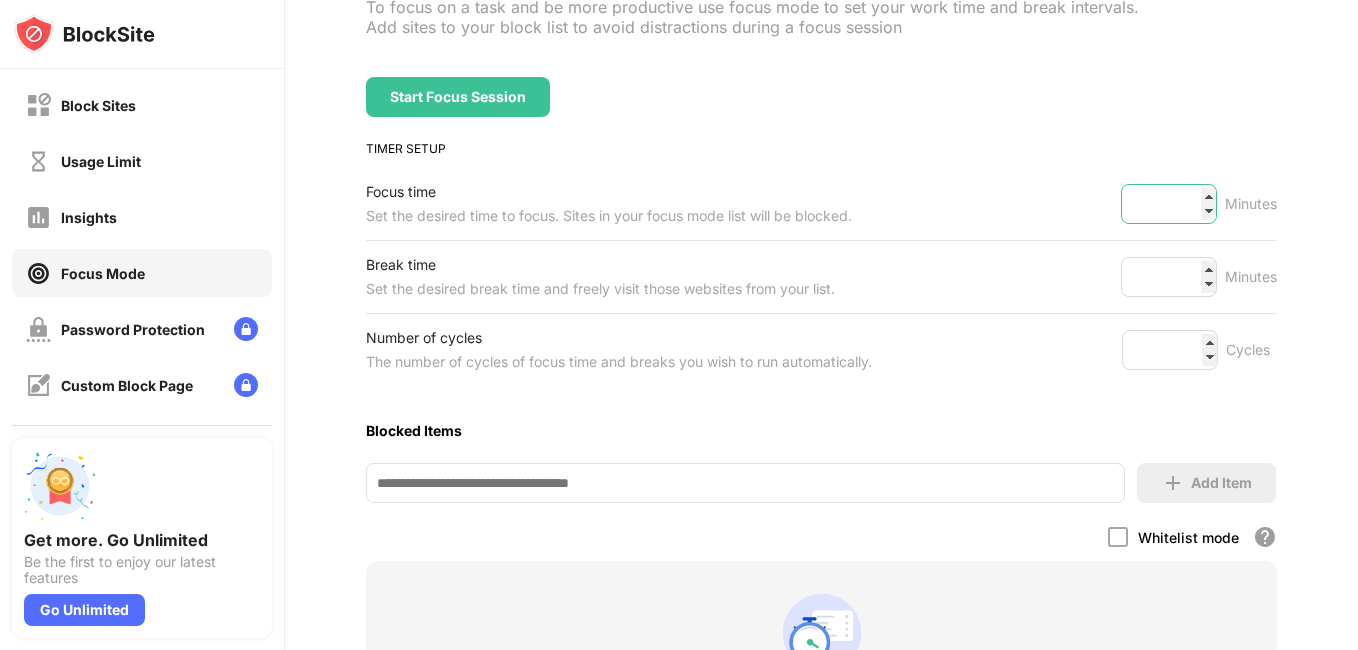 click on "**" at bounding box center [1169, 204] 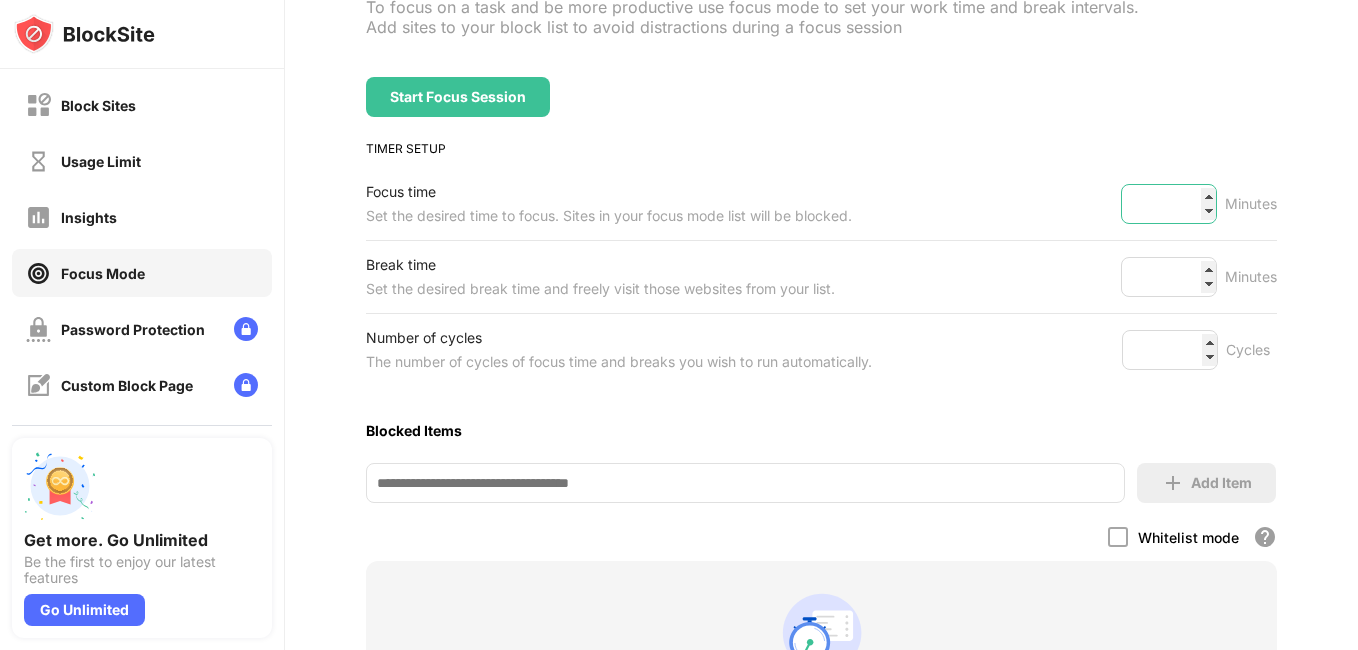 click on "**" at bounding box center [1169, 204] 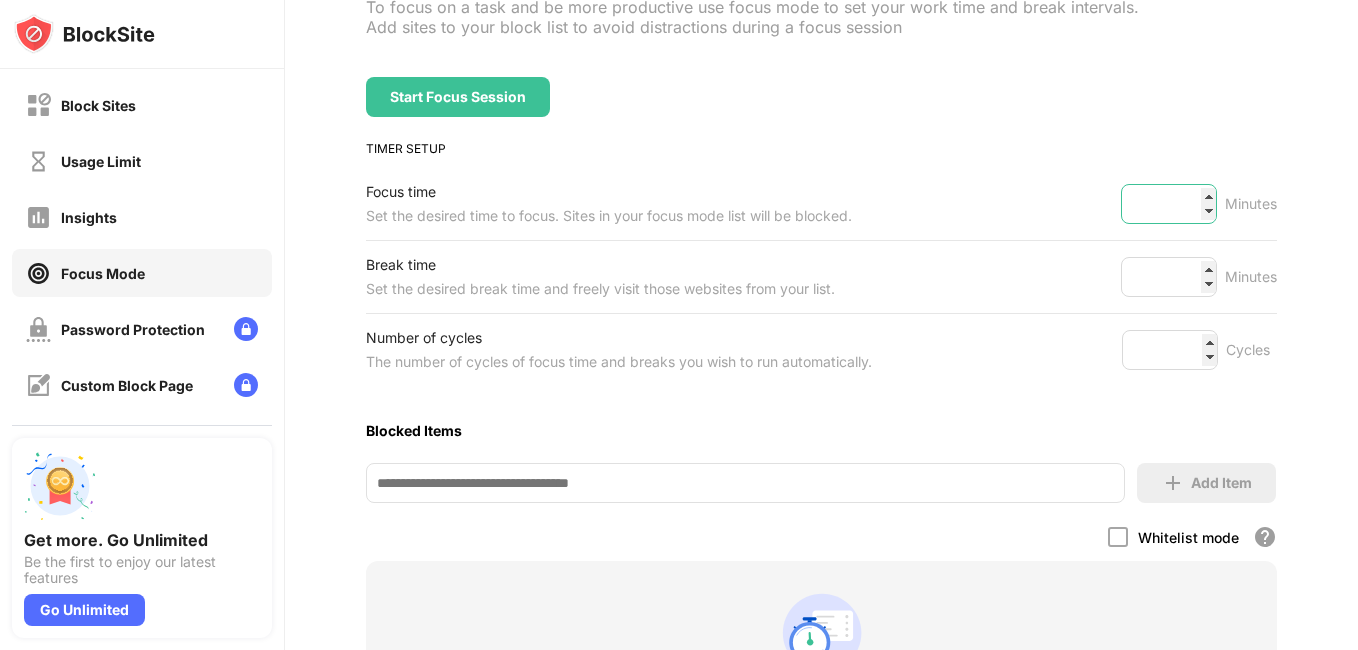 click on "**" at bounding box center [1169, 204] 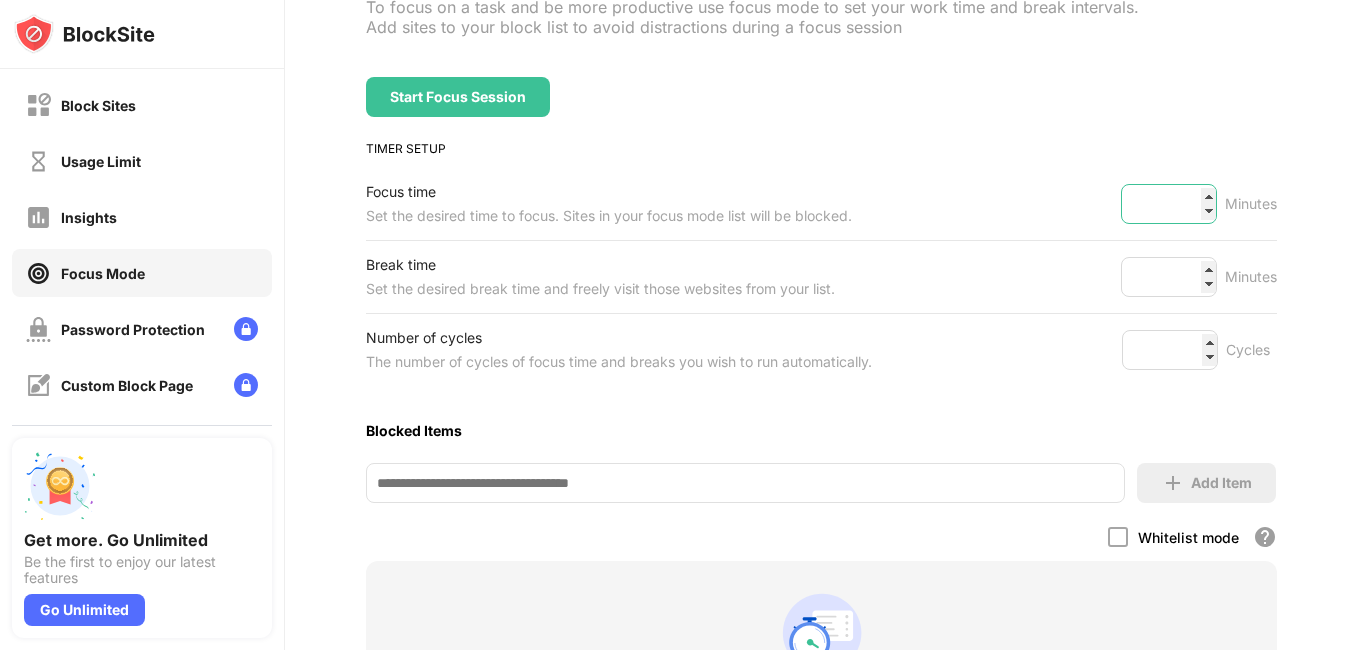 click on "**" at bounding box center [1169, 204] 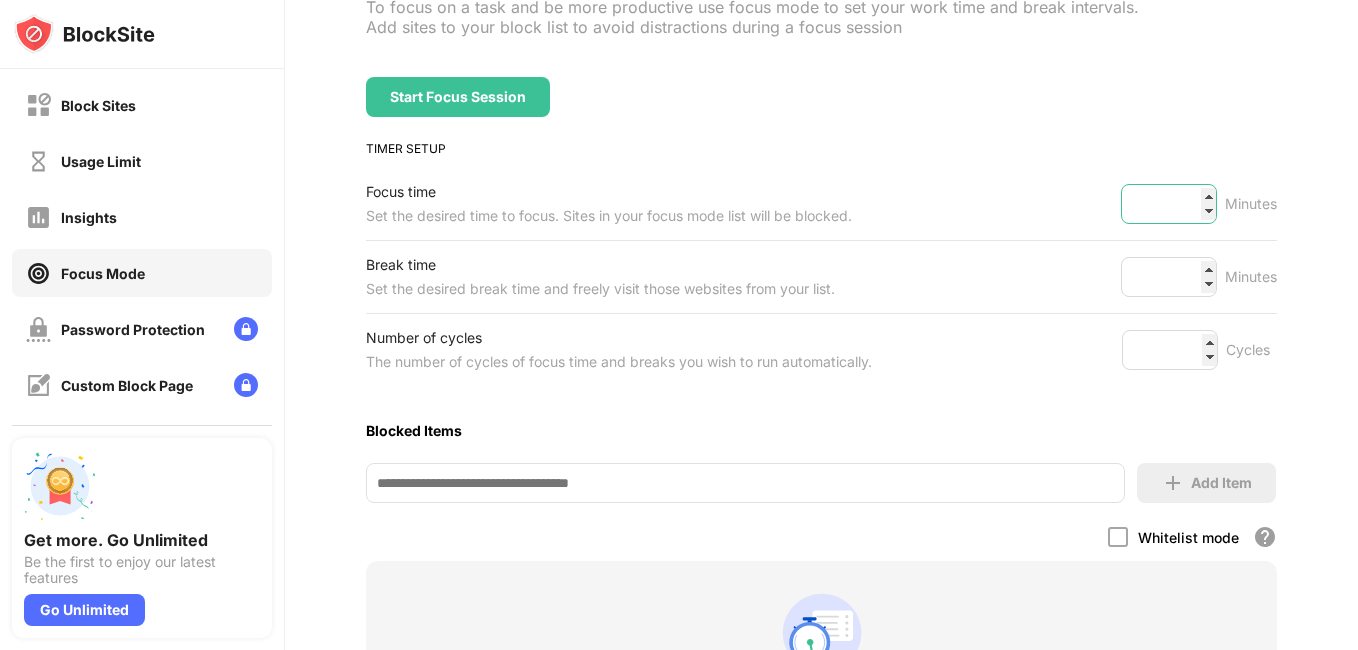 click on "**" at bounding box center (1169, 204) 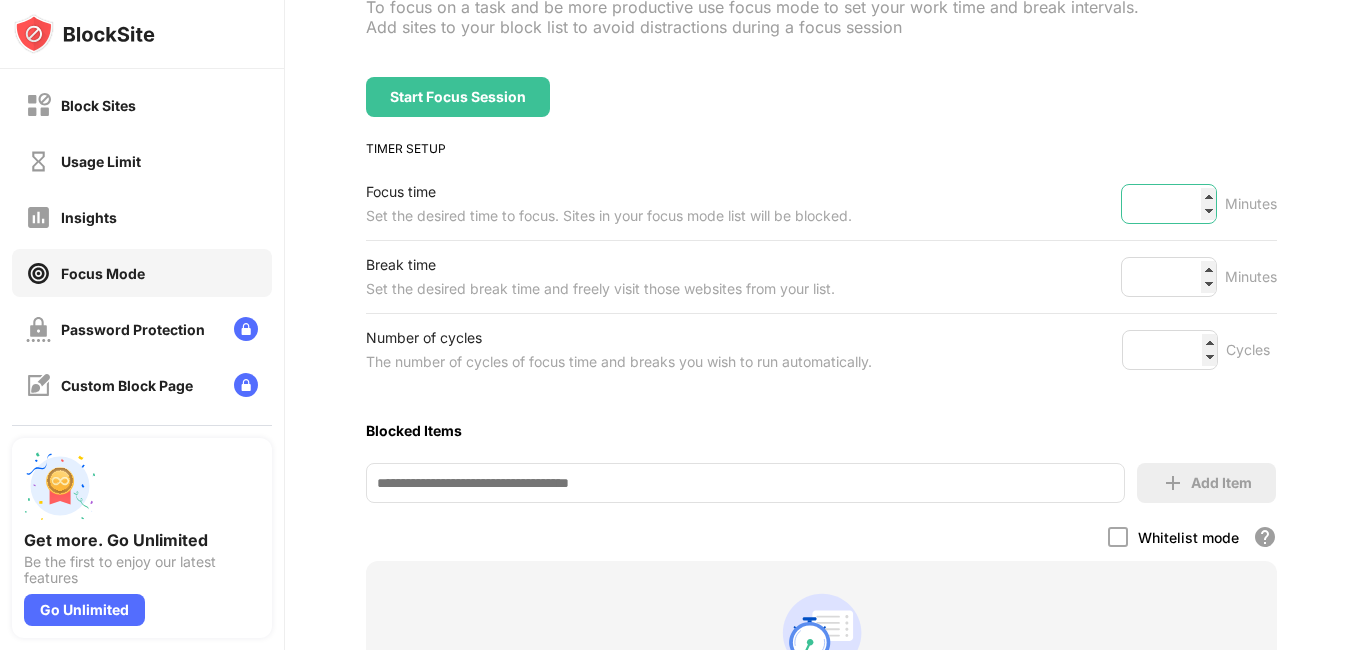 click on "**" at bounding box center [1169, 204] 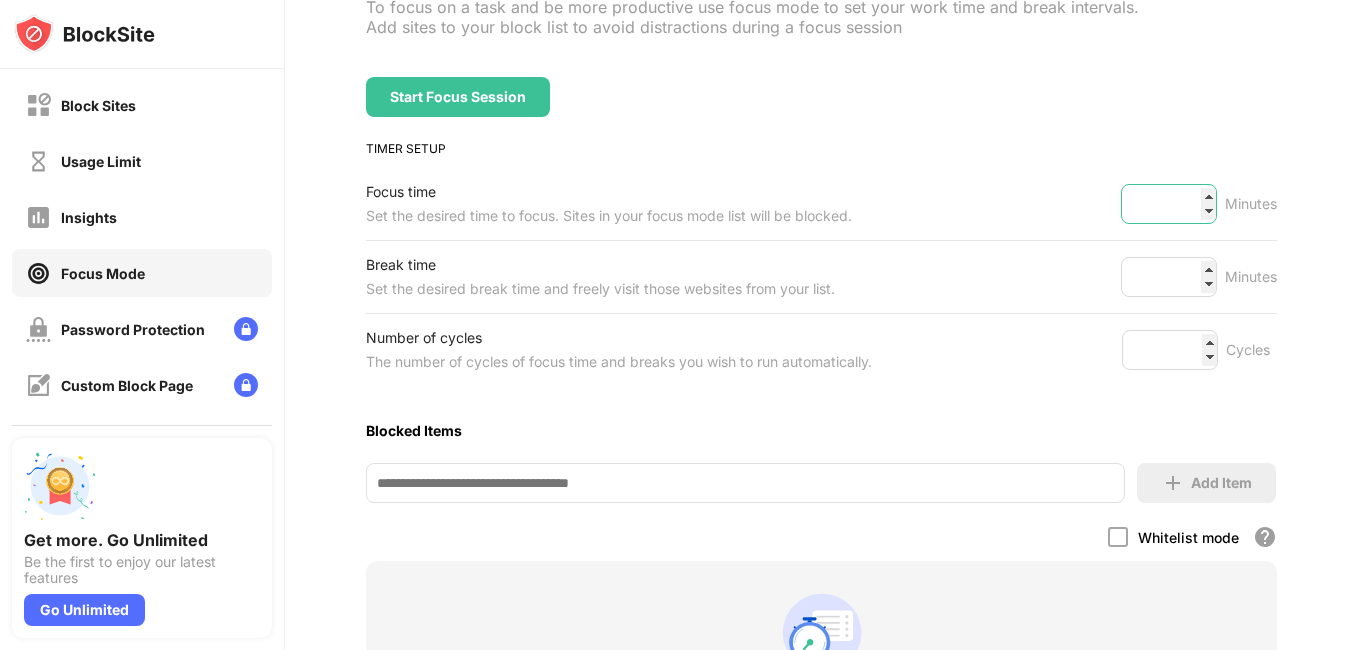 click on "**" at bounding box center [1169, 204] 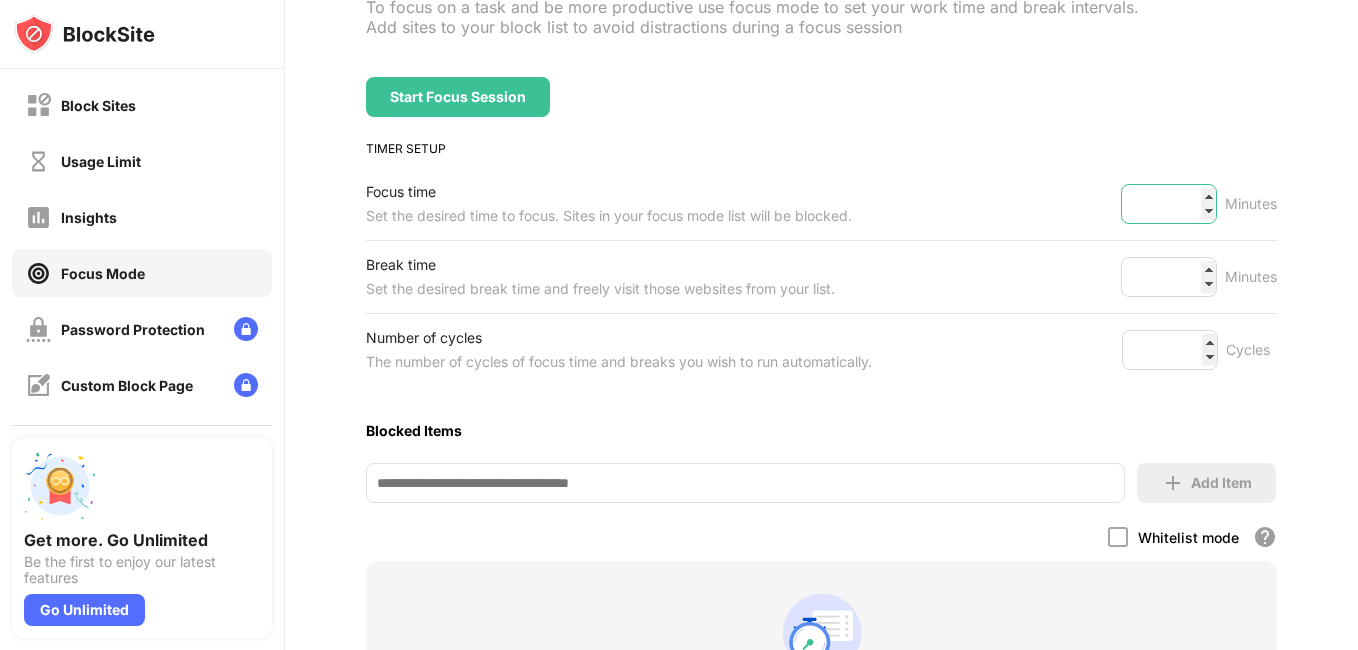 click on "**" at bounding box center (1169, 204) 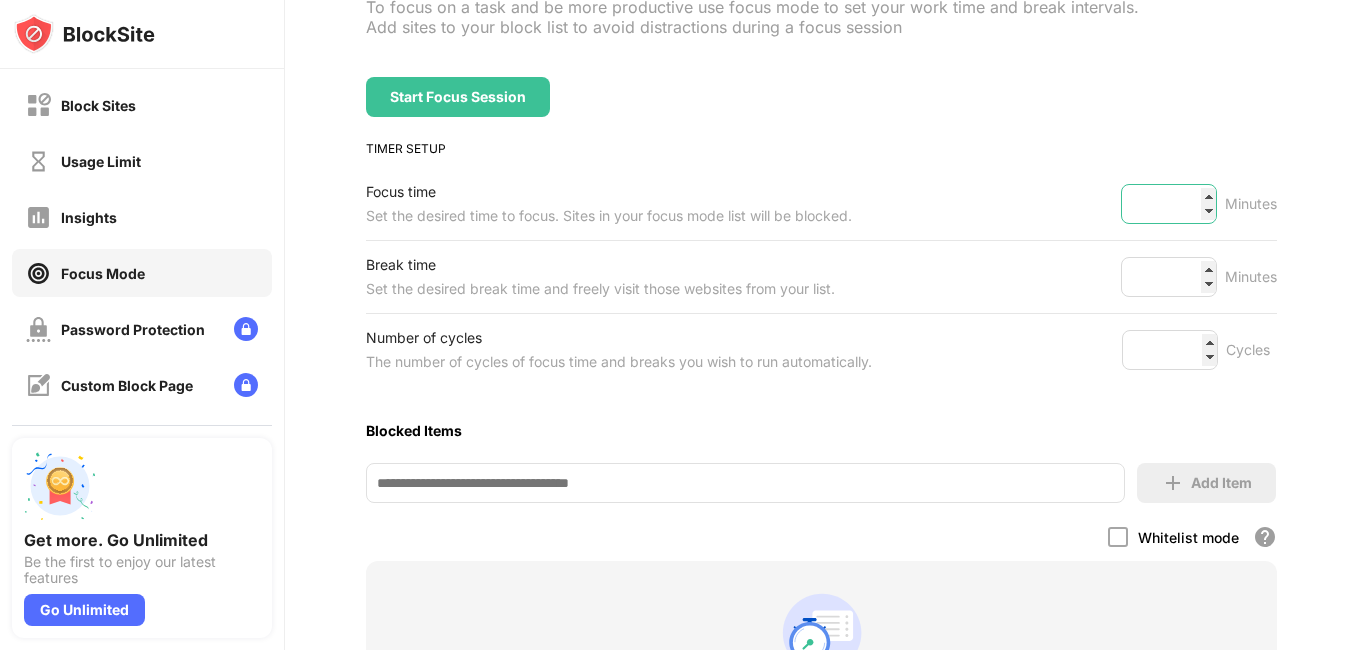 click on "**" at bounding box center (1169, 204) 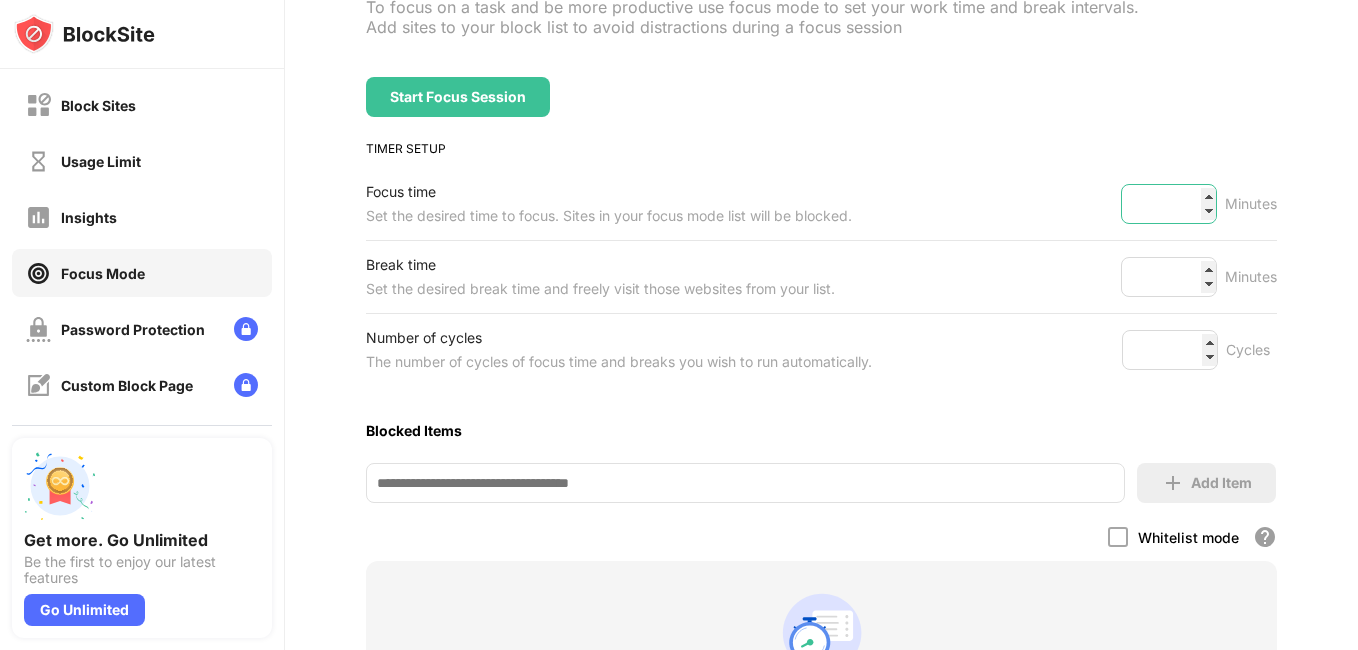 click on "**" at bounding box center (1169, 204) 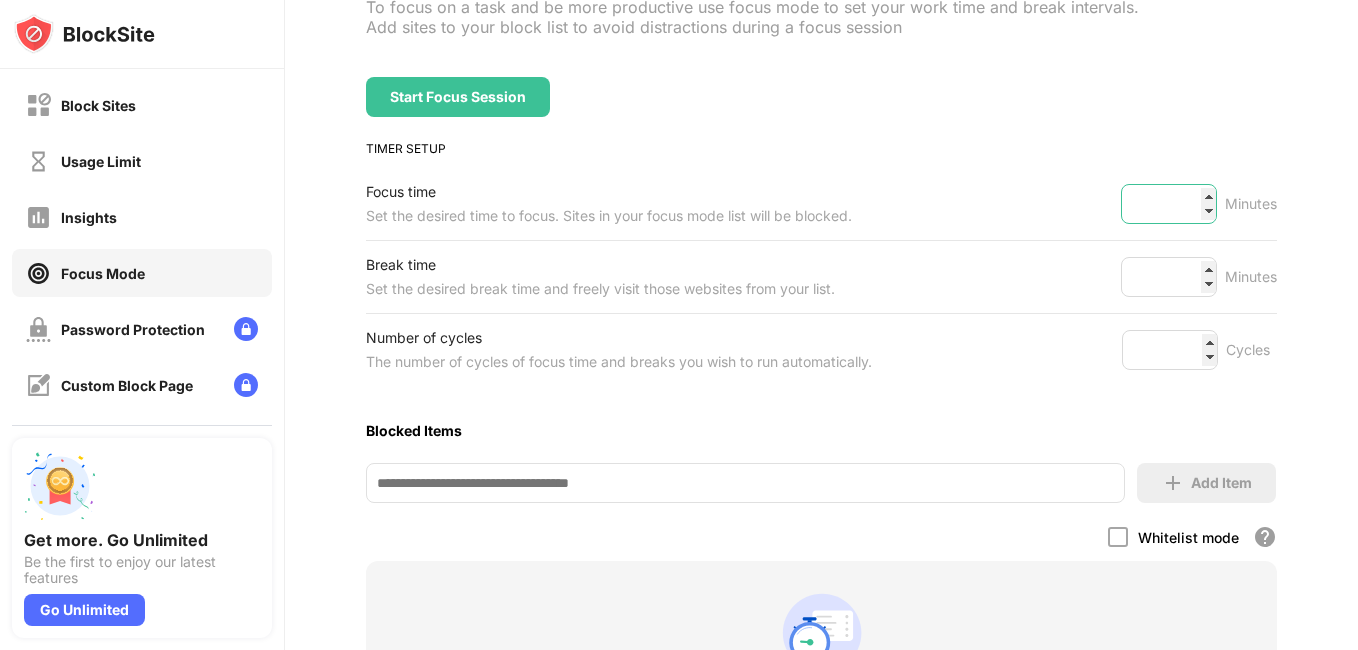 click on "**" at bounding box center [1169, 204] 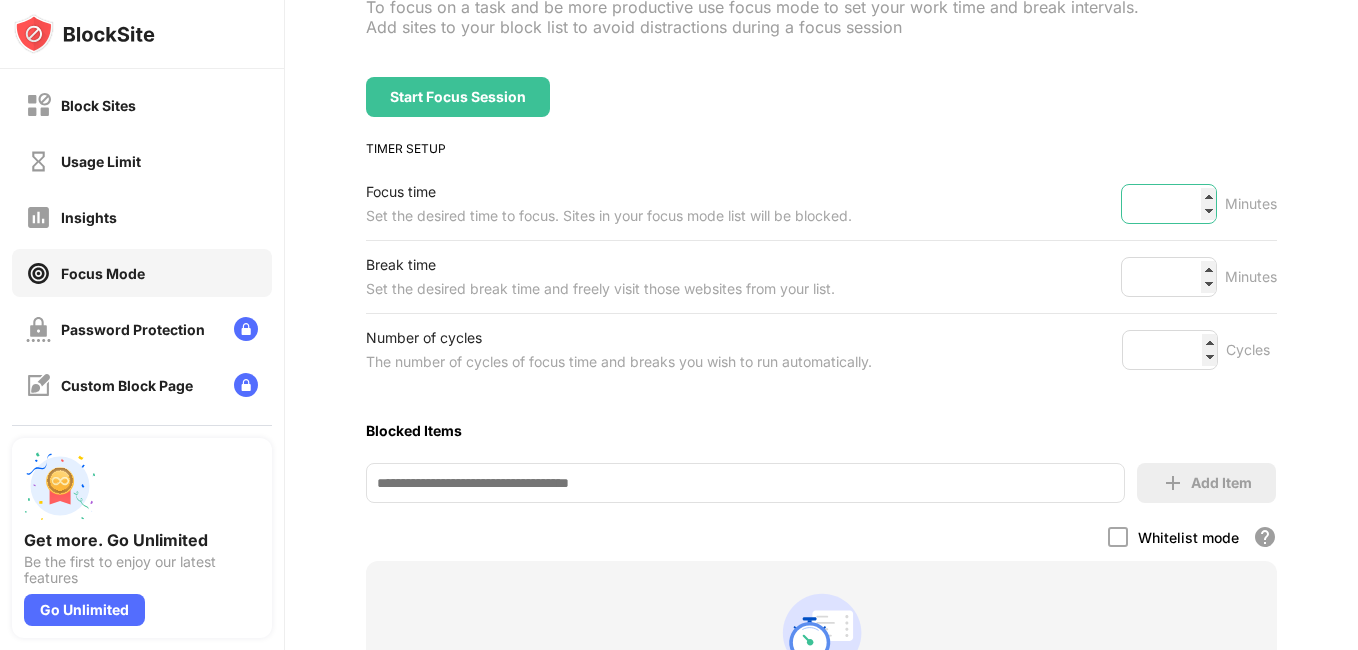click on "**" at bounding box center (1169, 204) 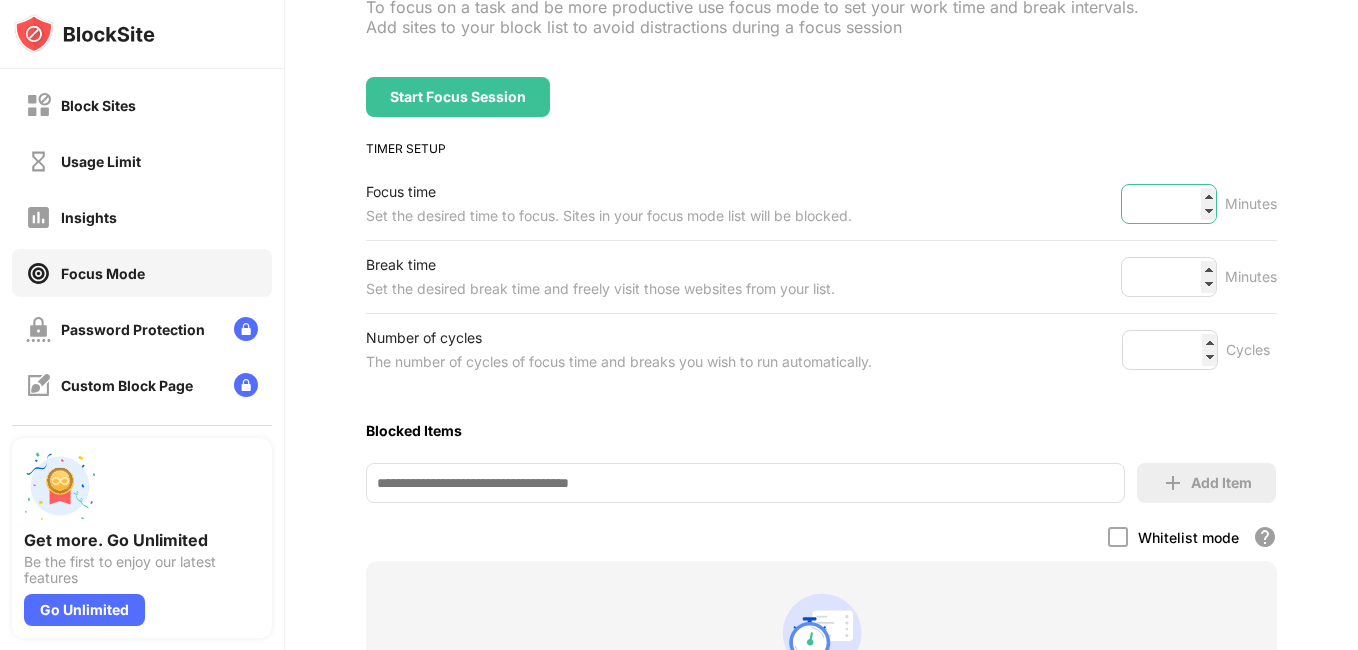 click on "**" at bounding box center [1169, 204] 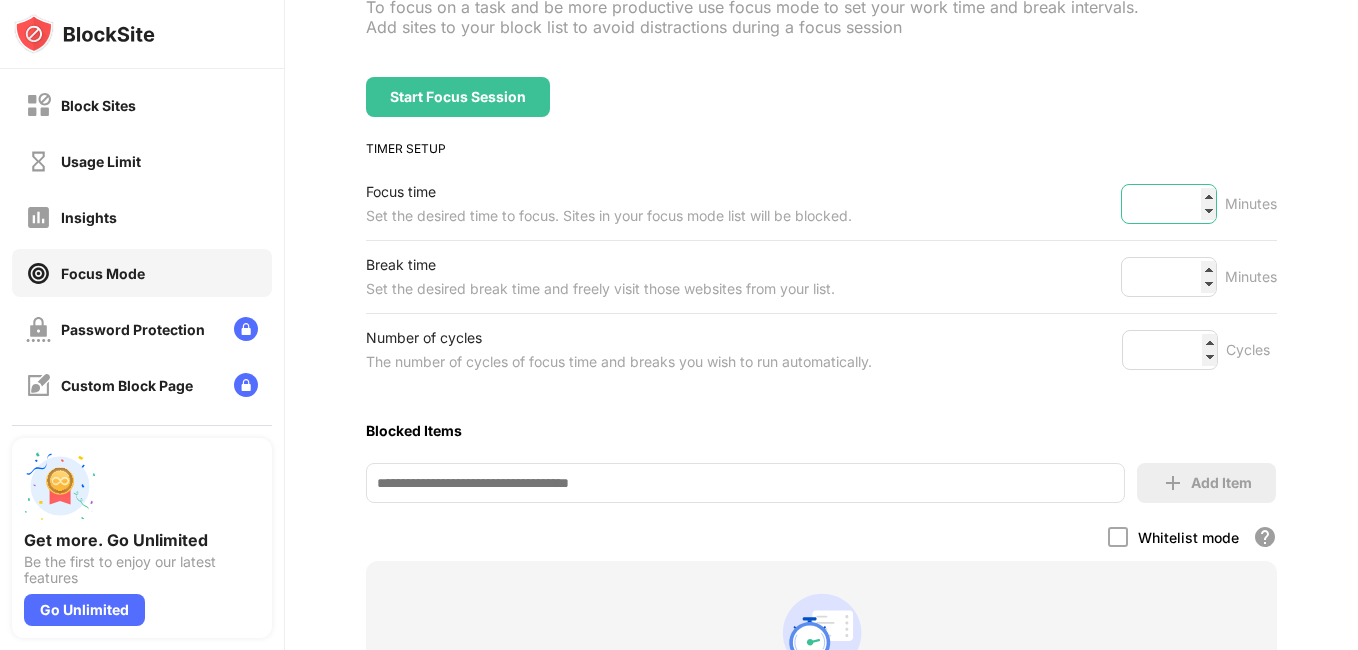 click on "**" at bounding box center [1169, 204] 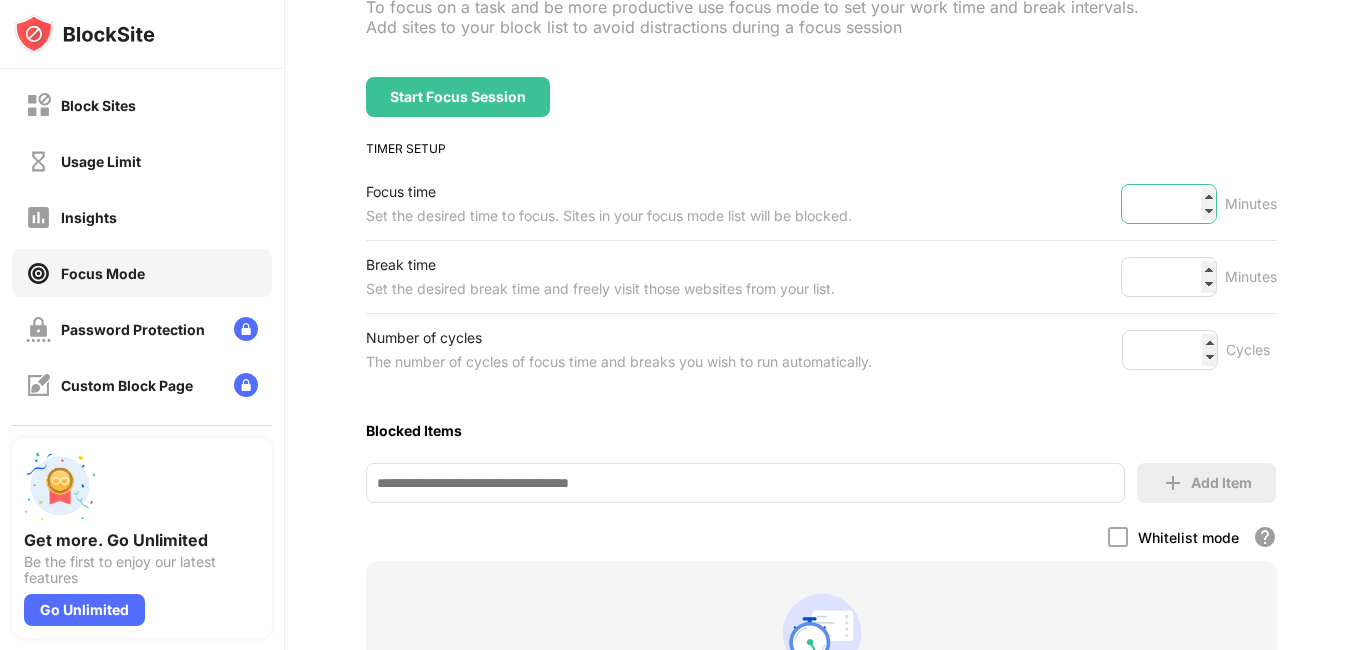 click on "**" at bounding box center (1169, 204) 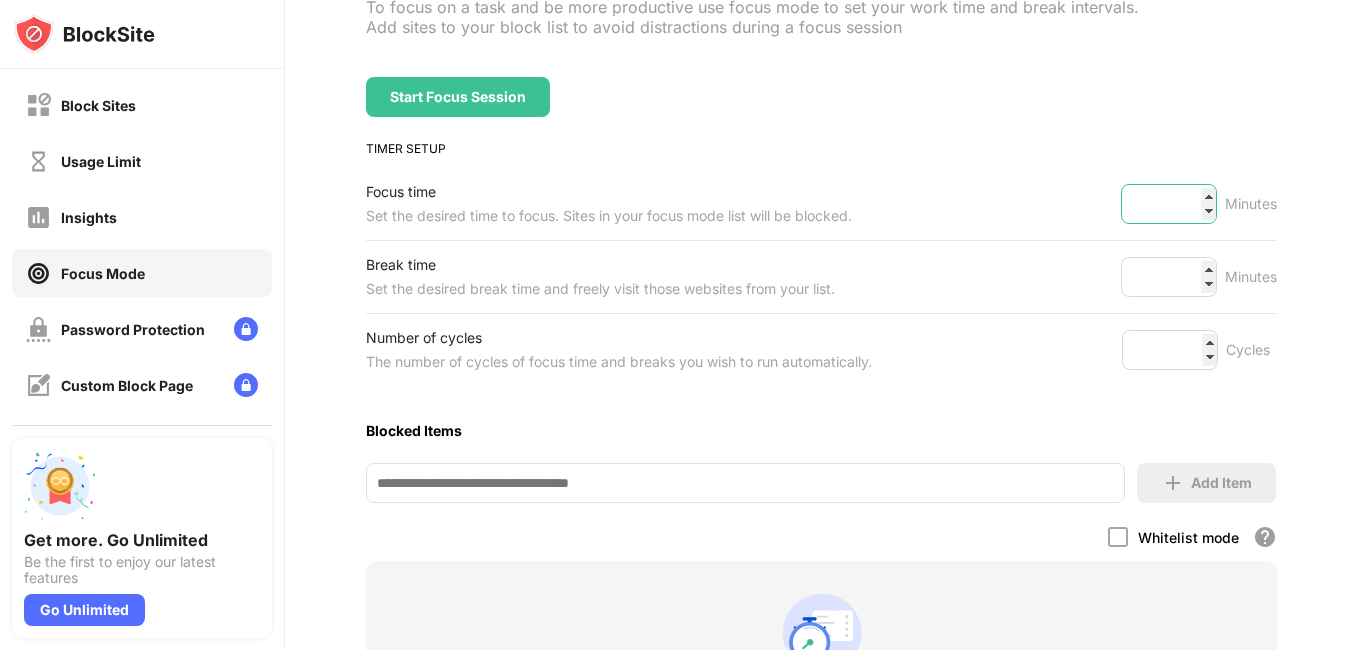 click on "**" at bounding box center [1169, 204] 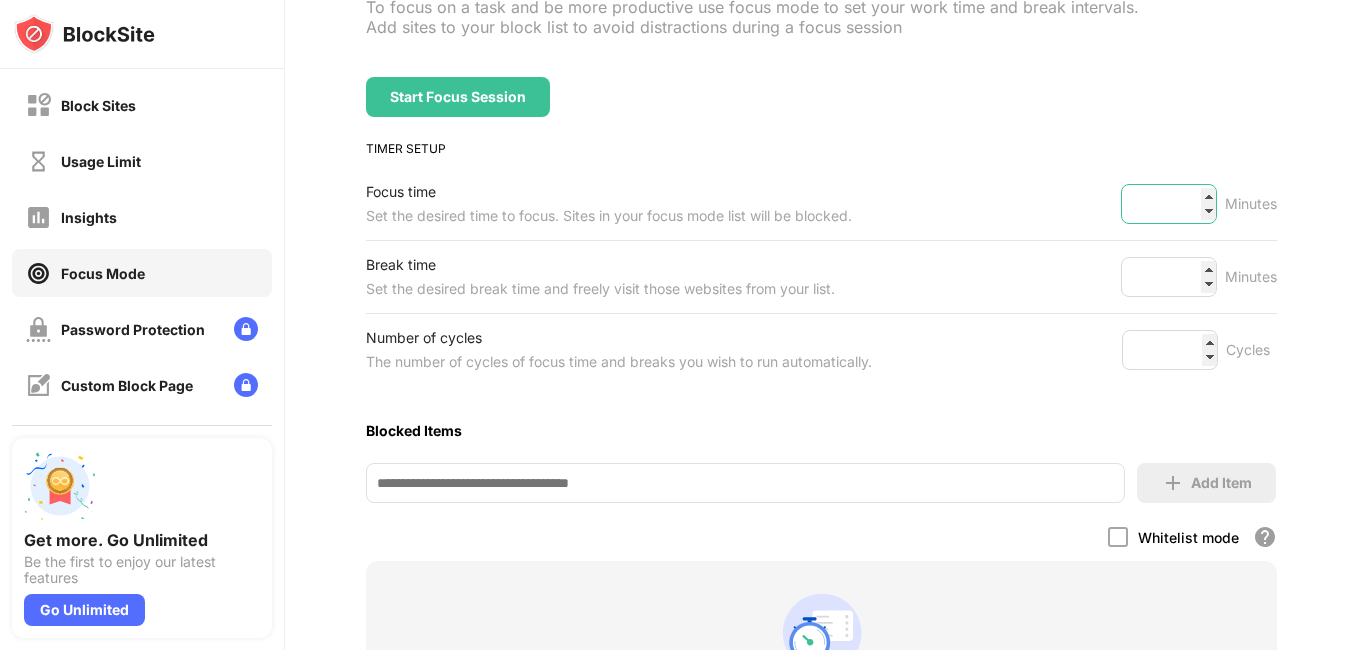 click on "**" at bounding box center (1169, 204) 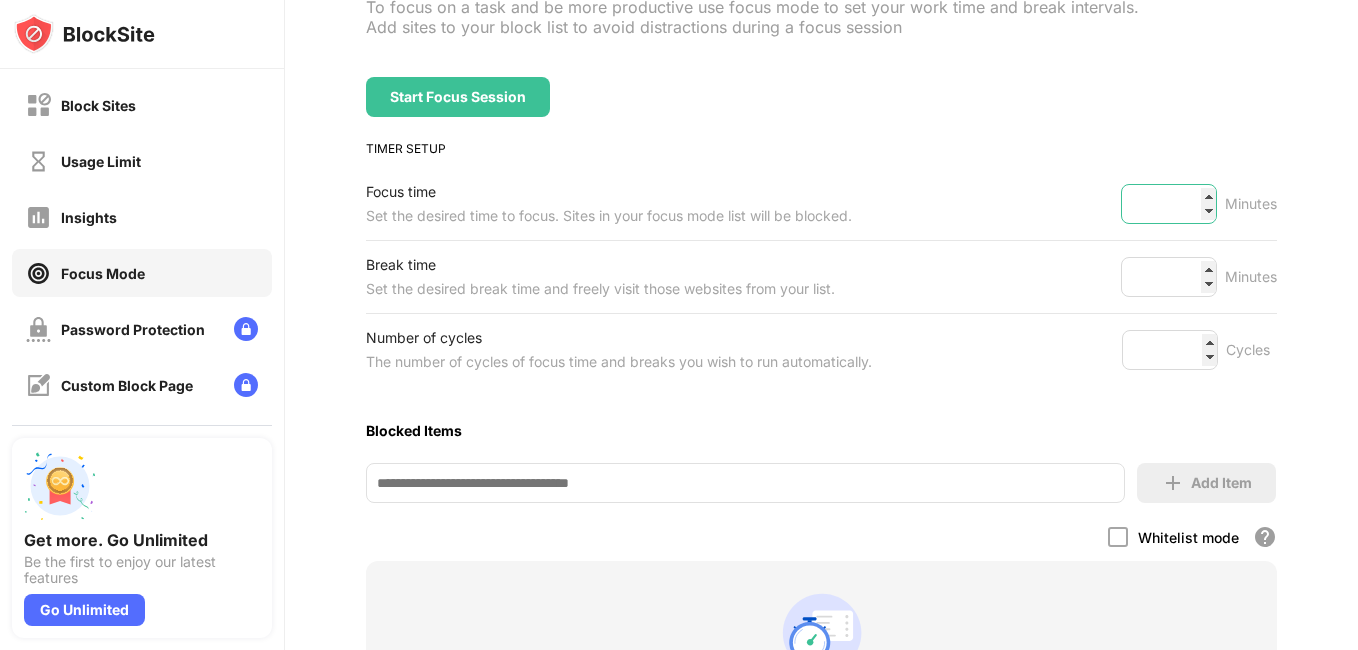 click on "**" at bounding box center [1169, 204] 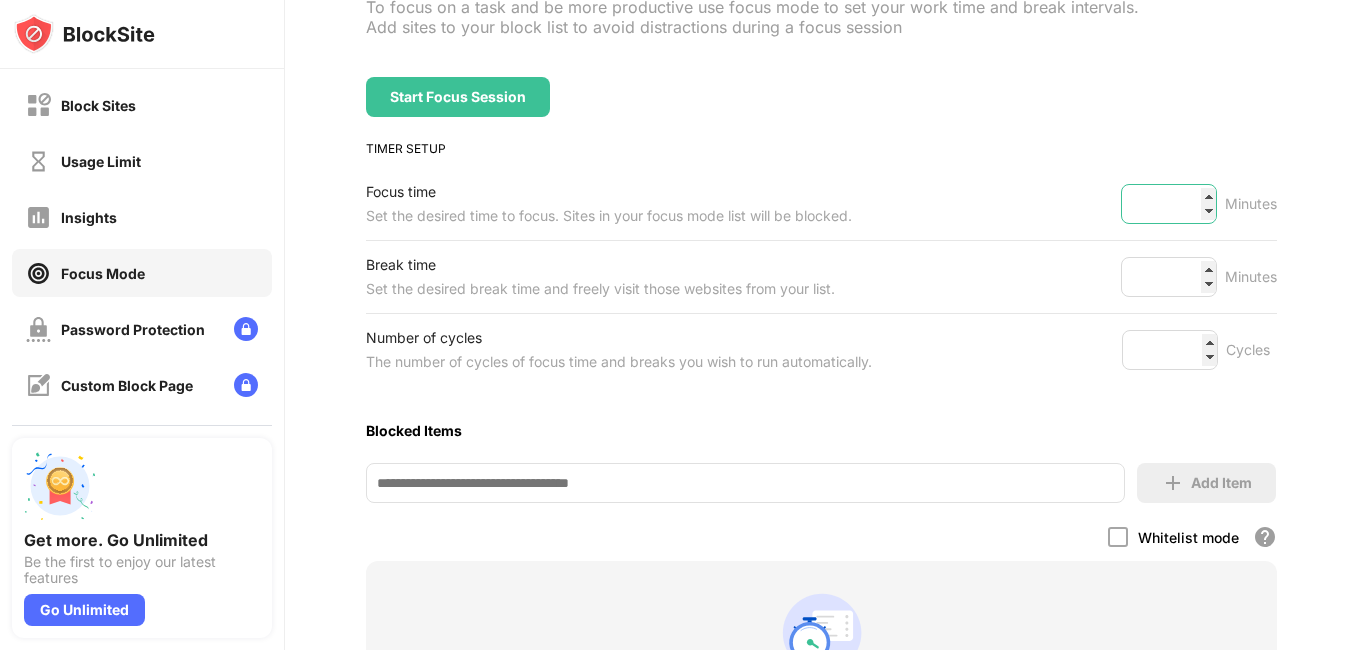 click on "**" at bounding box center [1169, 204] 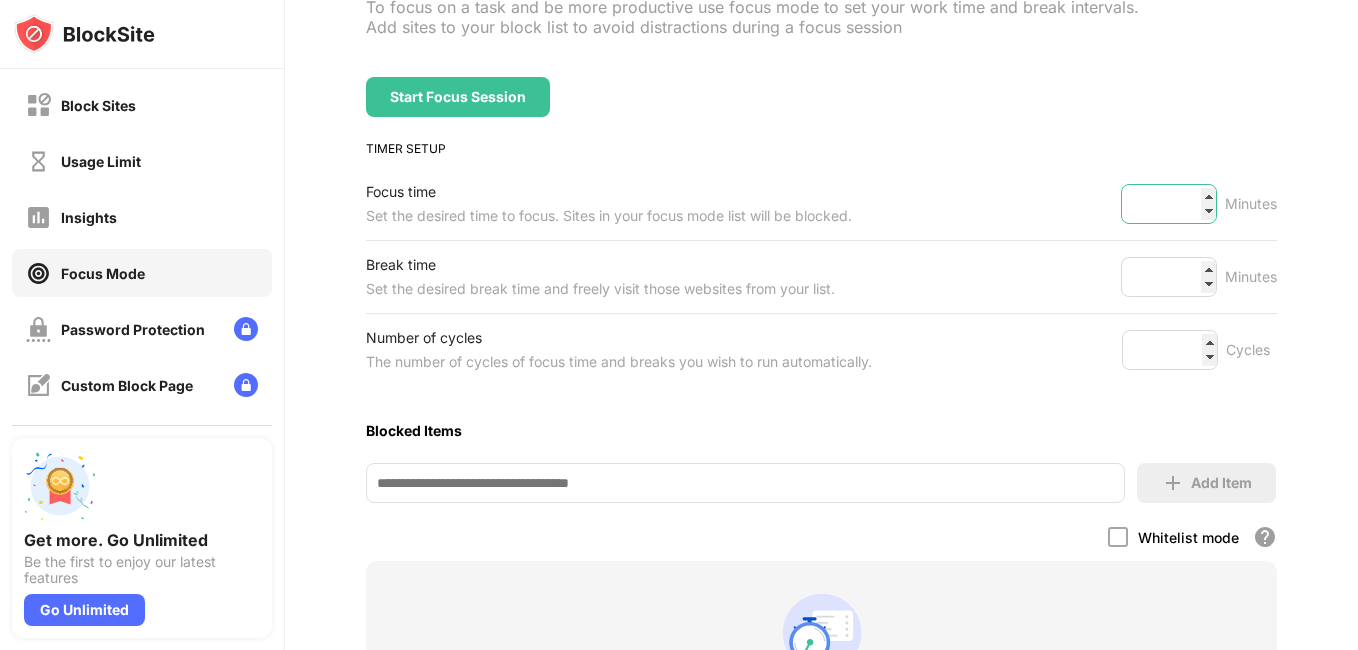 click on "**" at bounding box center (1169, 204) 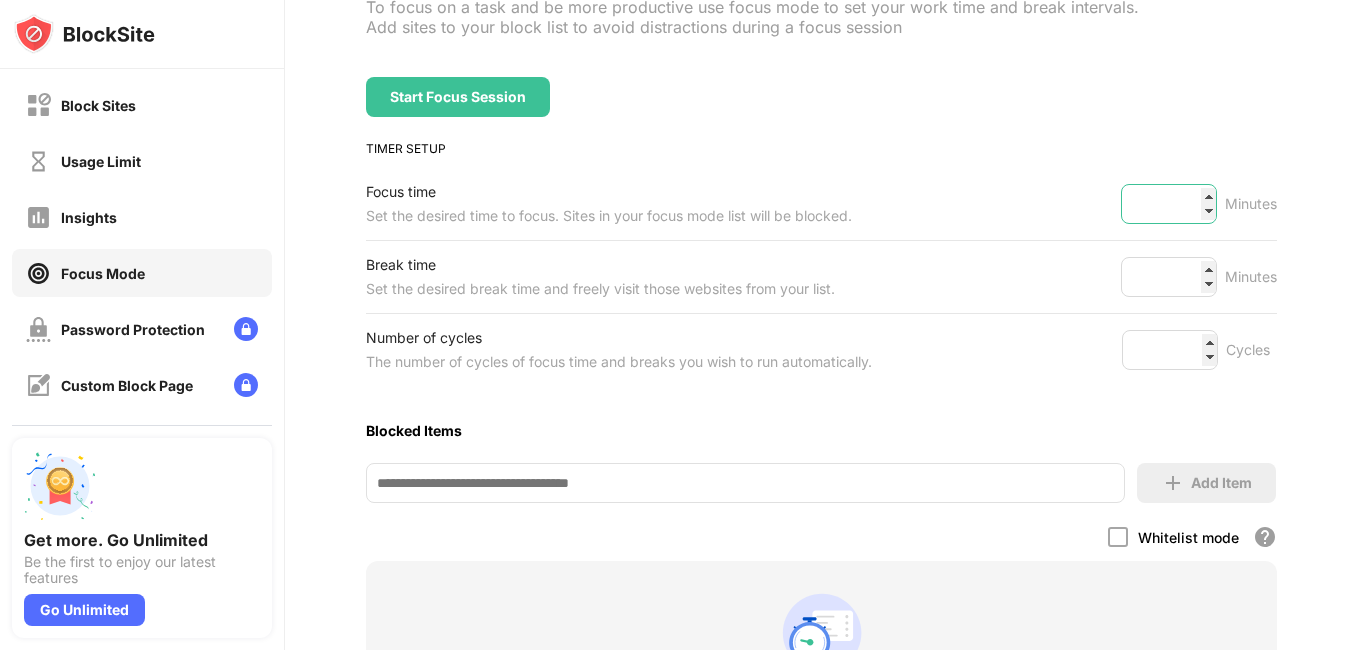 click on "**" at bounding box center [1169, 204] 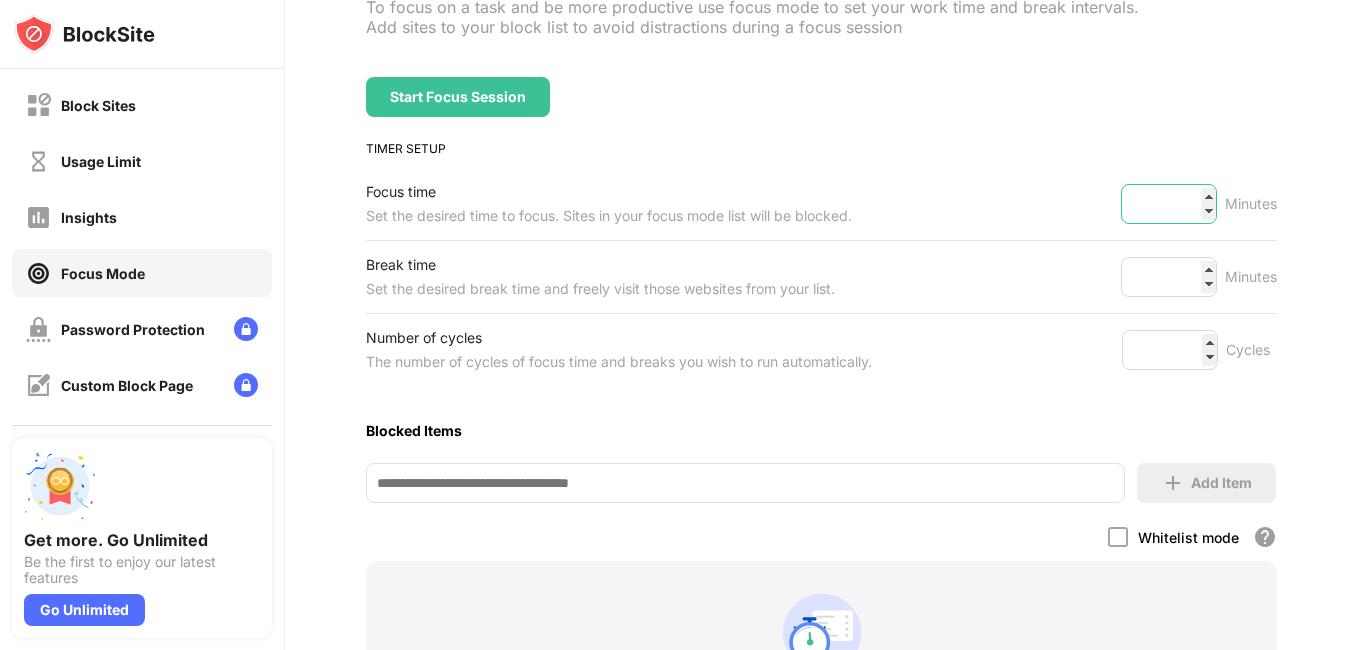 click on "**" at bounding box center [1169, 204] 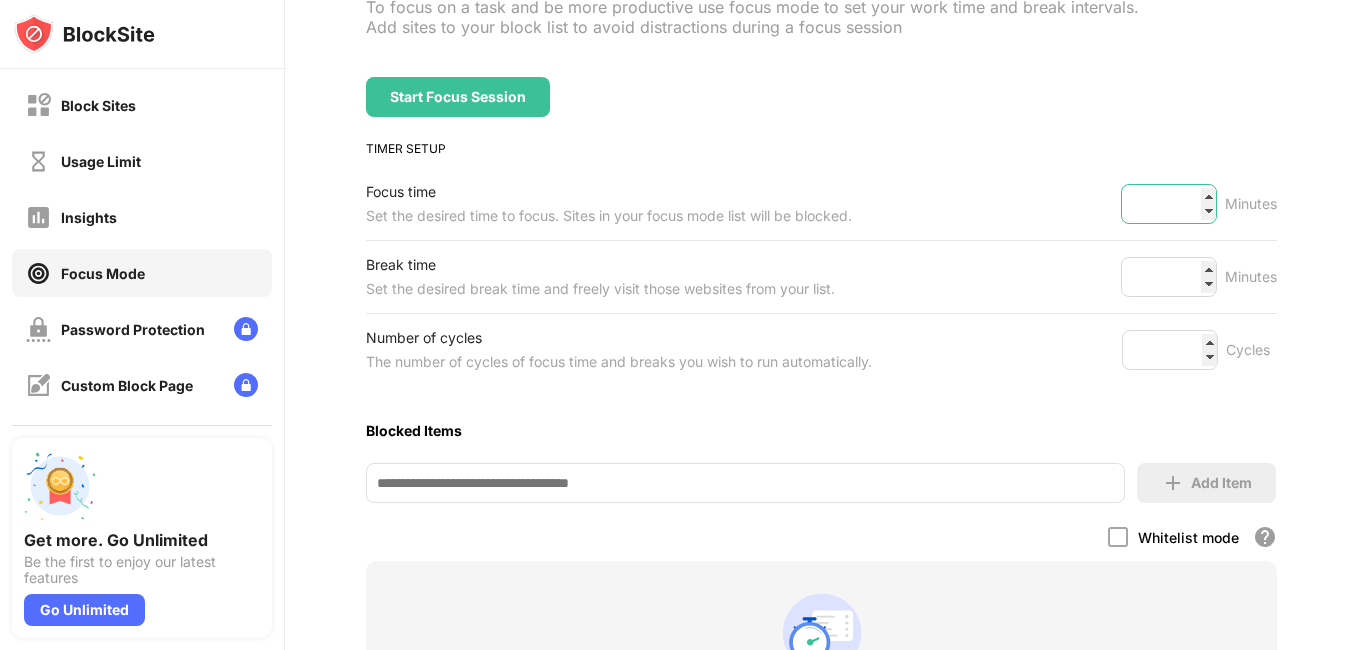 click on "**" at bounding box center [1169, 204] 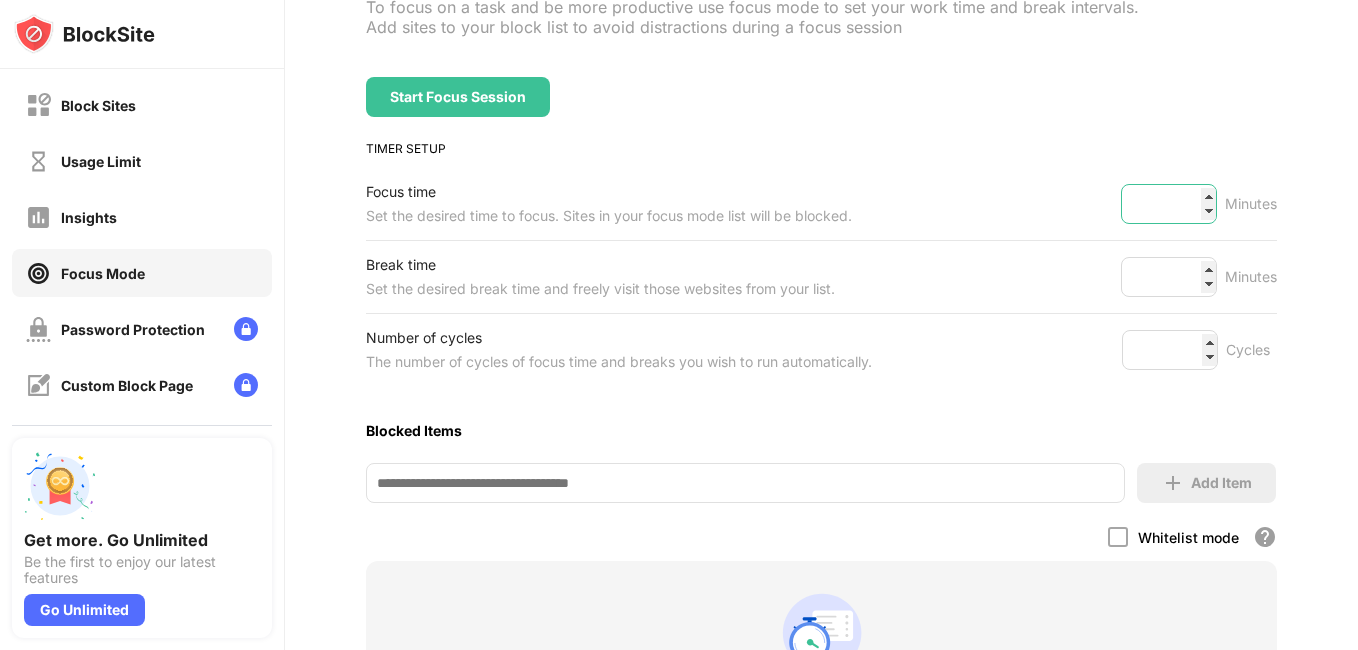 click on "**" at bounding box center [1169, 204] 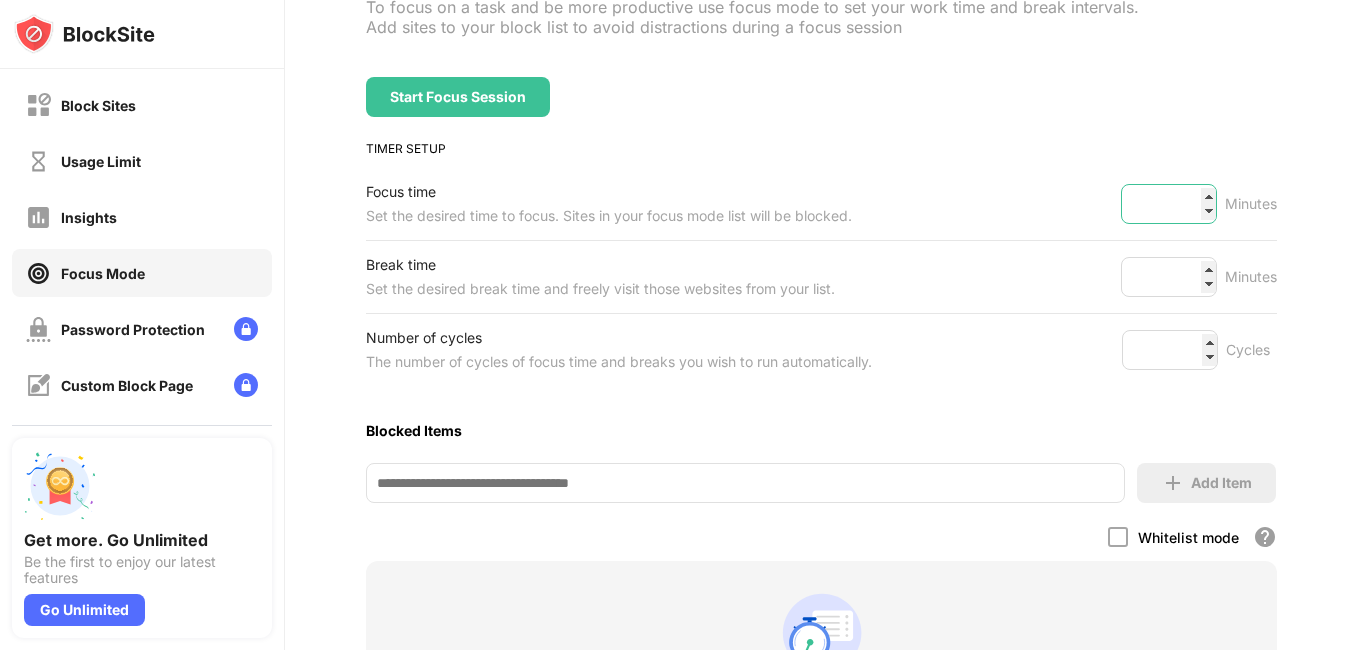 click on "**" at bounding box center [1169, 204] 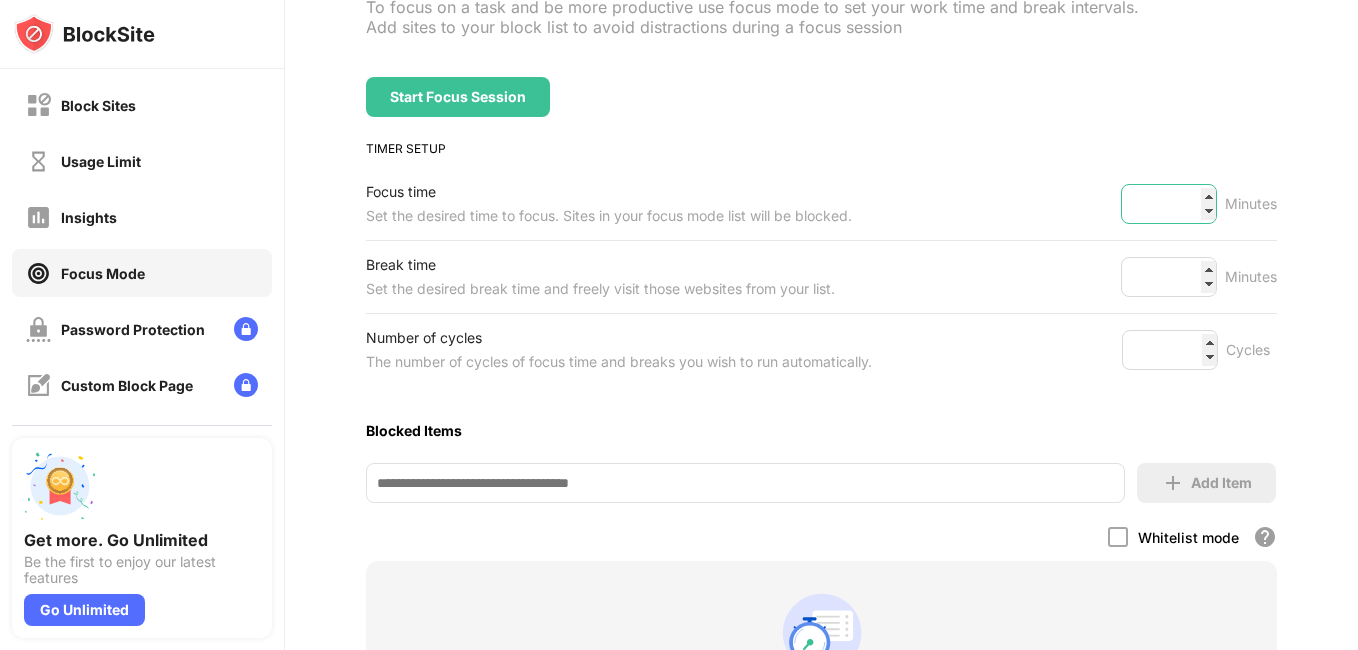 click on "**" at bounding box center (1169, 204) 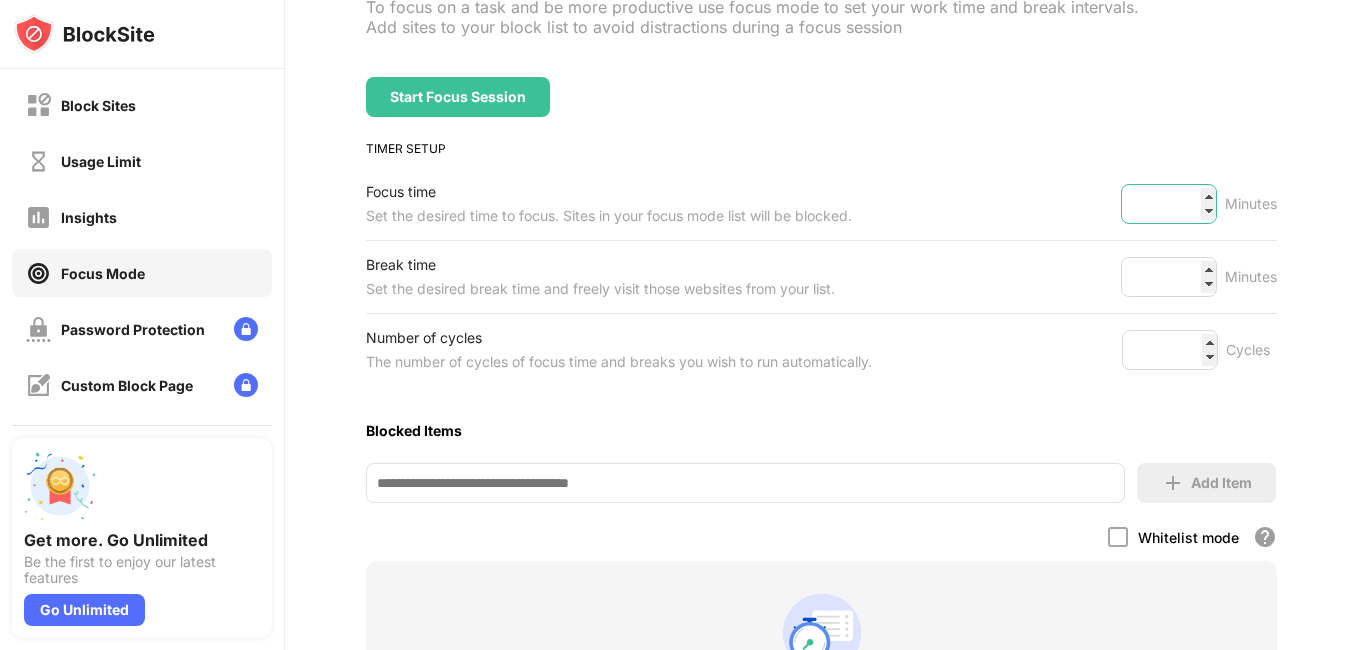 click on "**" at bounding box center [1169, 204] 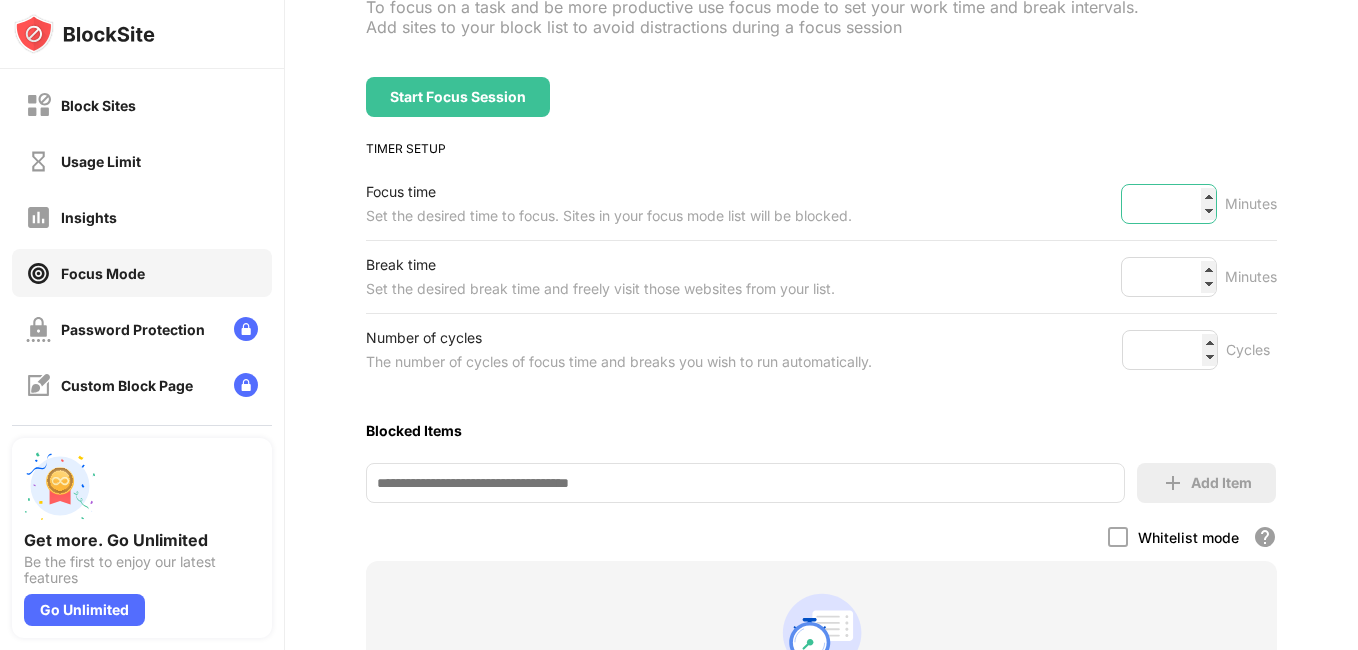 click on "**" at bounding box center [1169, 204] 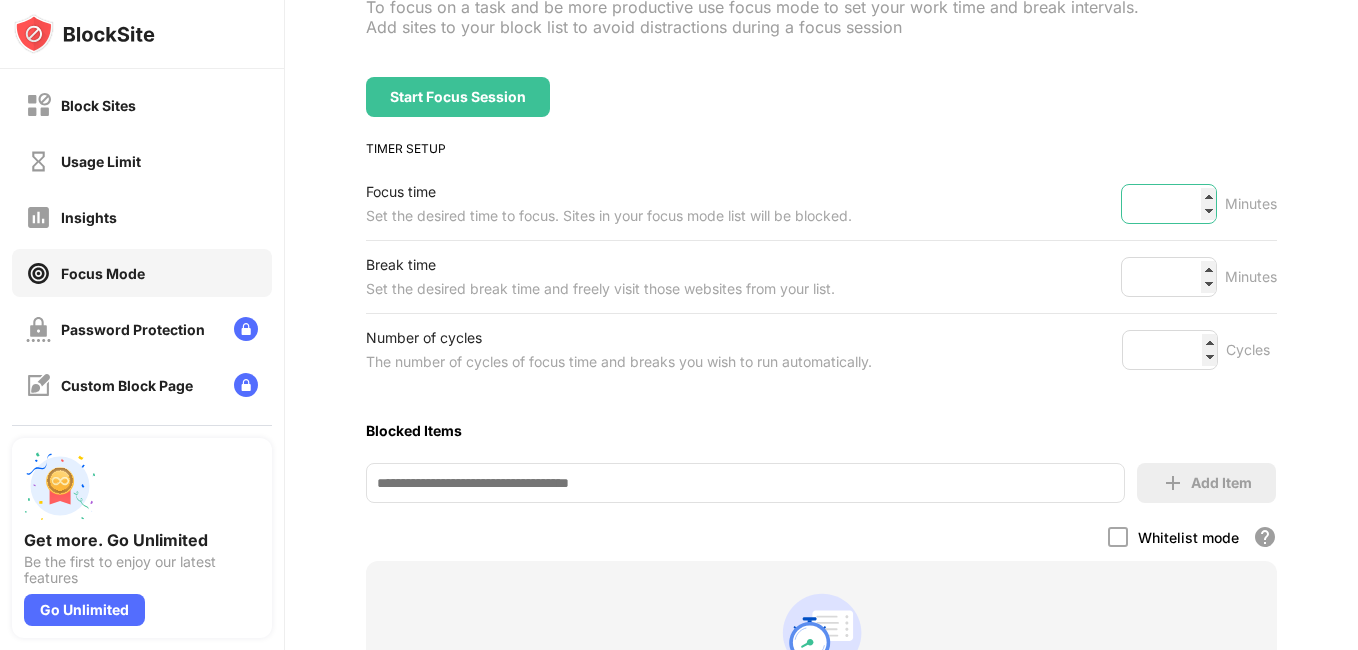 click on "**" at bounding box center (1169, 204) 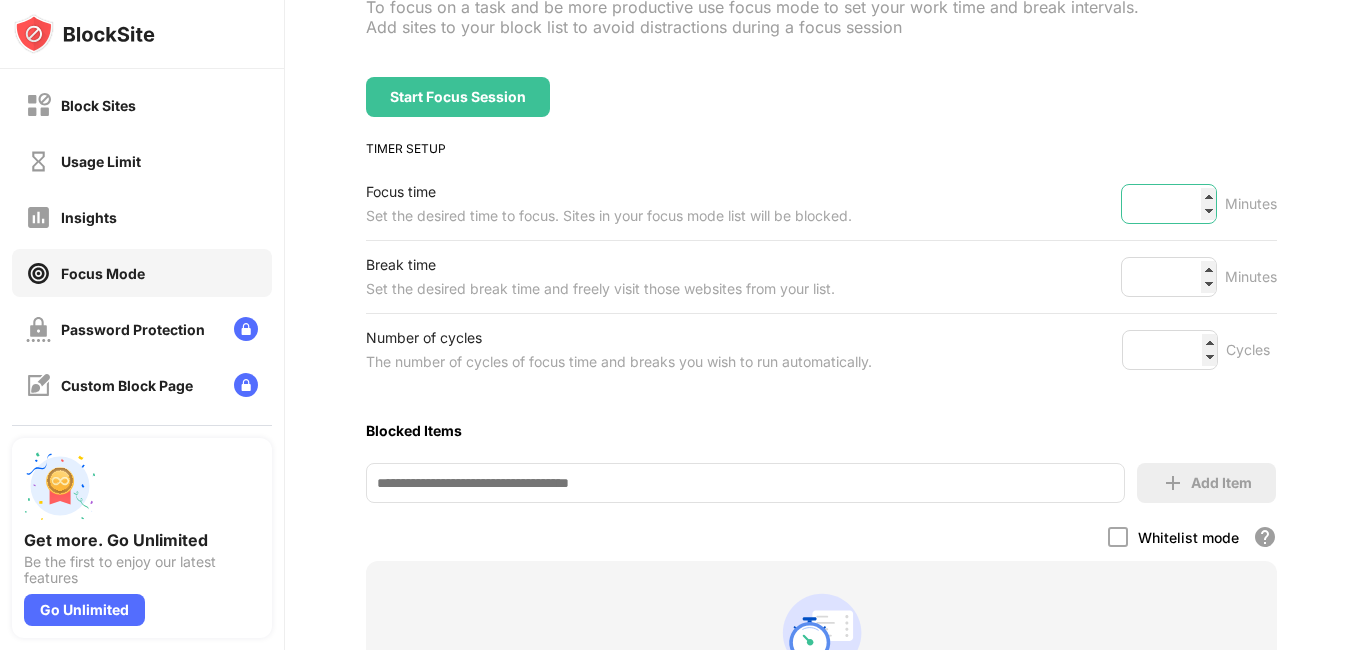 click on "**" at bounding box center [1169, 204] 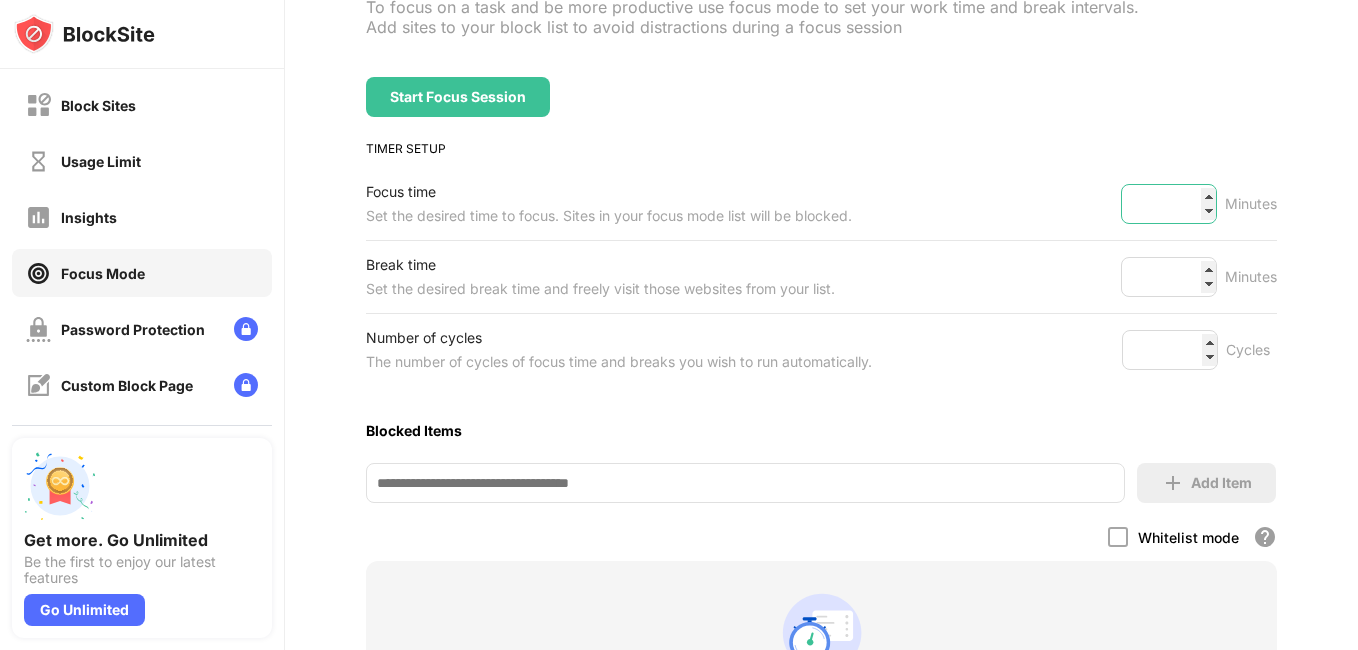 click on "**" at bounding box center (1169, 204) 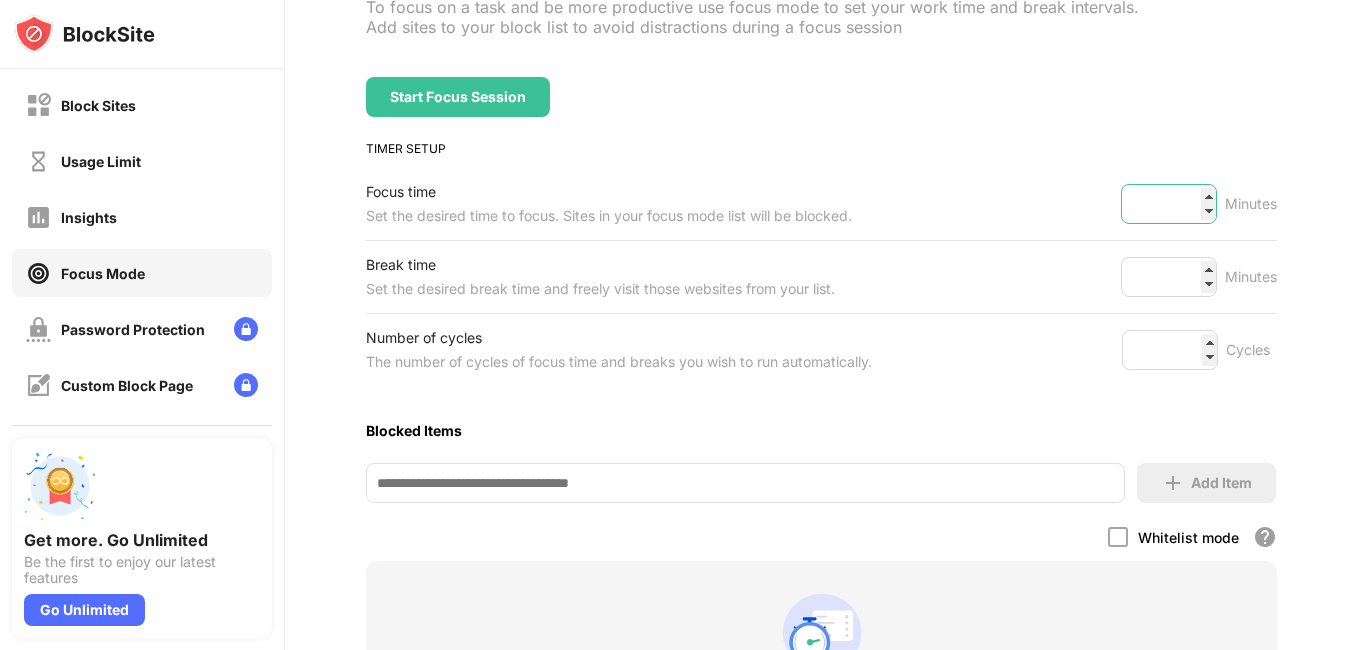 click on "**" at bounding box center (1169, 204) 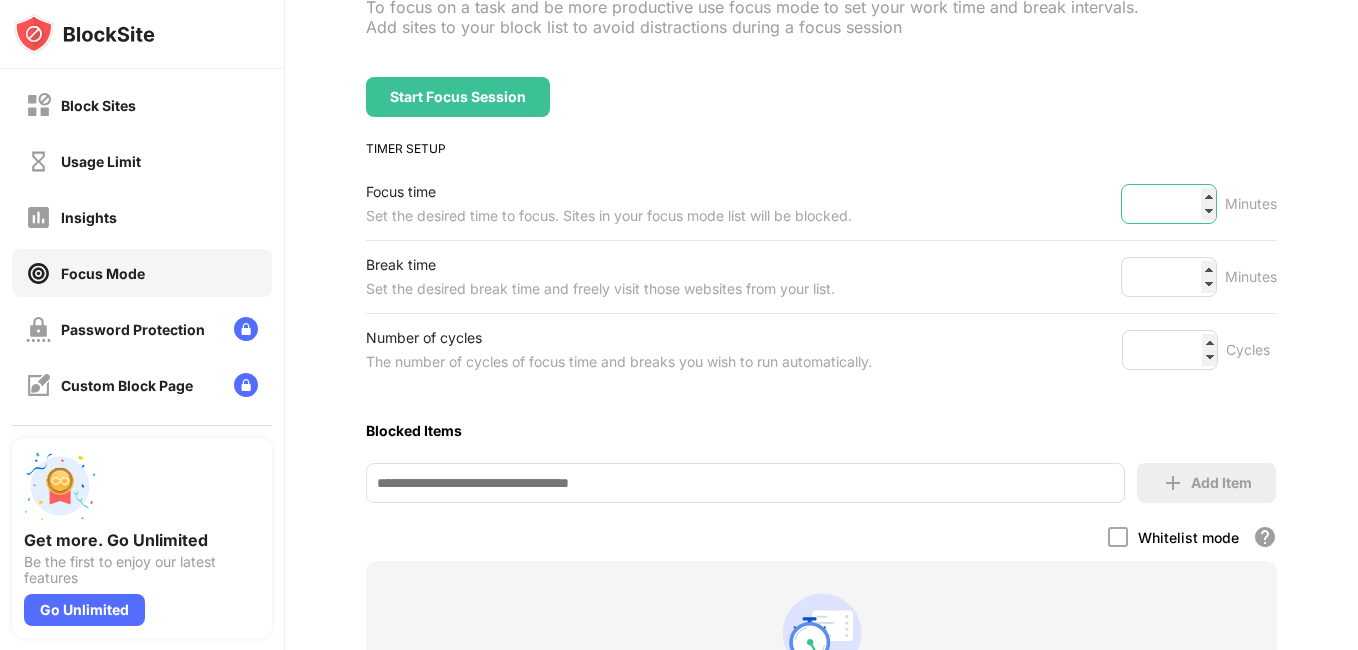 click on "**" at bounding box center (1169, 204) 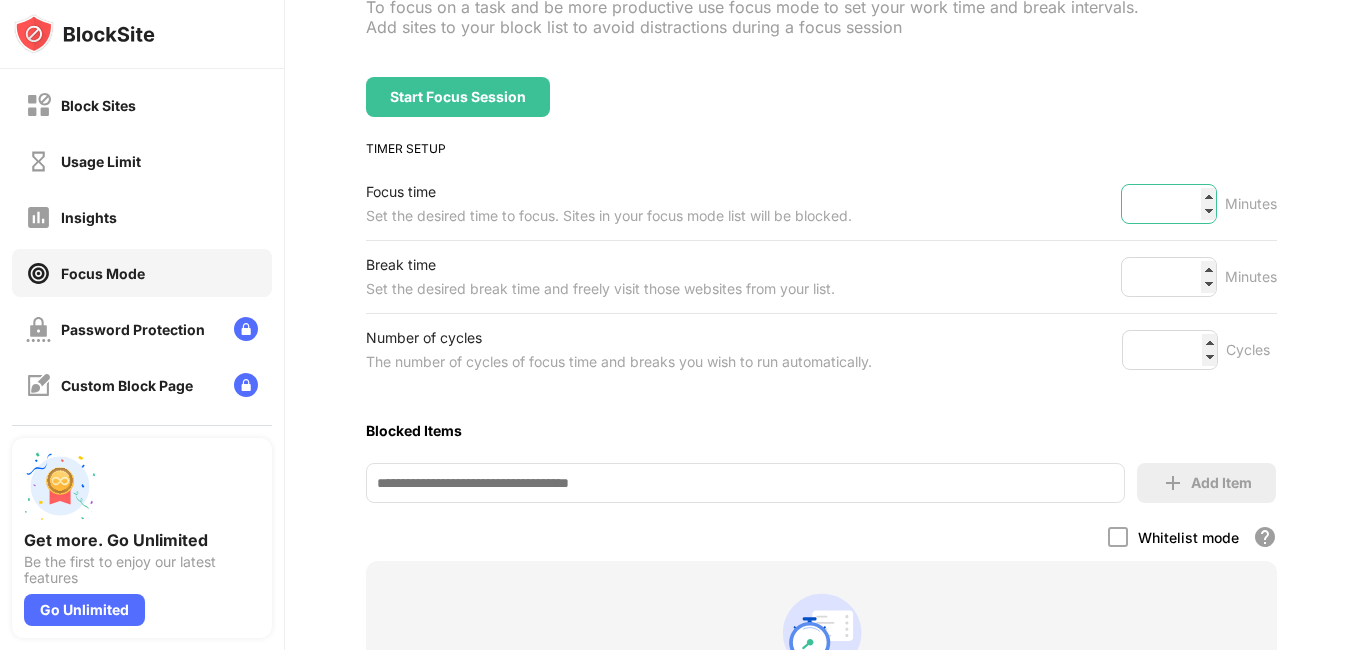 click on "**" at bounding box center (1169, 204) 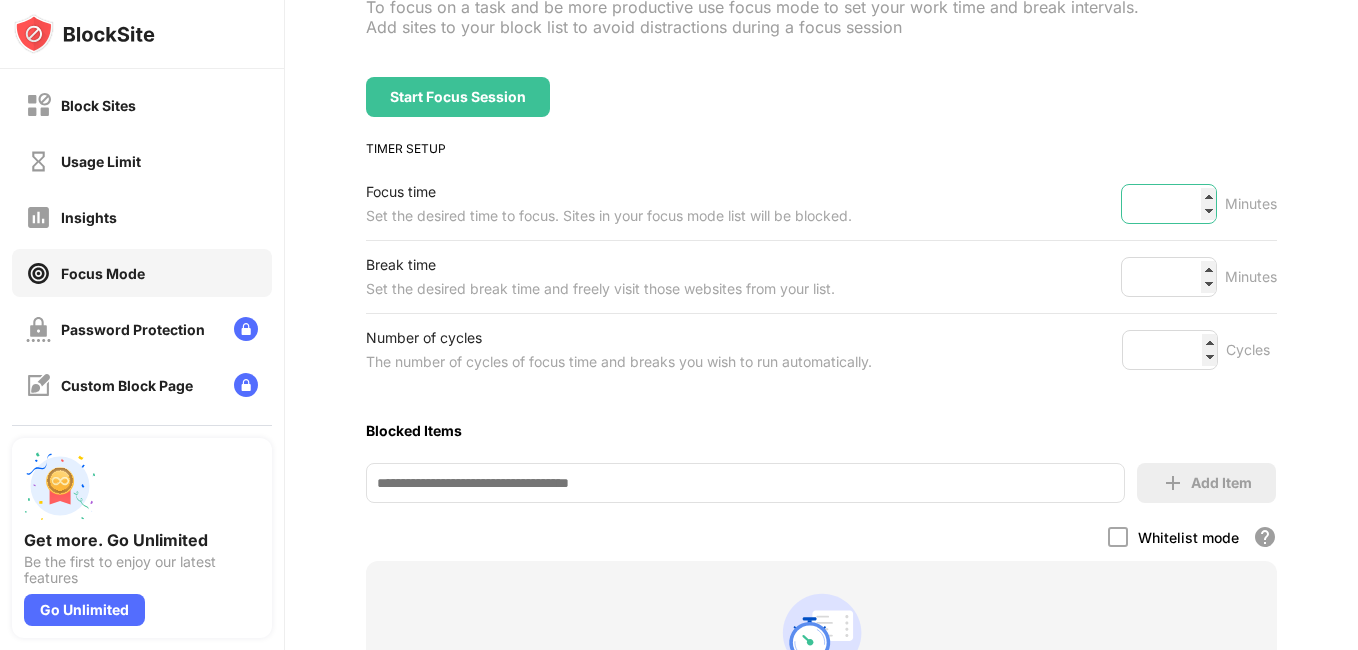click on "***" at bounding box center [1169, 204] 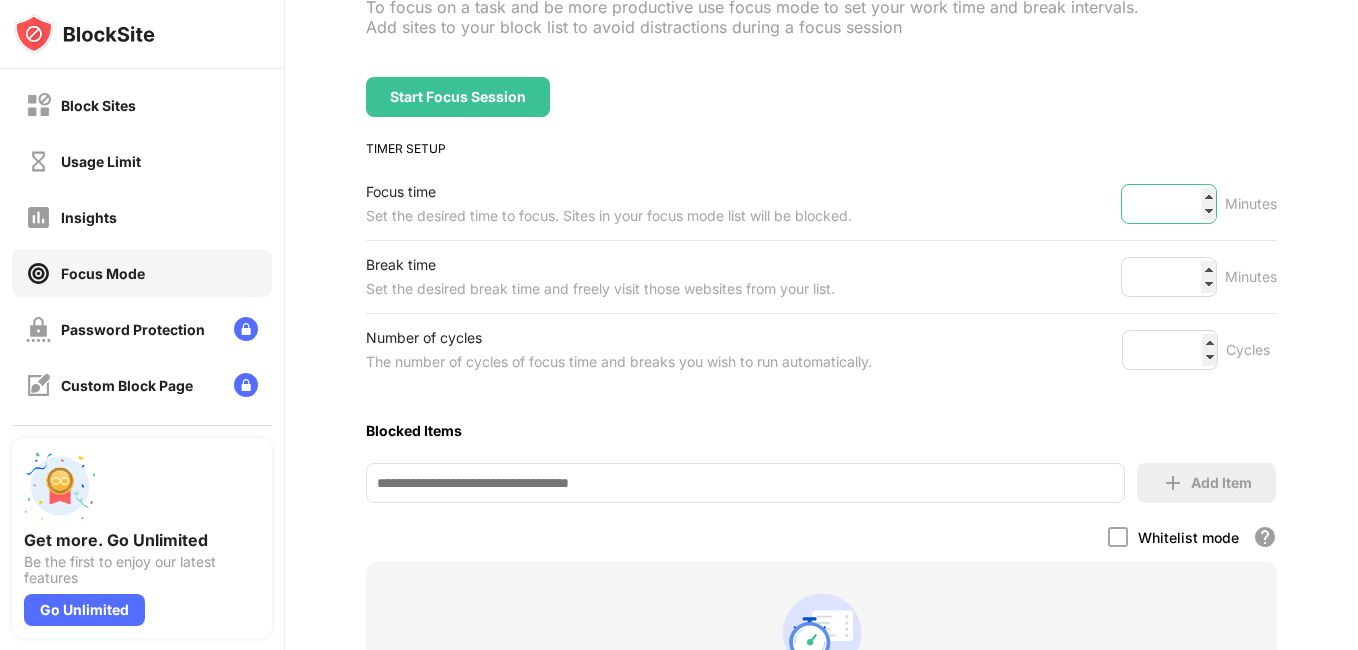 click on "***" at bounding box center (1169, 204) 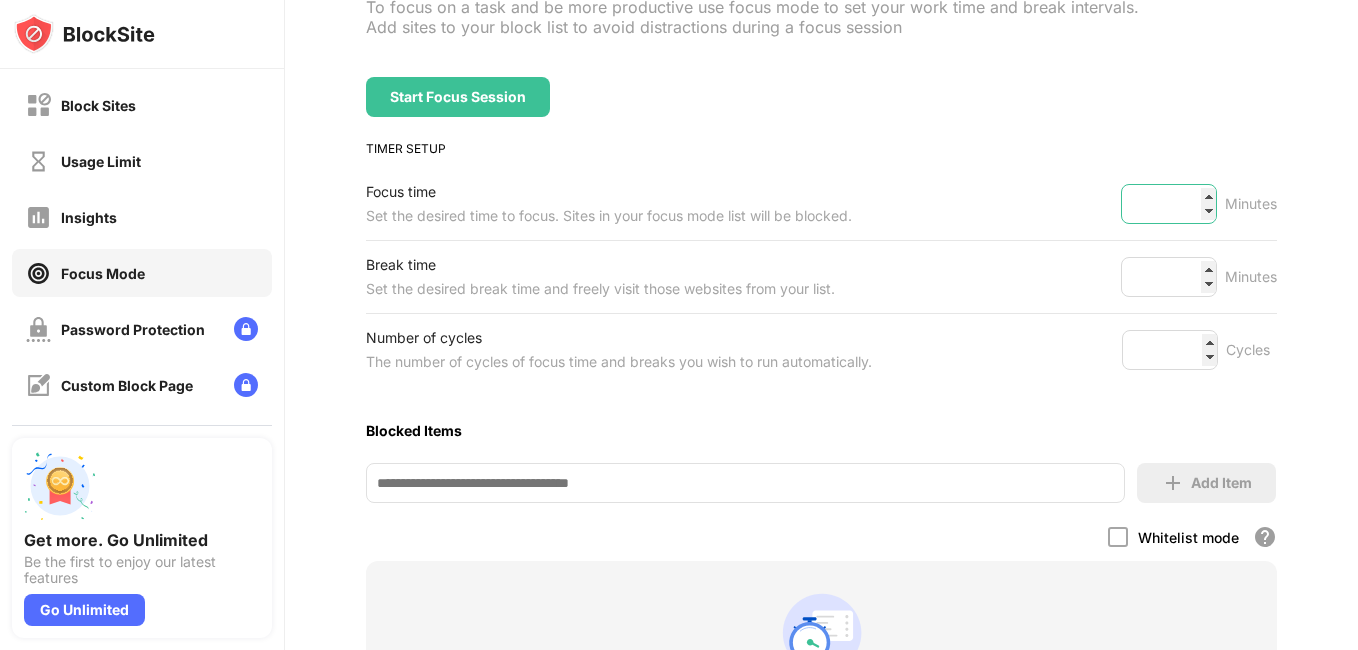 click on "***" at bounding box center (1169, 204) 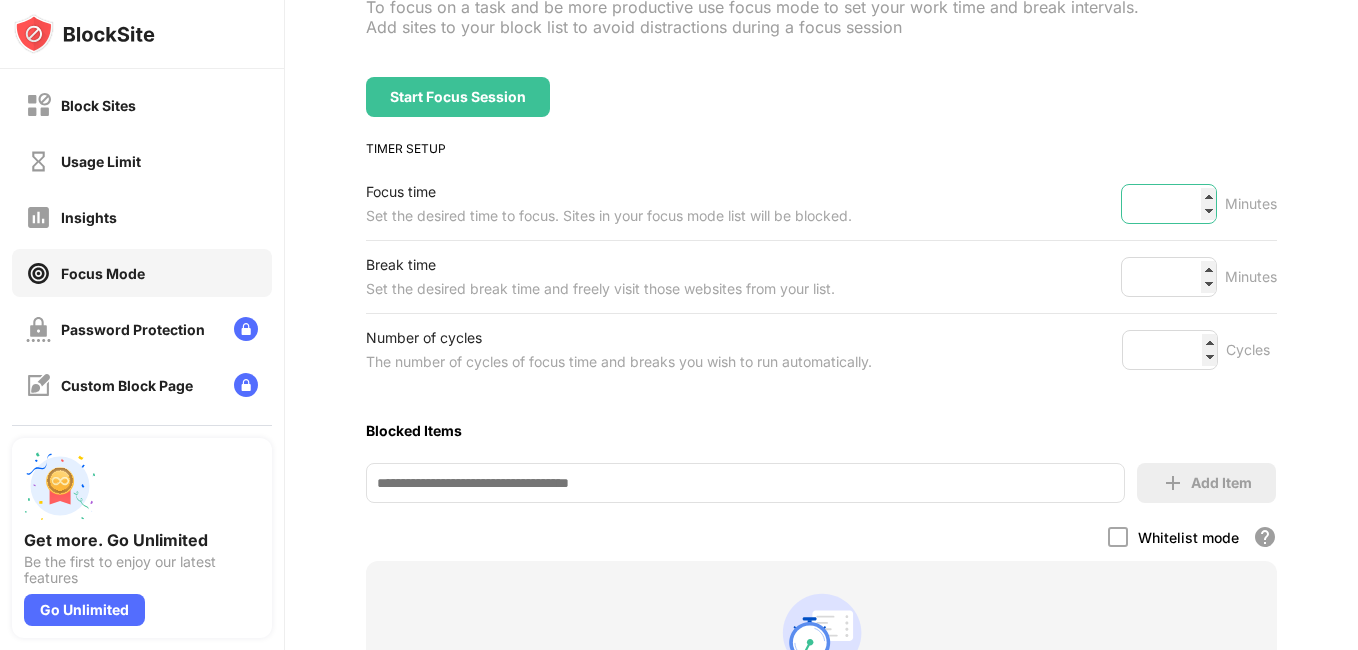 click on "***" at bounding box center [1169, 204] 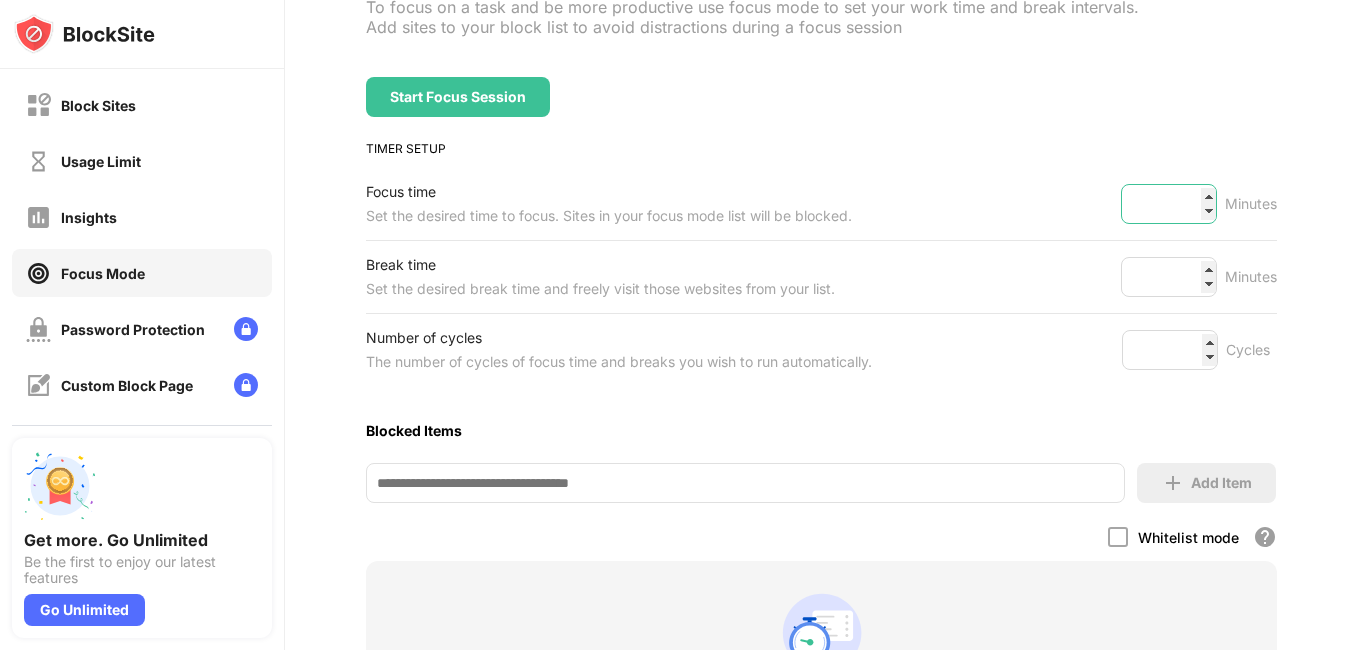 click on "***" at bounding box center (1169, 204) 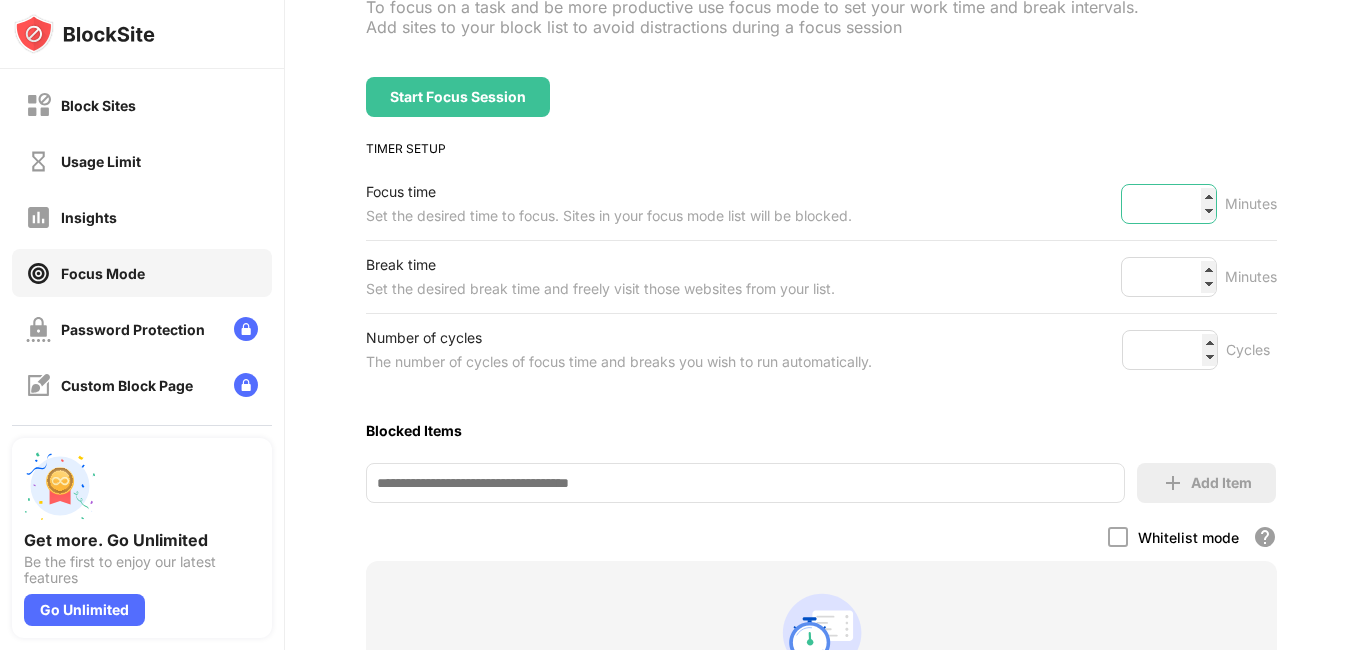 click on "***" at bounding box center [1169, 204] 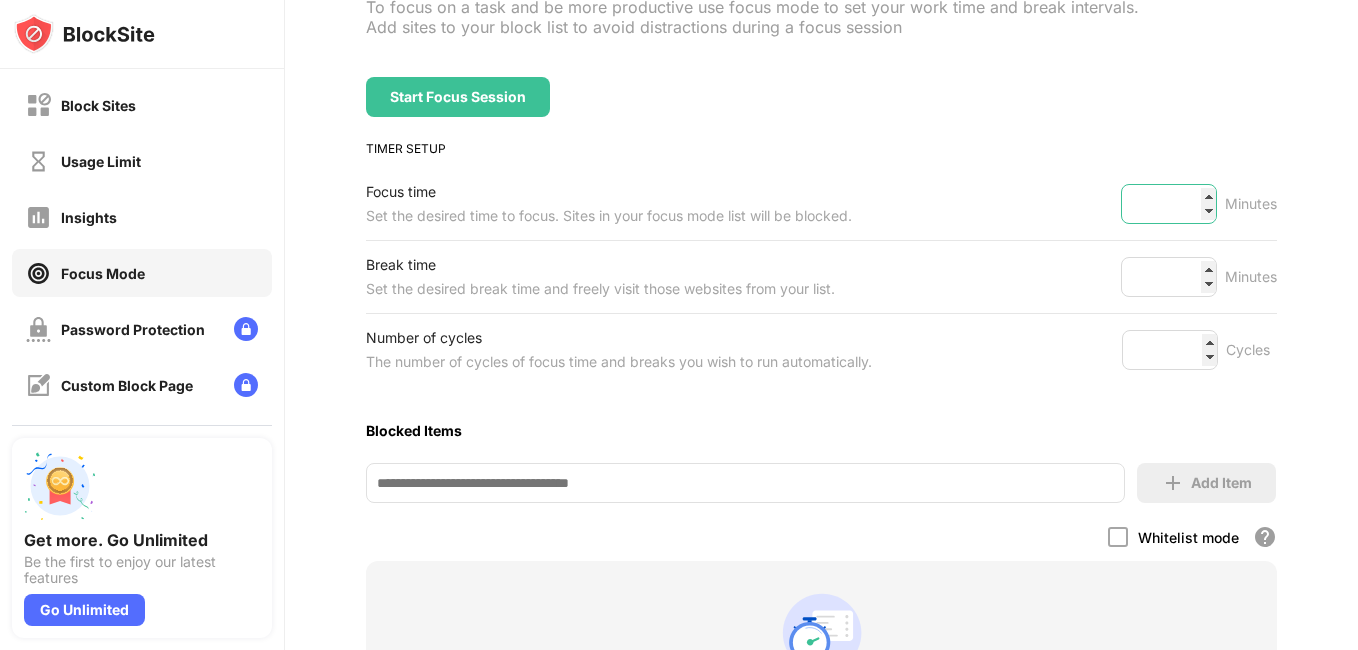 click on "***" at bounding box center (1169, 204) 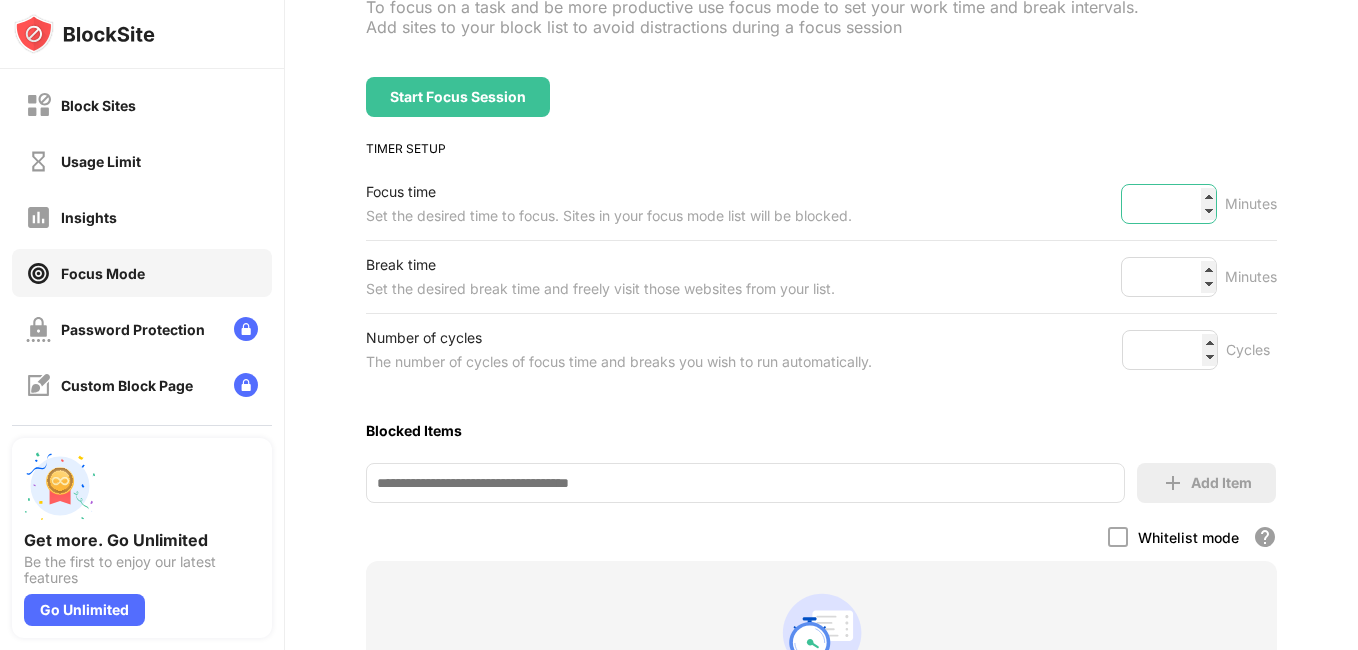 click on "***" at bounding box center [1169, 204] 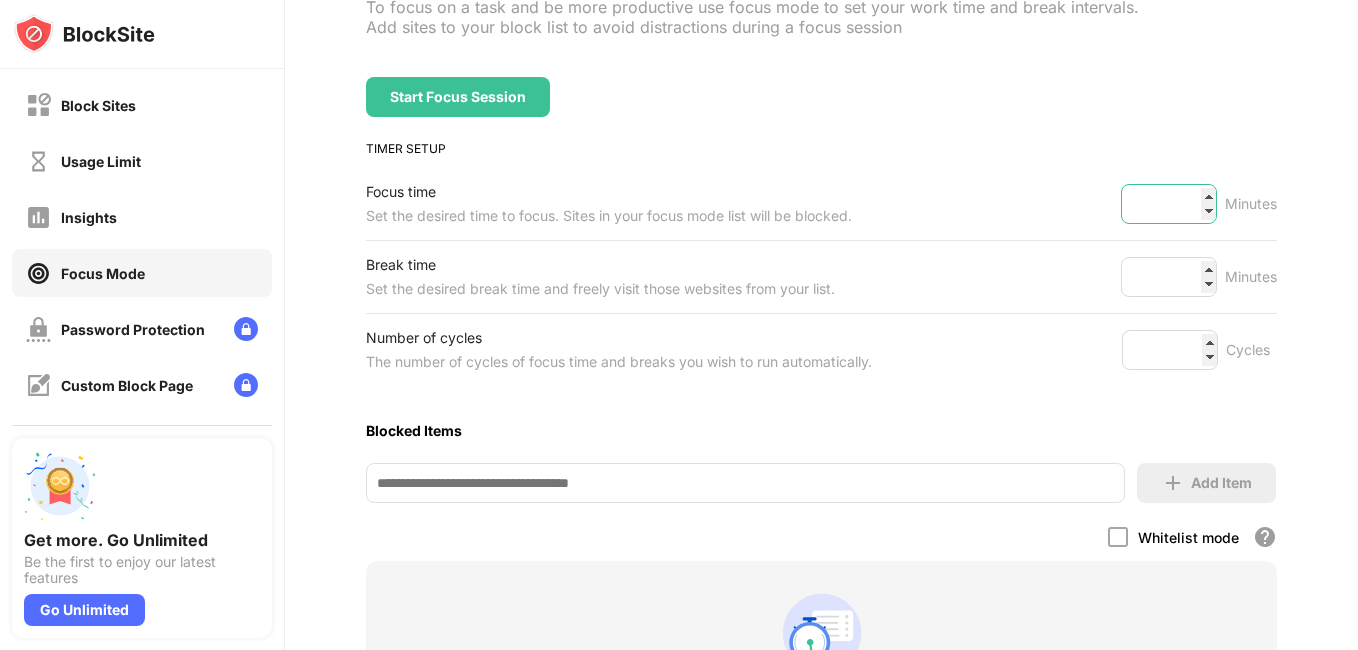 click on "***" at bounding box center [1169, 204] 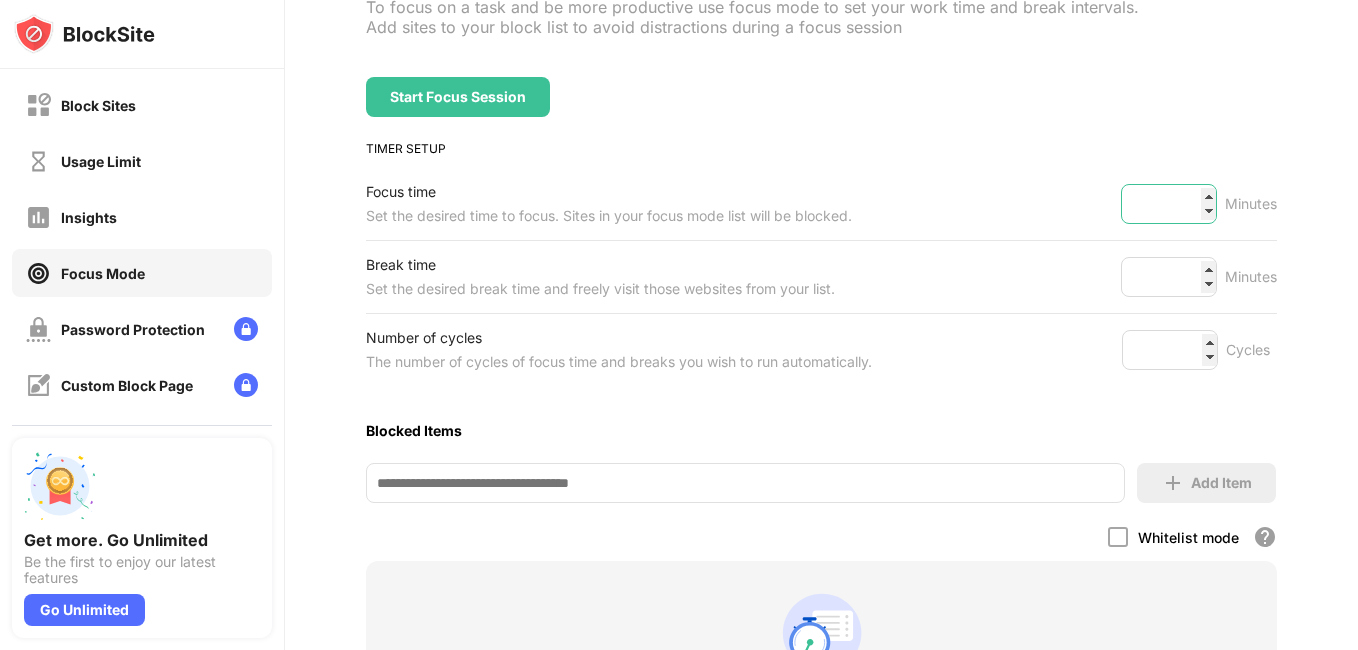 click on "***" at bounding box center [1169, 204] 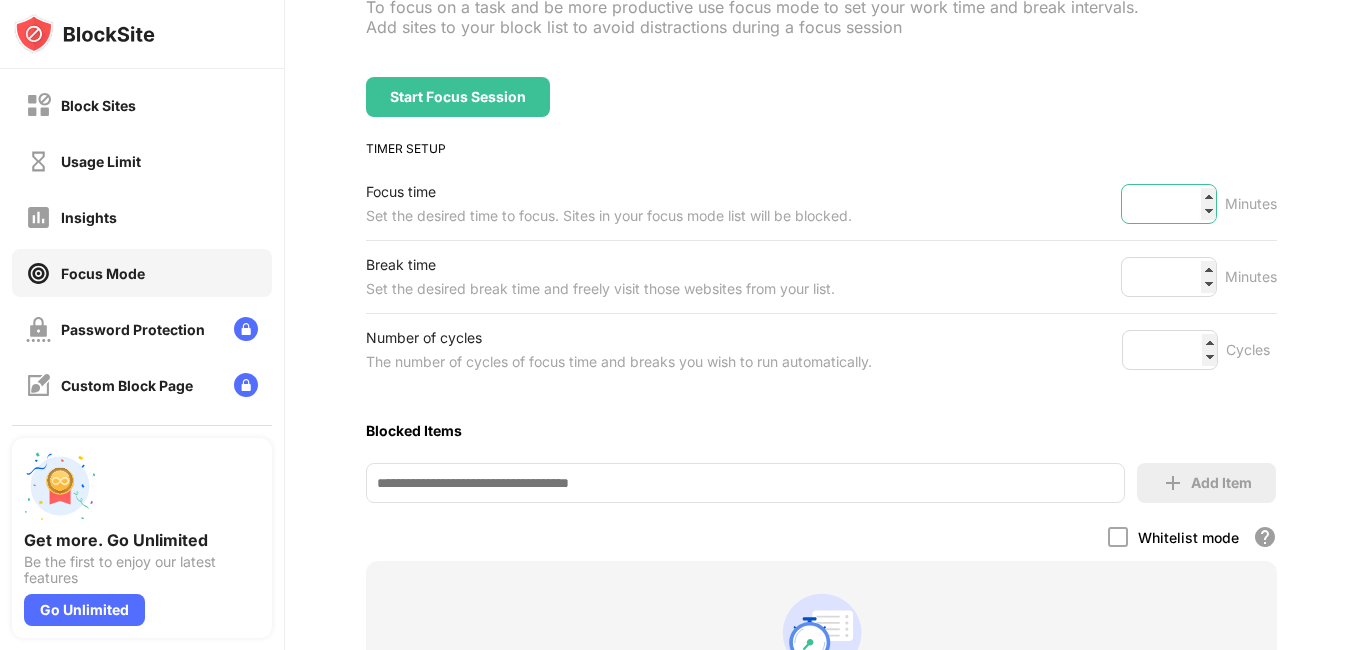 click on "***" at bounding box center (1169, 204) 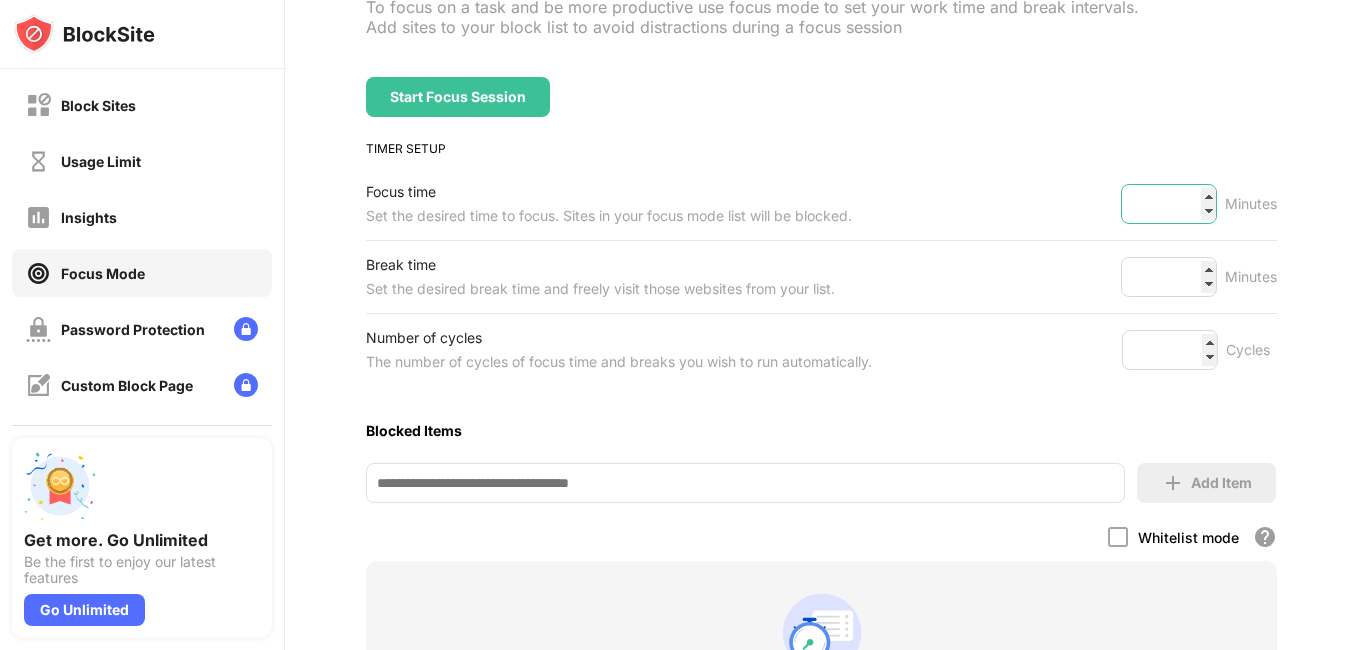 click on "***" at bounding box center (1169, 204) 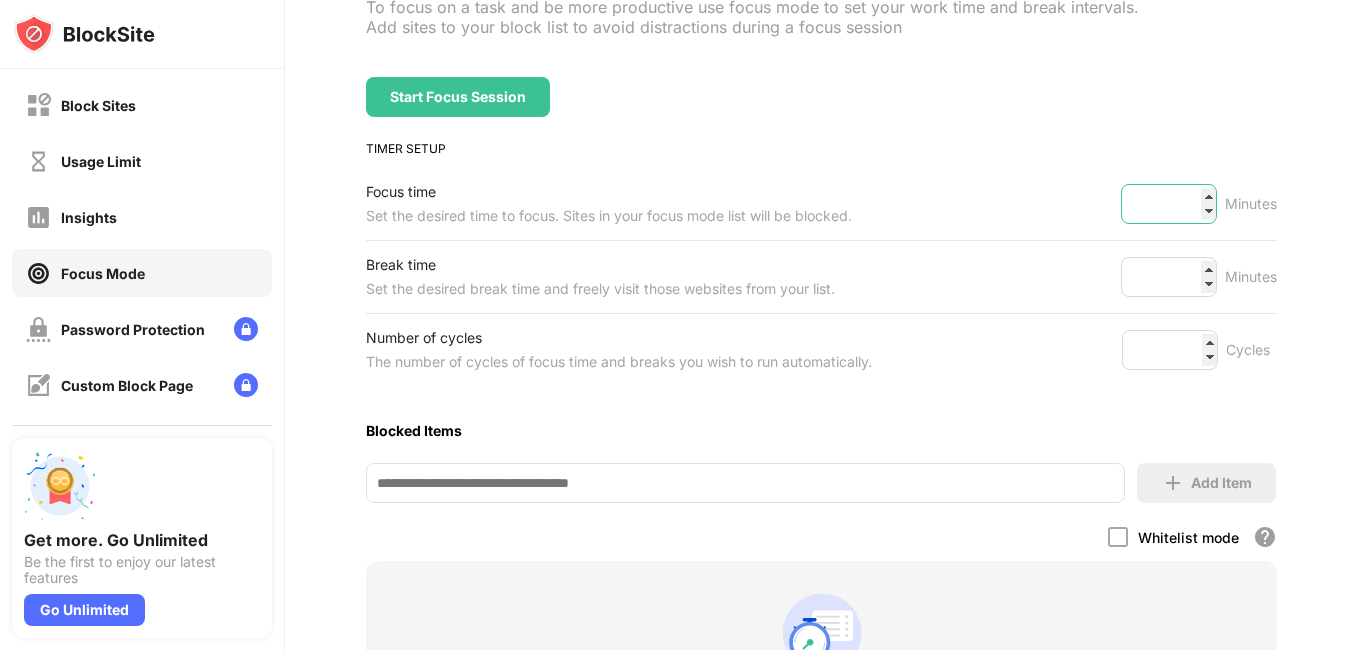 click on "***" at bounding box center [1169, 204] 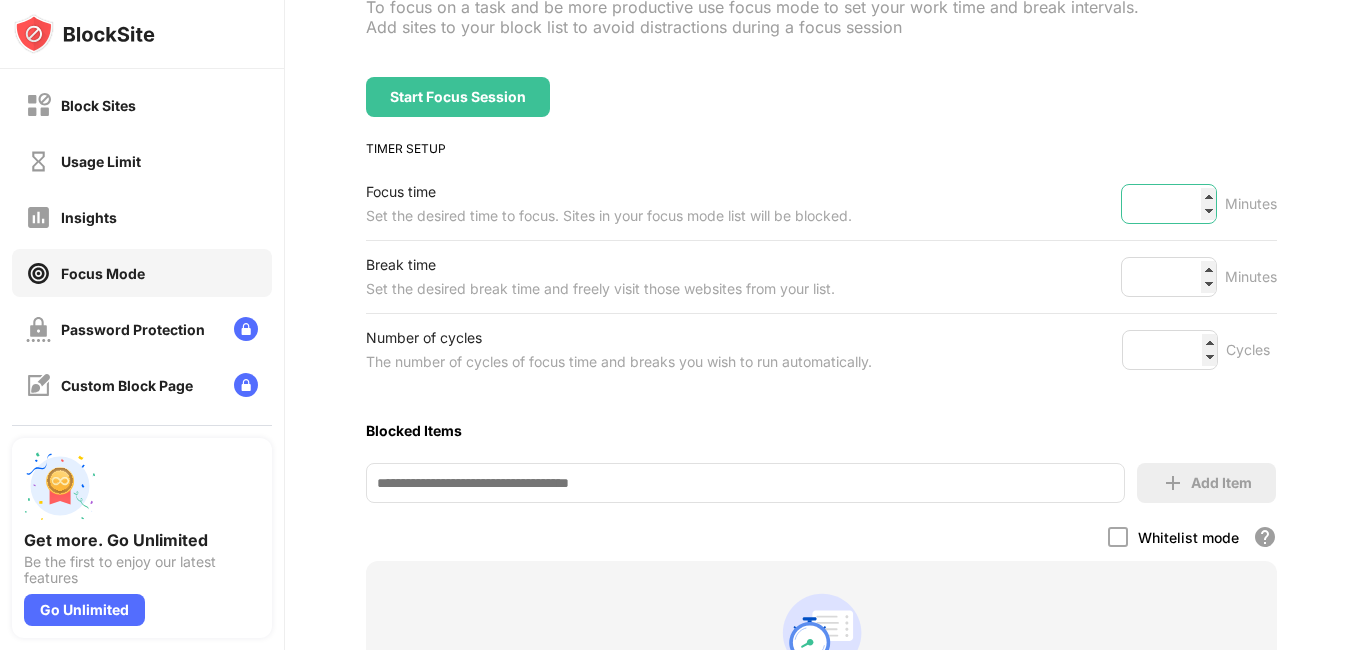 click on "***" at bounding box center [1169, 204] 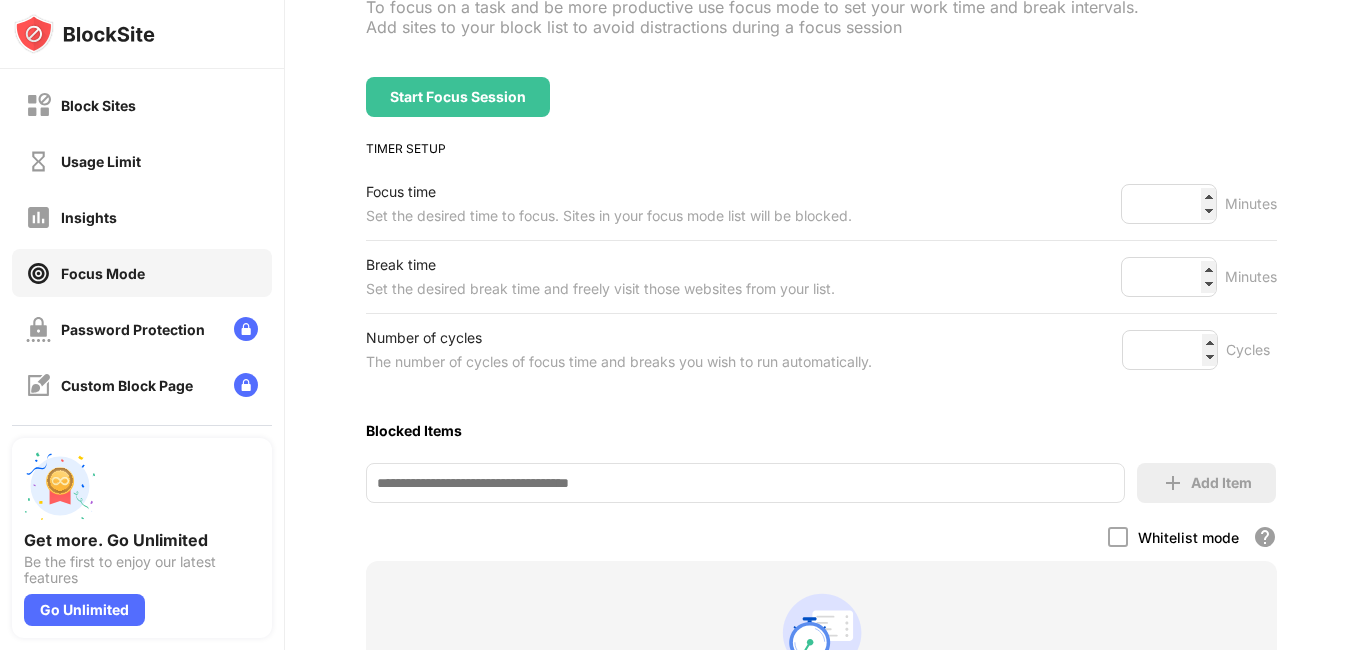 click on "*** Minutes" at bounding box center (1199, 204) 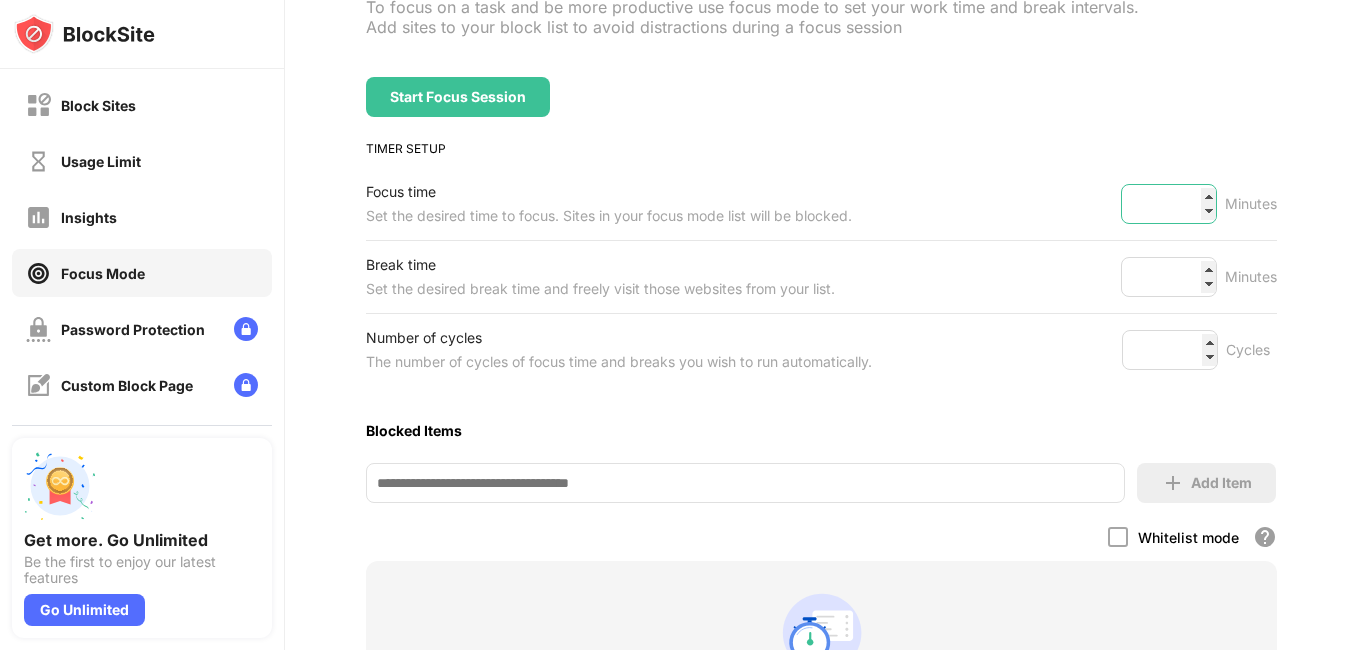 click on "***" at bounding box center (1169, 204) 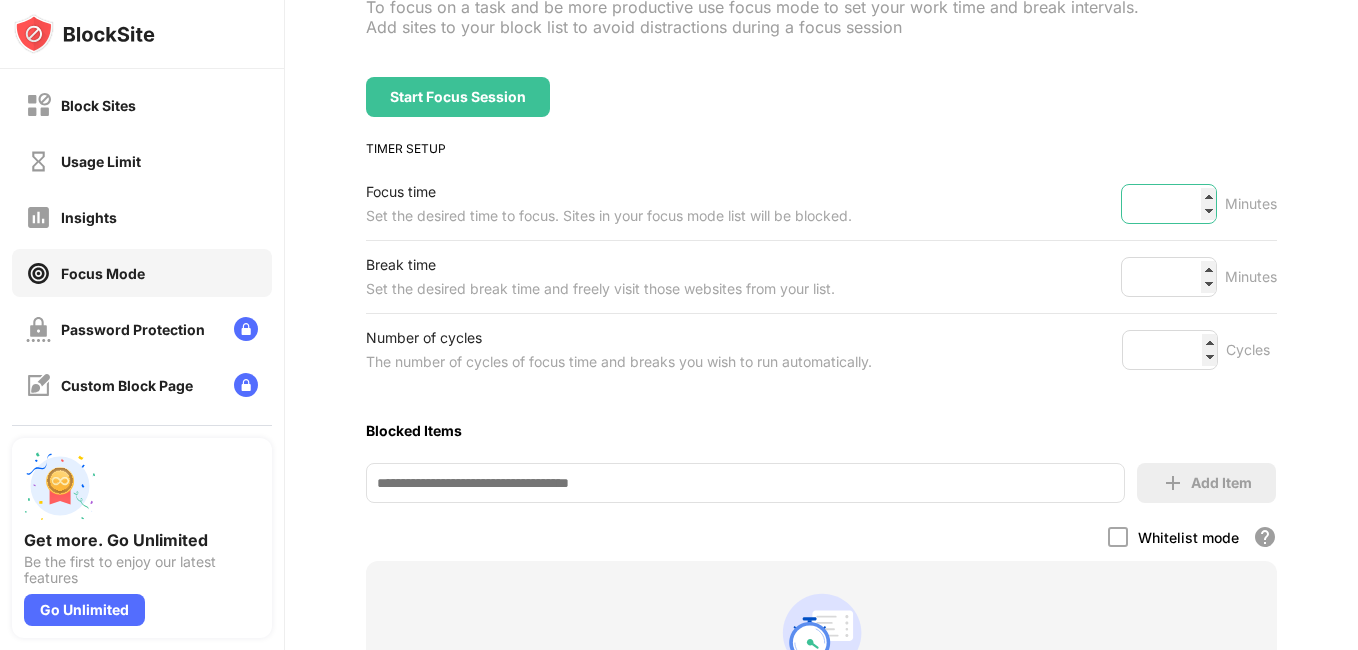 click on "***" at bounding box center (1169, 204) 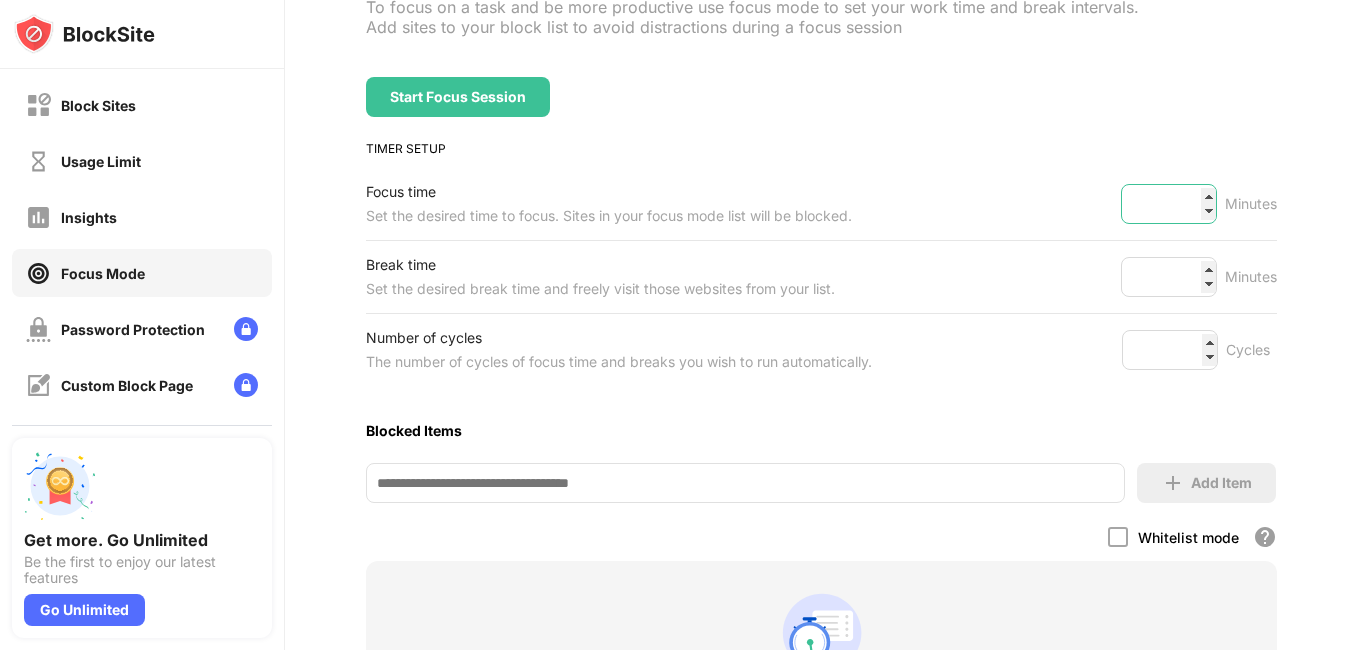 click on "***" at bounding box center (1169, 204) 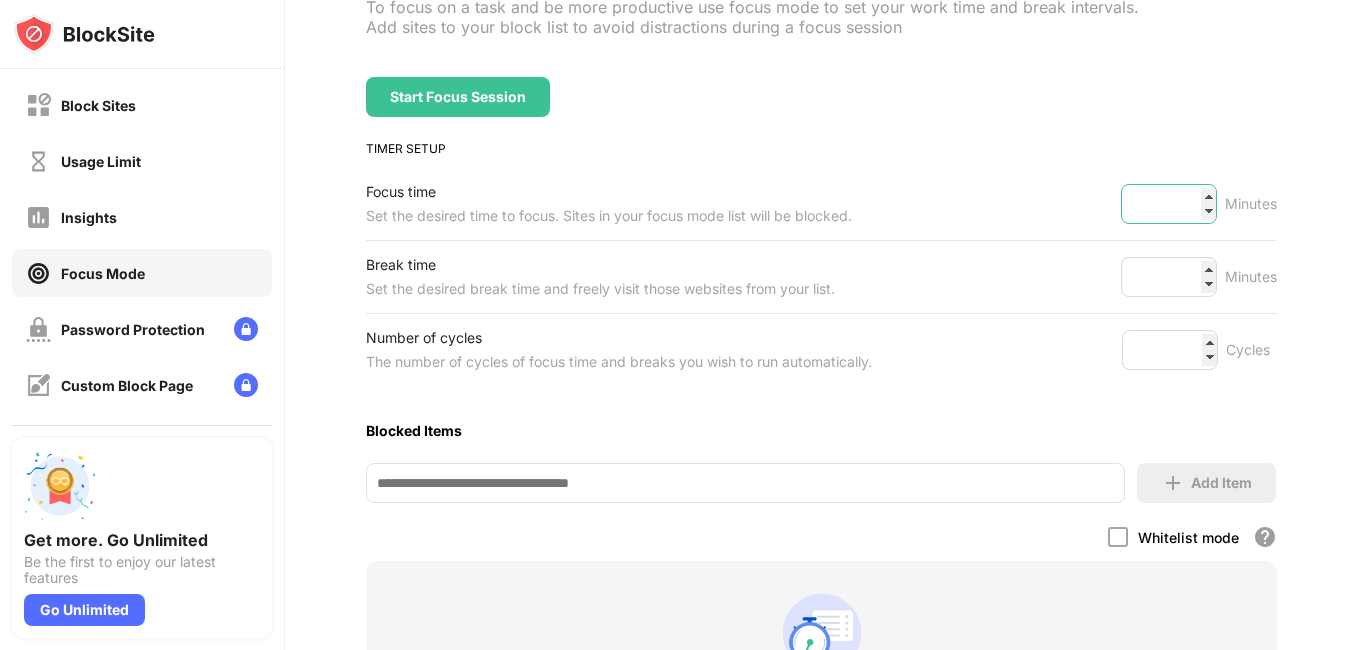 click on "***" at bounding box center (1169, 204) 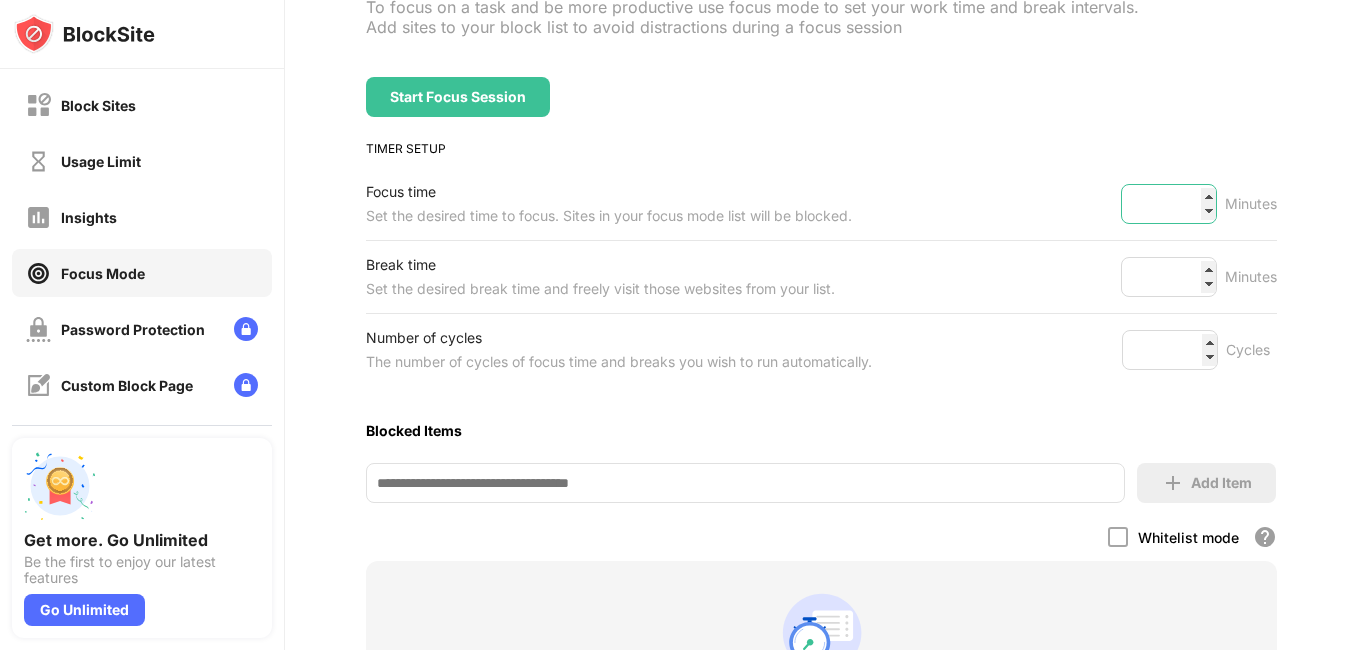 click on "***" at bounding box center [1169, 204] 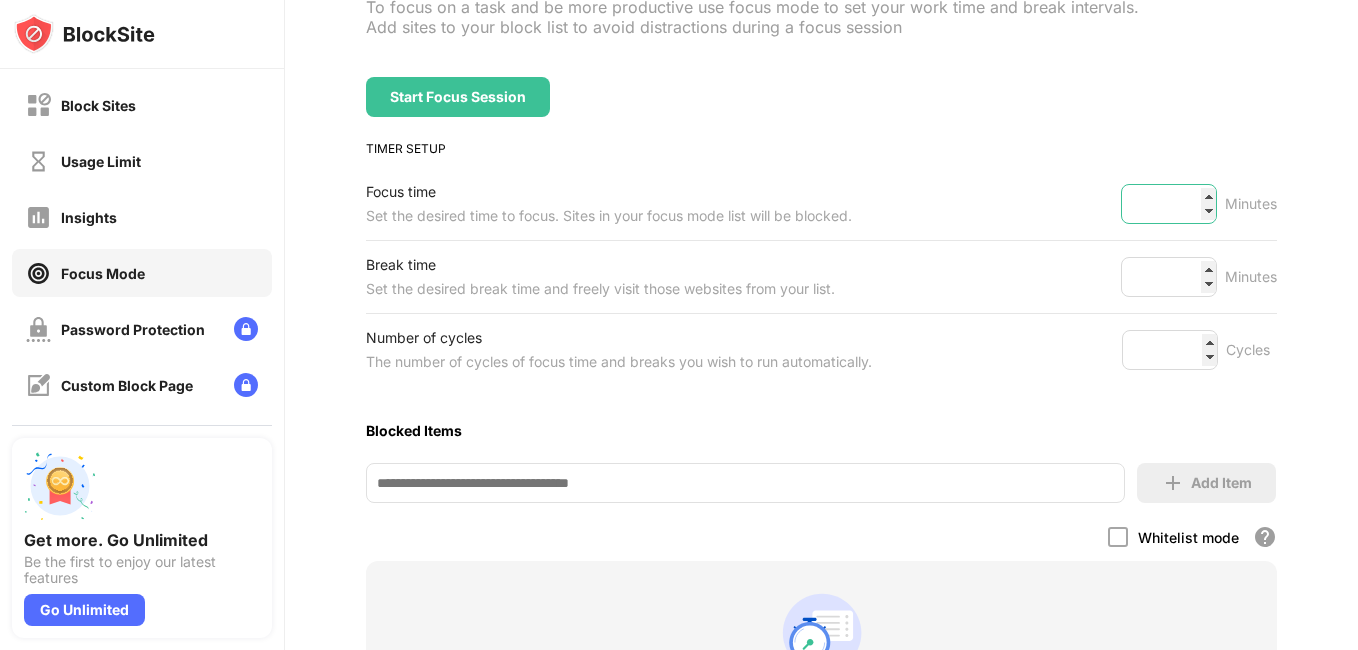 click on "***" at bounding box center (1169, 204) 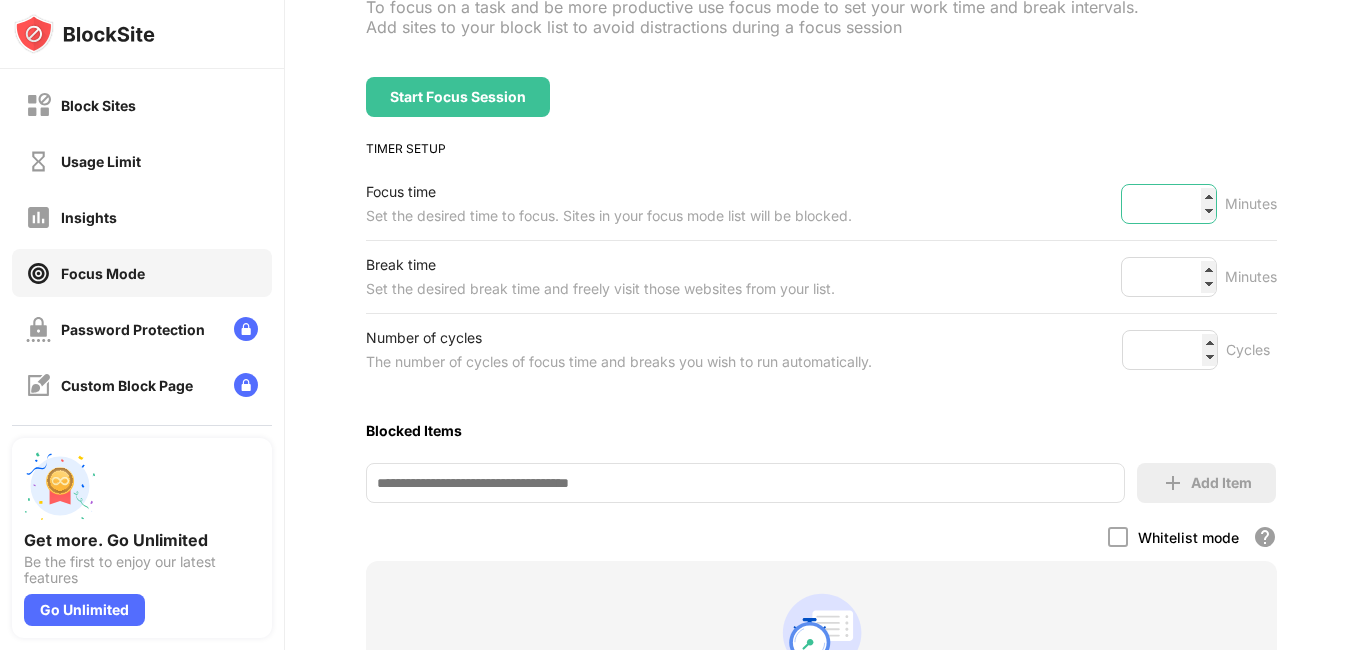 click on "***" at bounding box center [1169, 204] 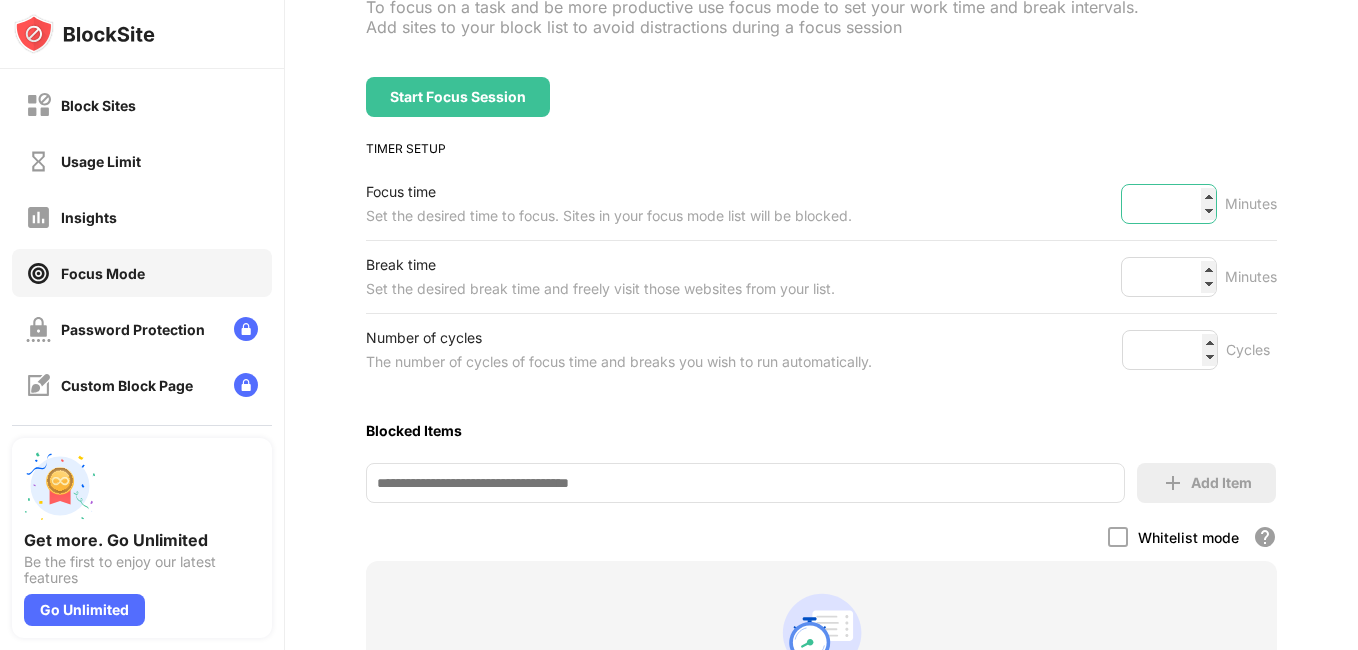 click on "***" at bounding box center (1169, 204) 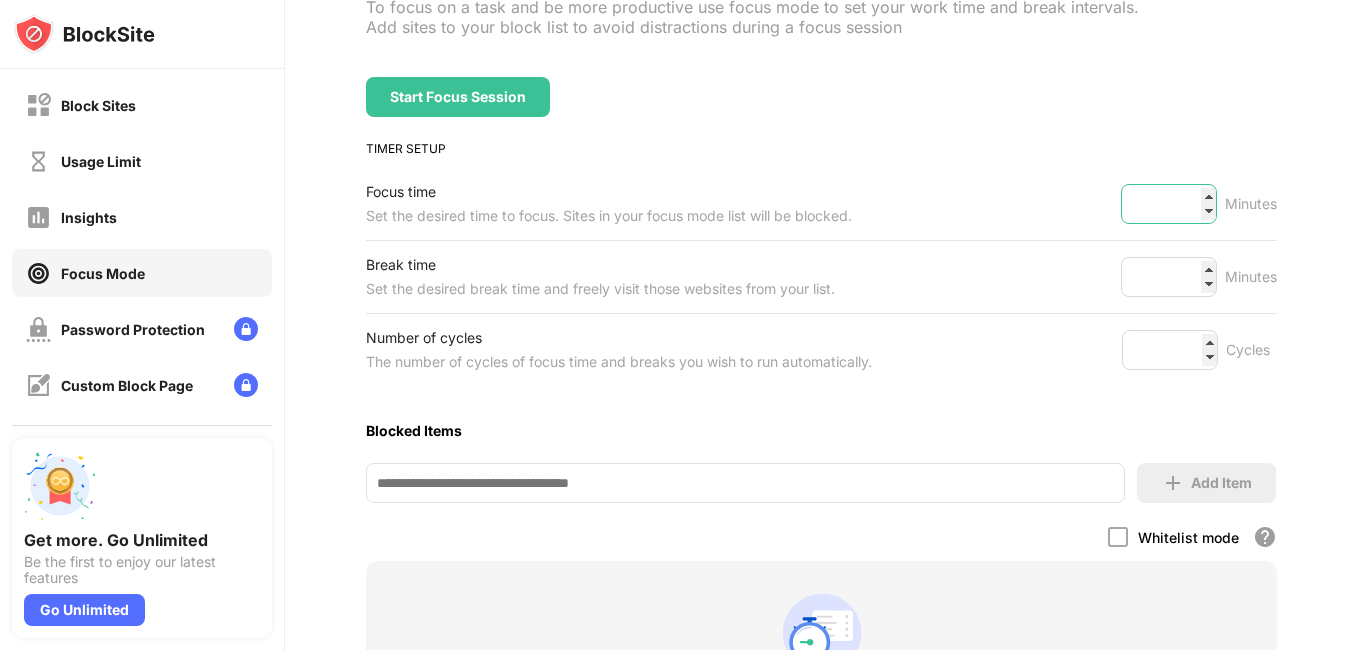 click on "***" at bounding box center (1169, 204) 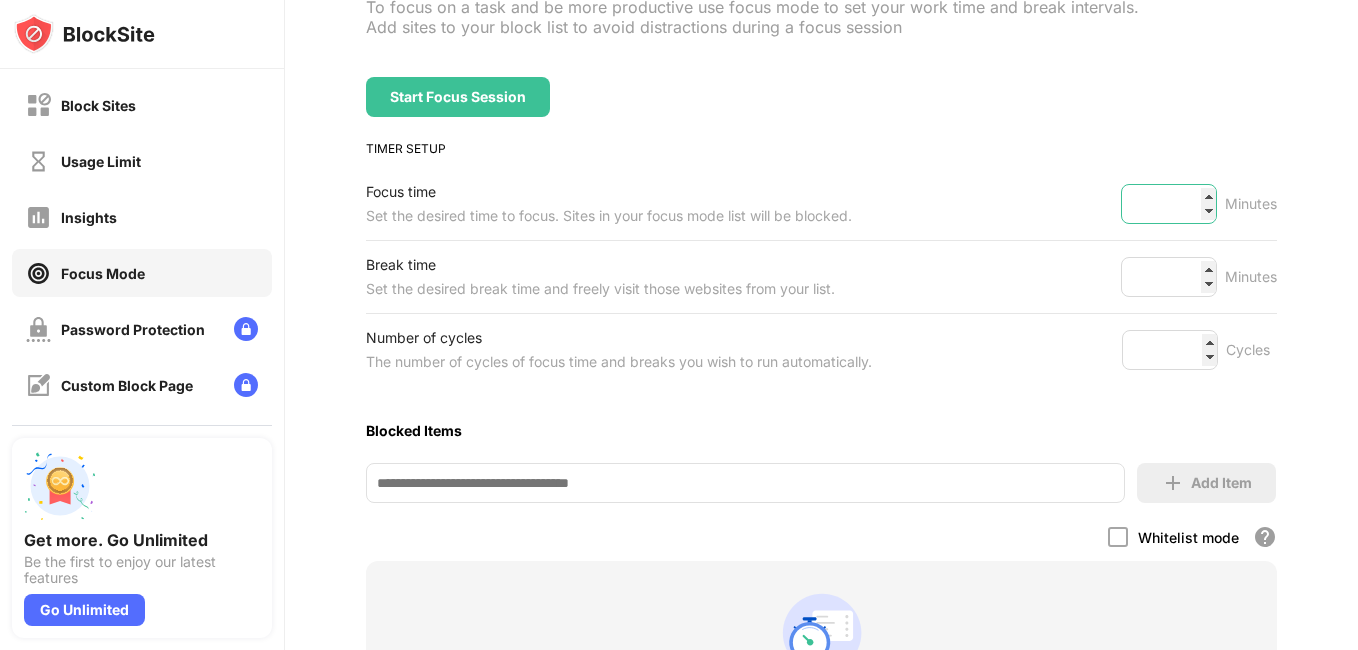 click on "***" at bounding box center [1169, 204] 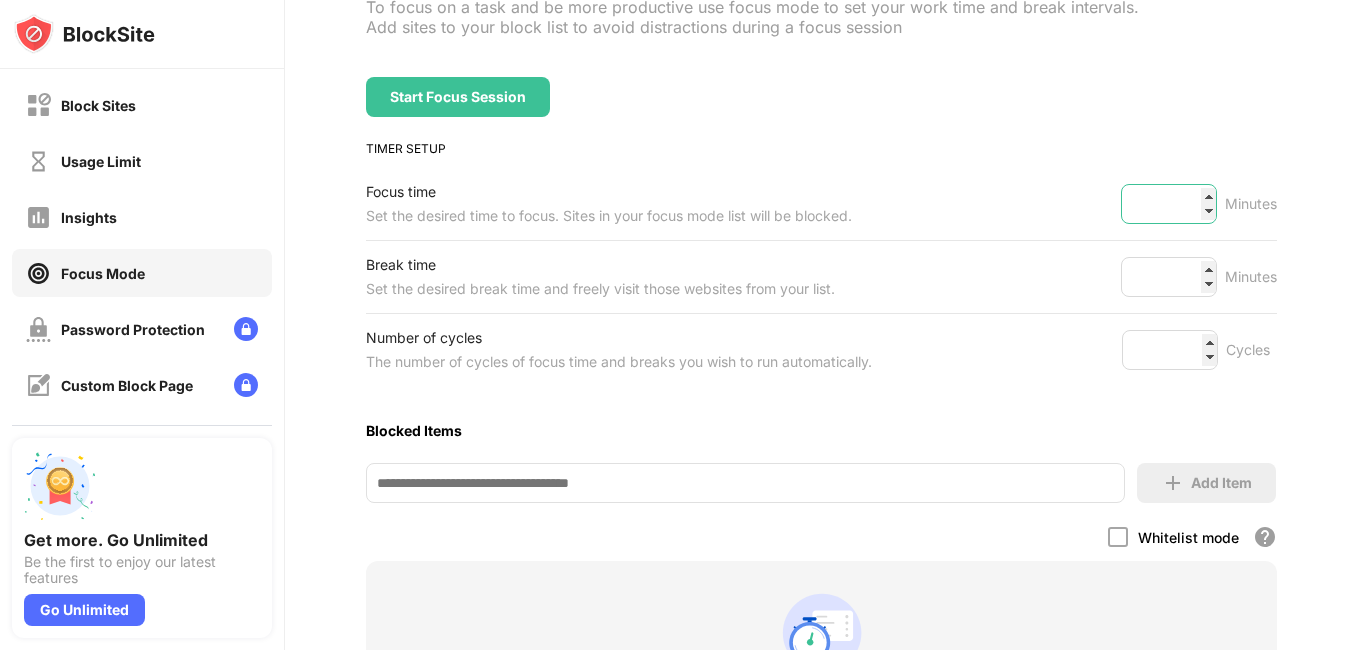 click on "***" at bounding box center (1169, 204) 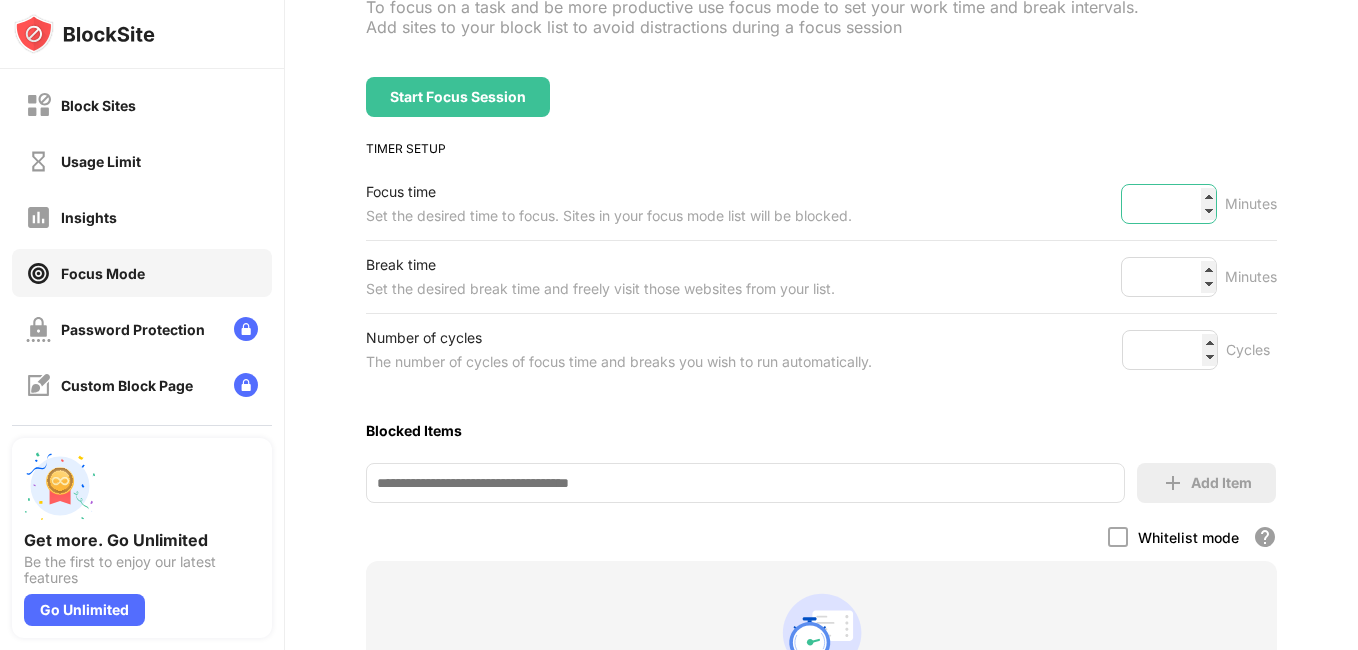 click on "***" at bounding box center (1169, 204) 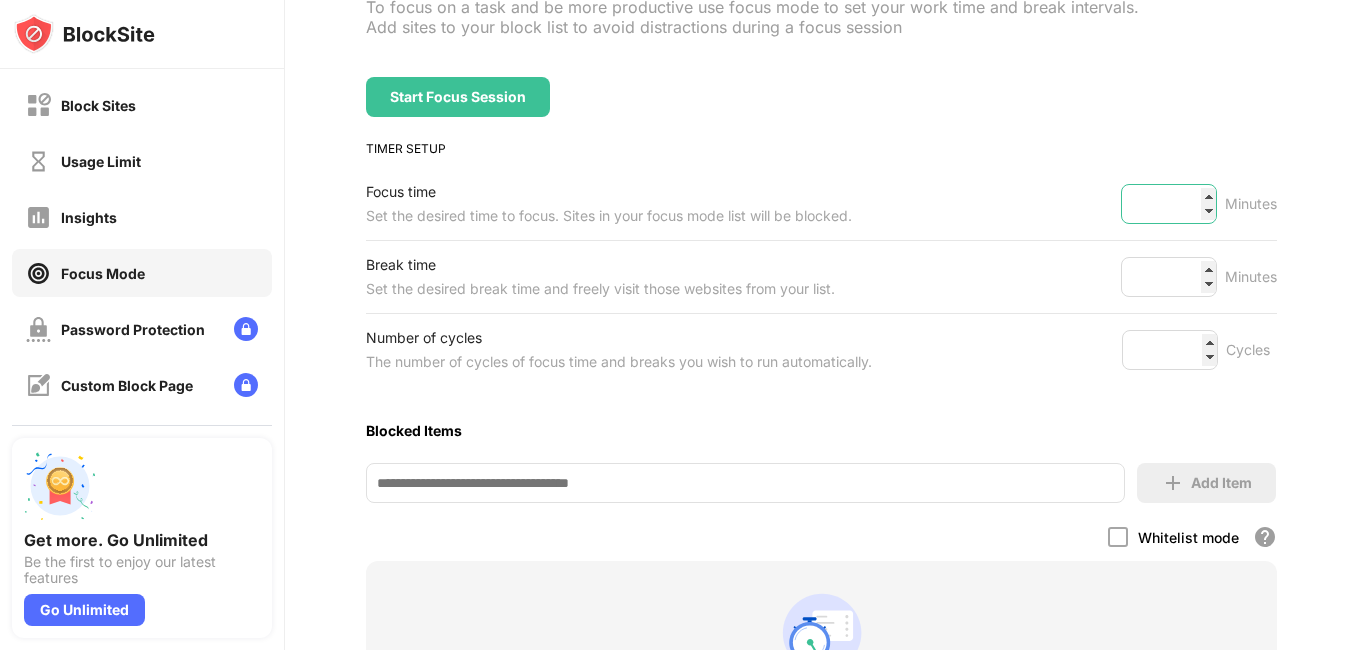 click on "***" at bounding box center [1169, 204] 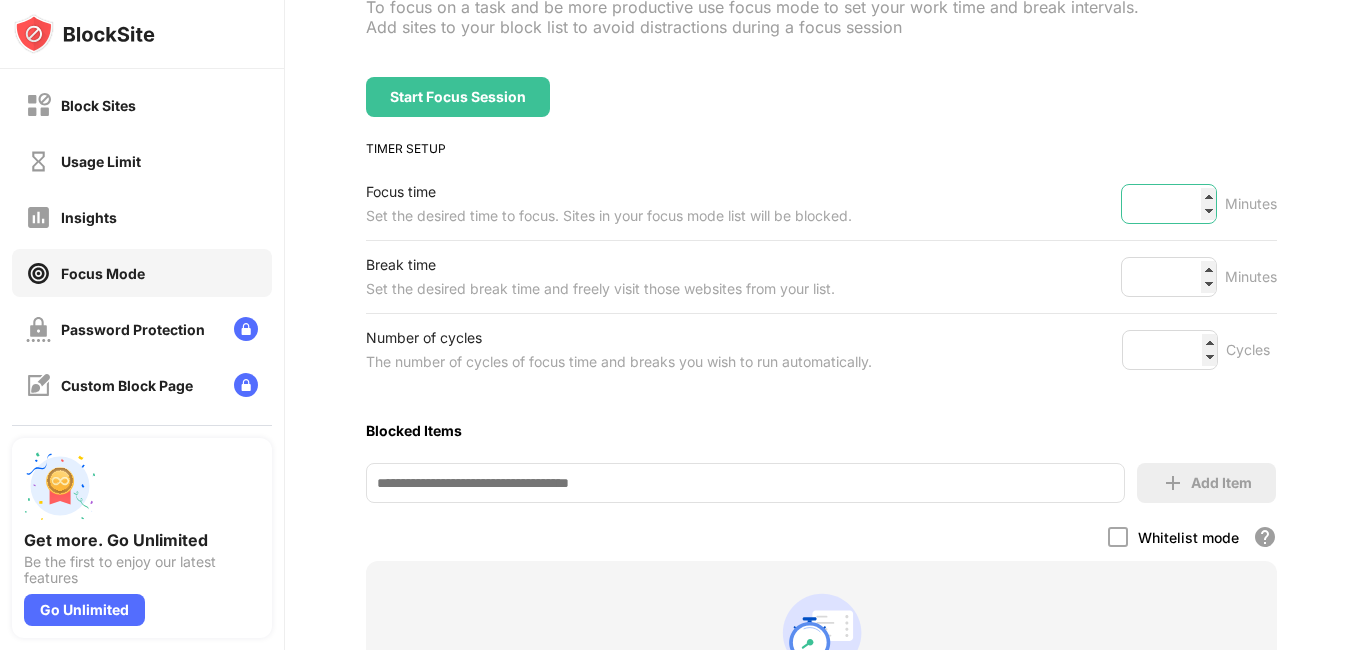 click on "***" at bounding box center (1169, 204) 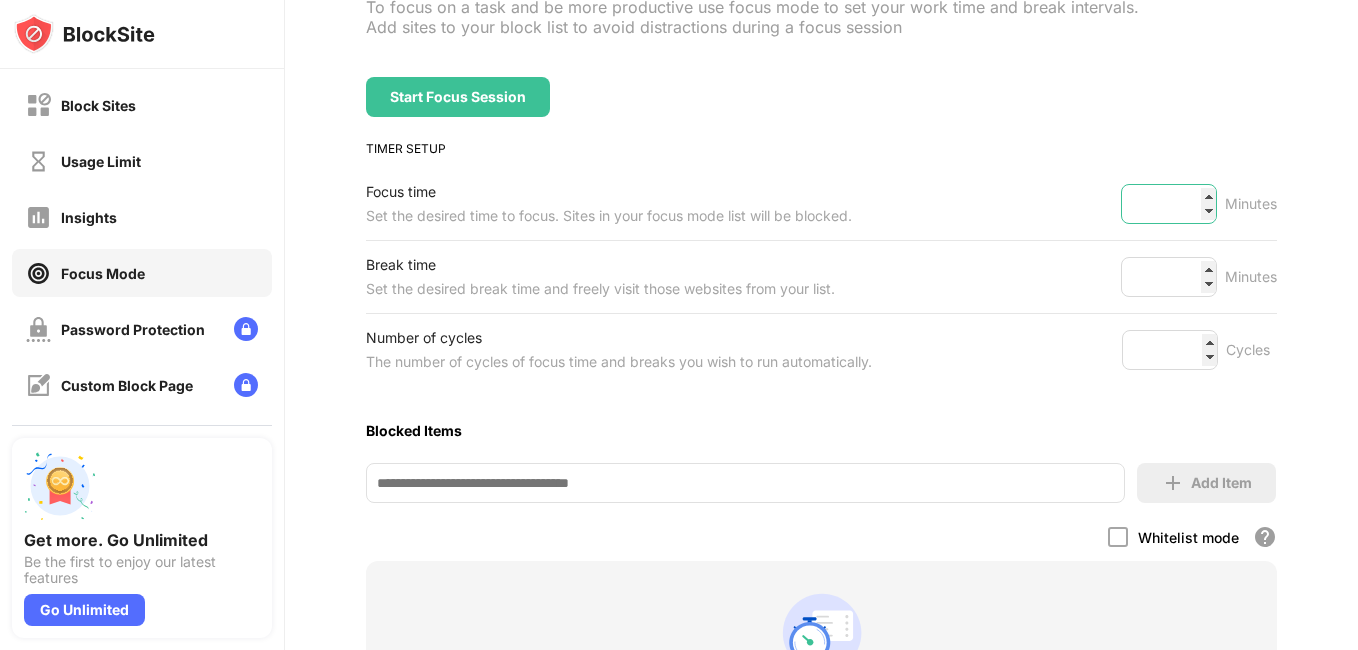 click on "***" at bounding box center (1169, 204) 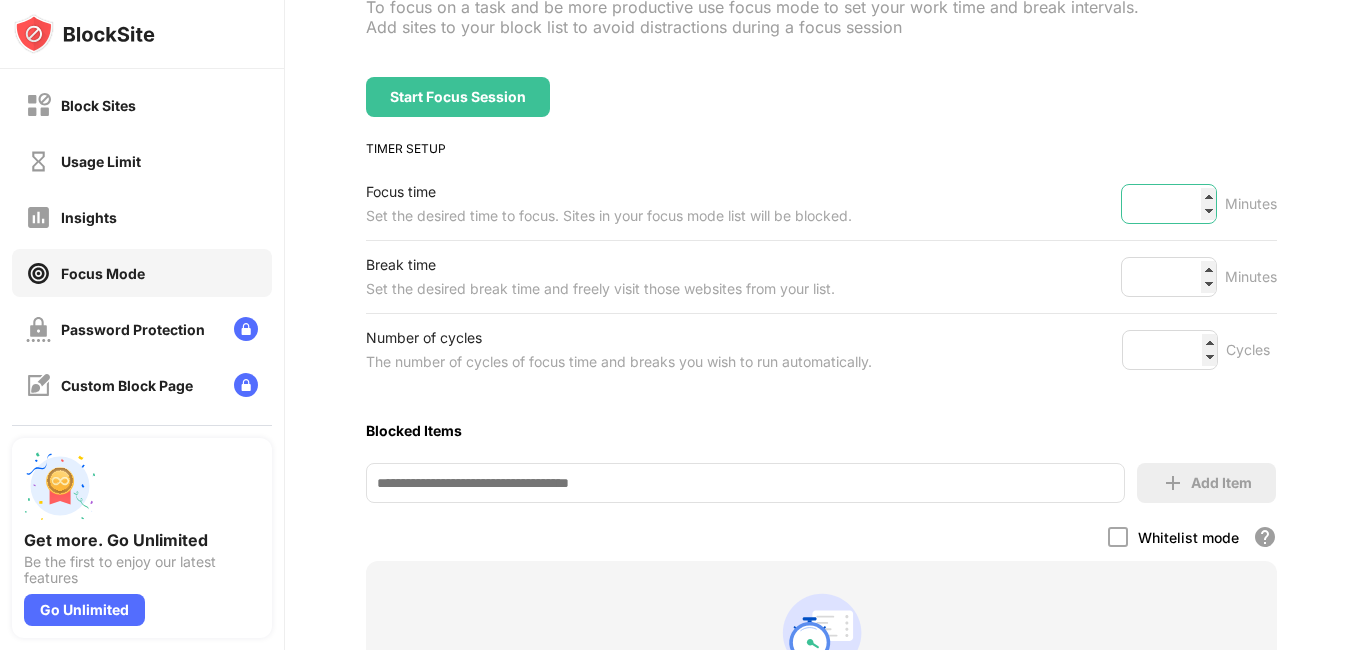 click on "***" at bounding box center [1169, 204] 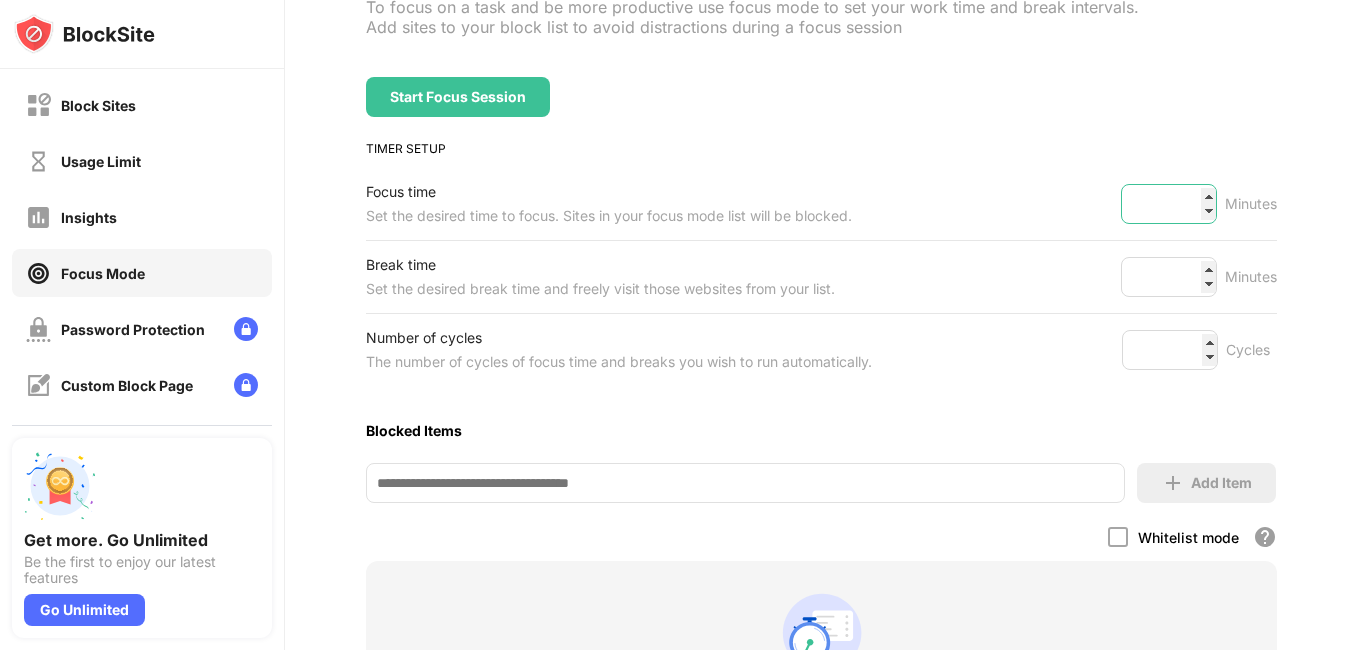 click on "***" at bounding box center [1169, 204] 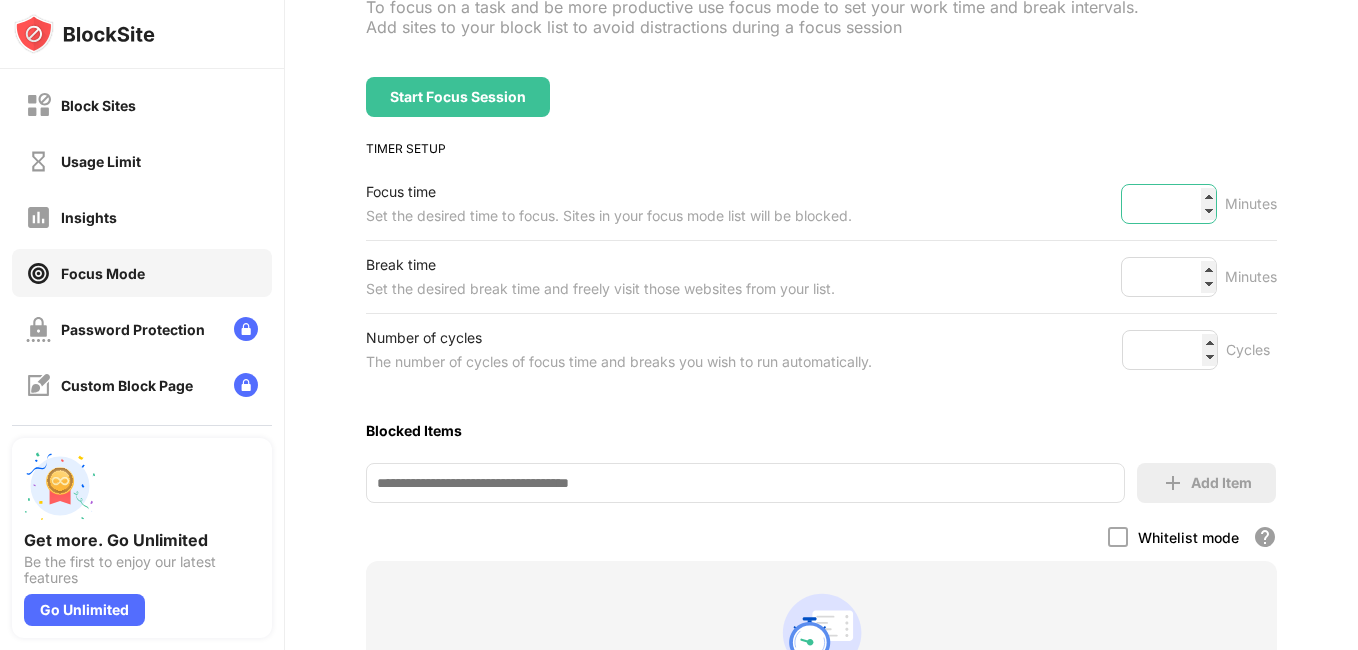 click on "***" at bounding box center [1169, 204] 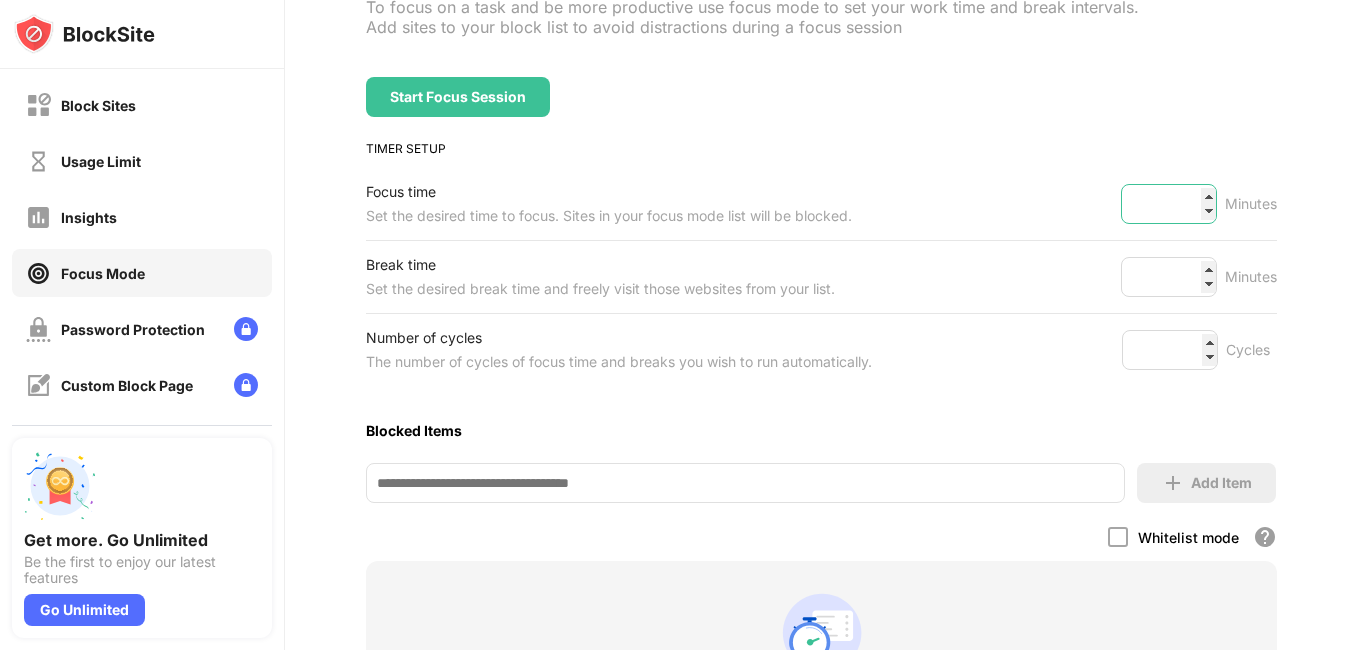 click on "***" at bounding box center (1169, 204) 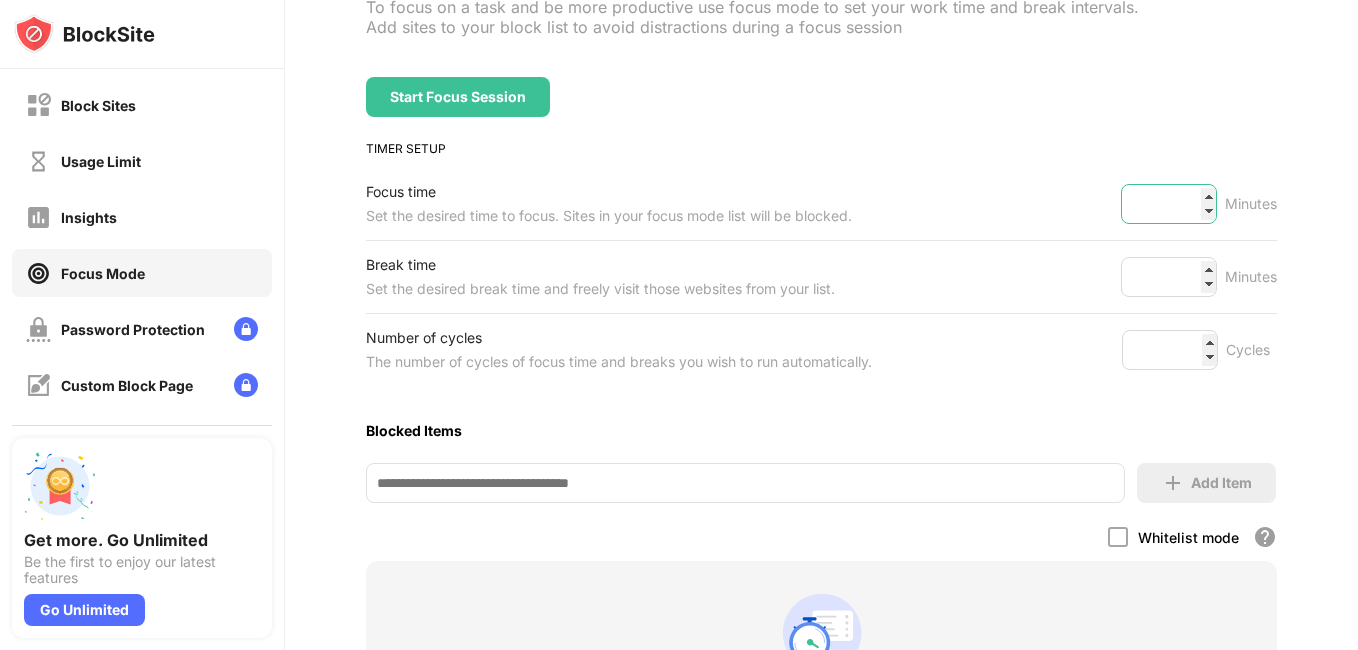 click on "***" at bounding box center (1169, 204) 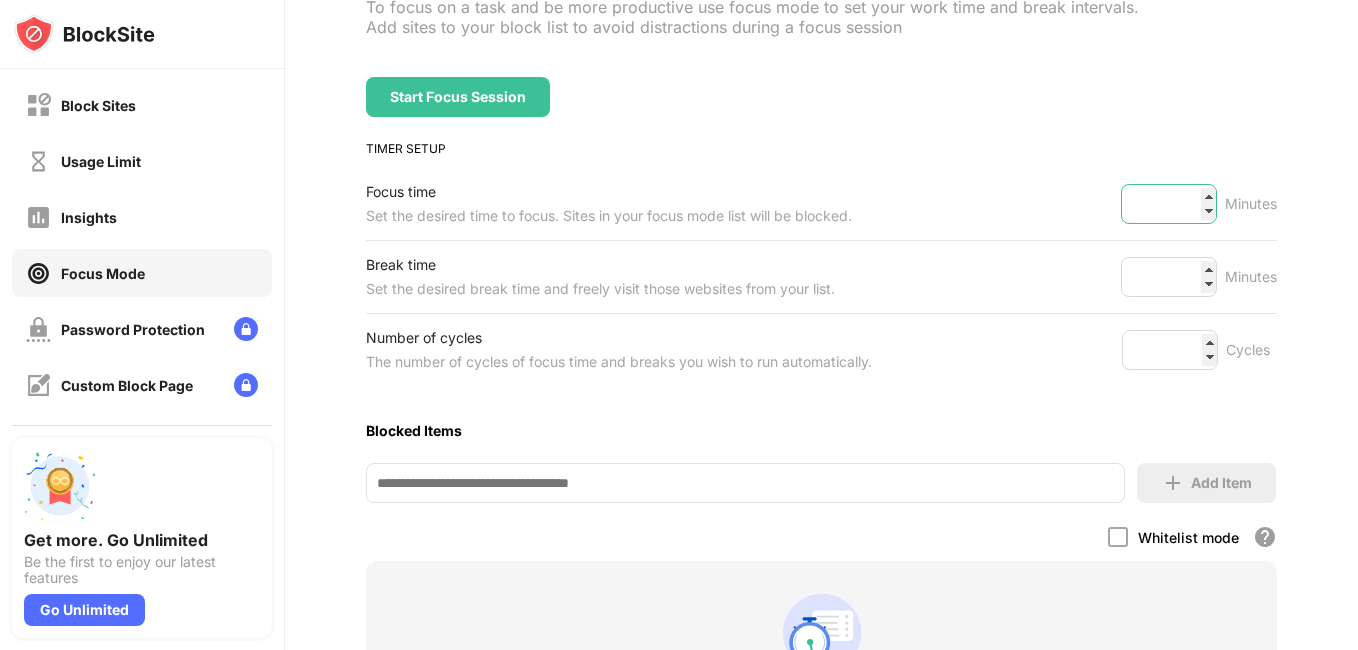 click on "***" at bounding box center (1169, 204) 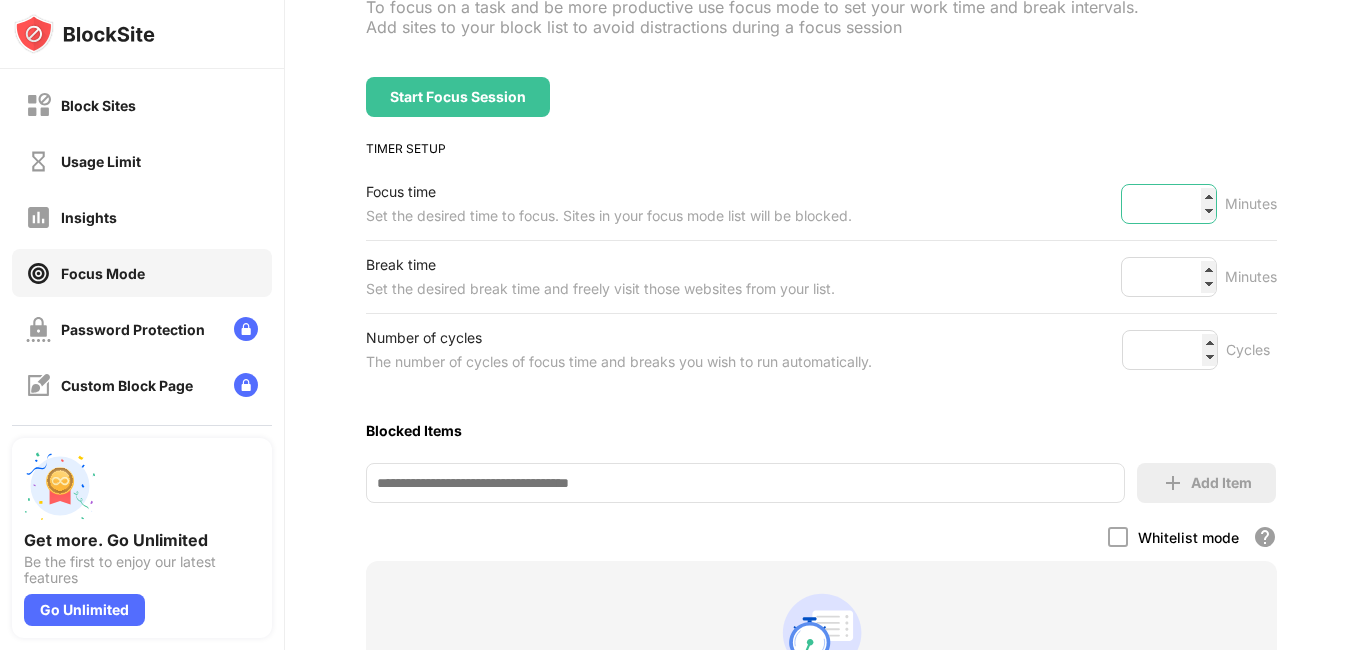 click on "***" at bounding box center [1169, 204] 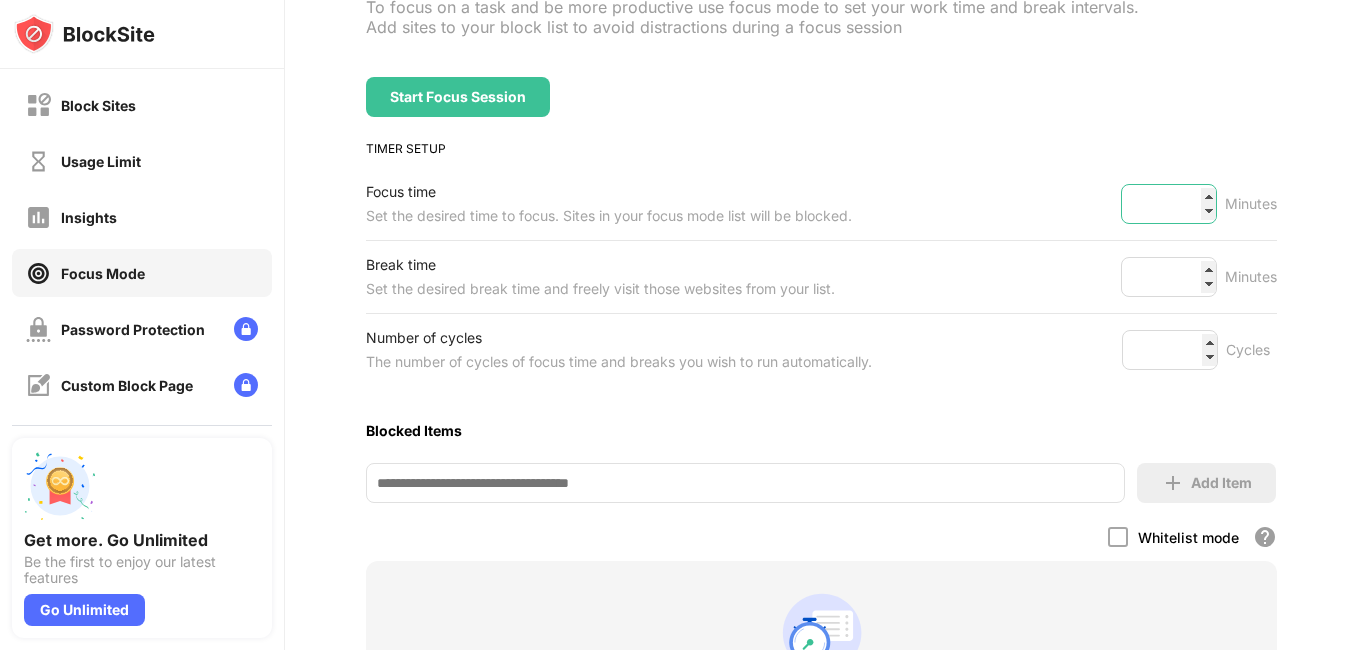 click on "***" at bounding box center (1169, 204) 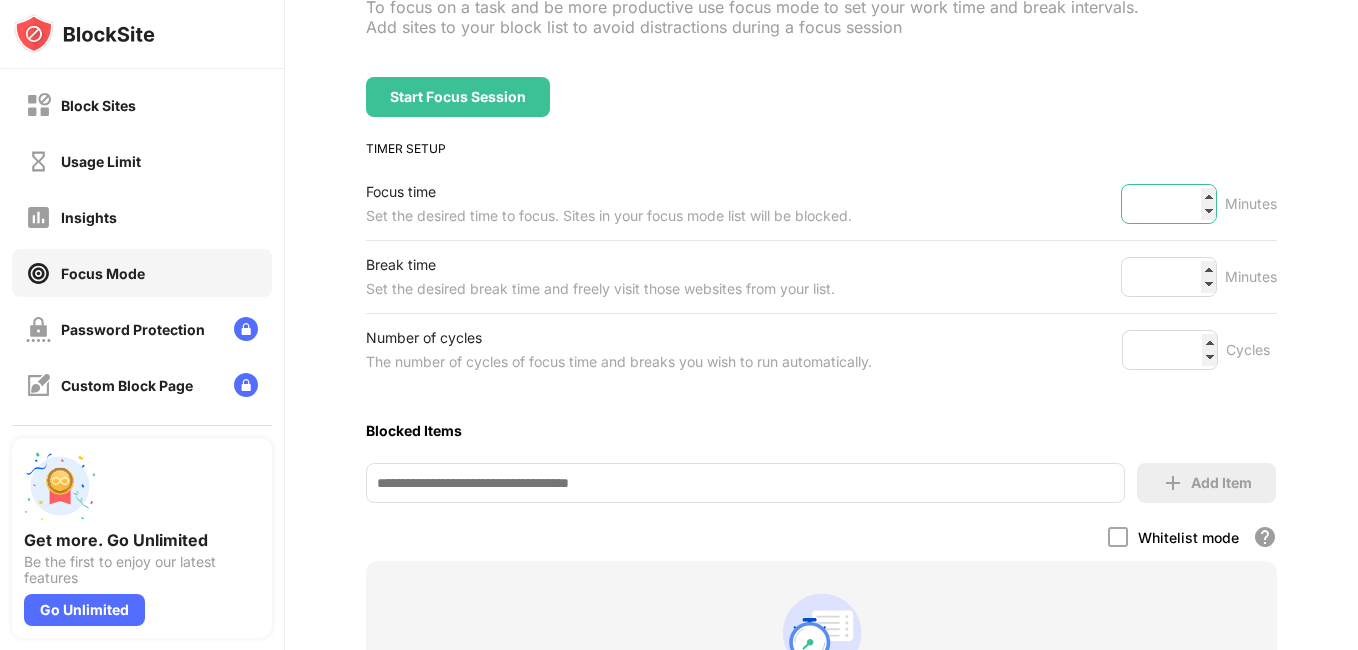 click on "***" at bounding box center (1169, 204) 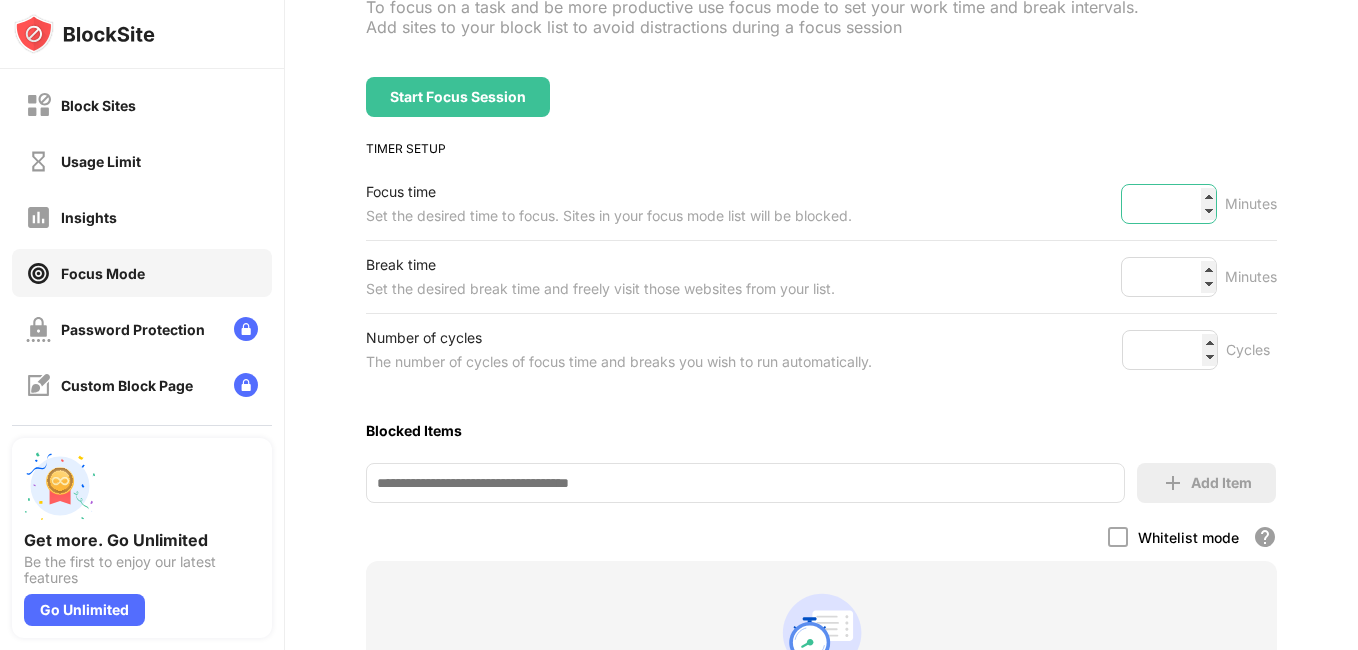 click on "***" at bounding box center [1169, 204] 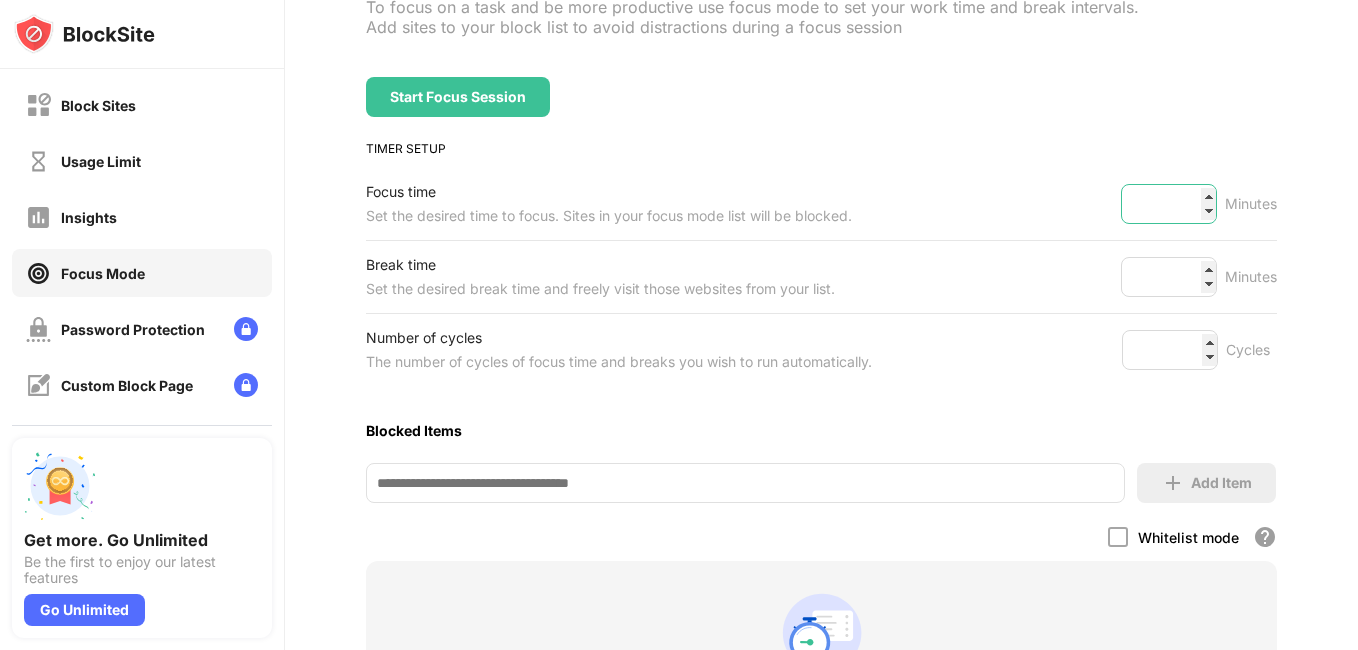click on "***" at bounding box center (1169, 204) 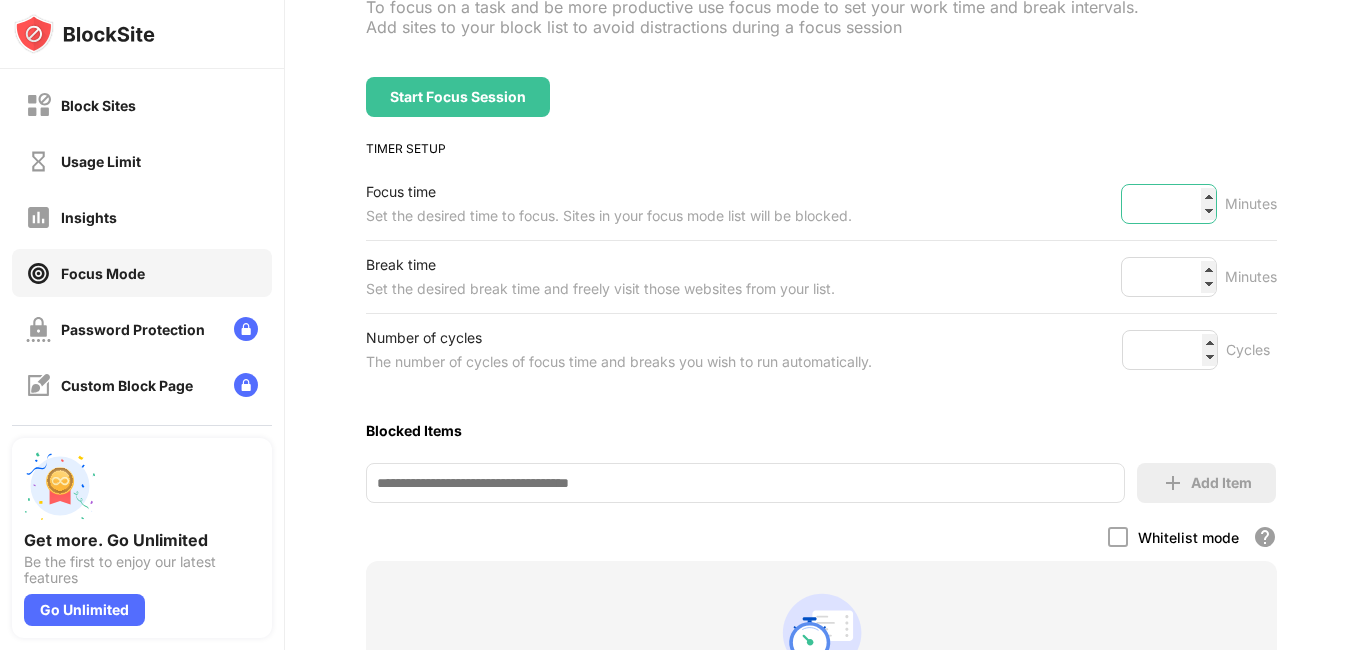 click on "***" at bounding box center [1169, 204] 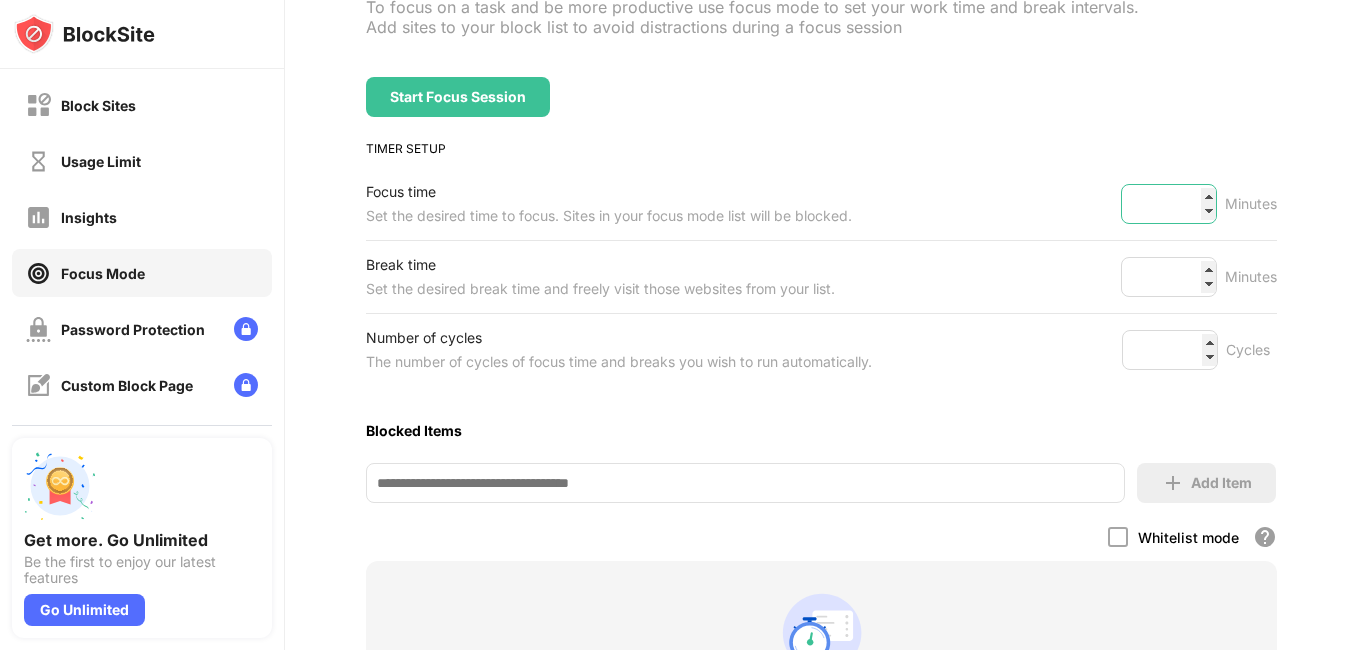 click on "***" at bounding box center [1169, 204] 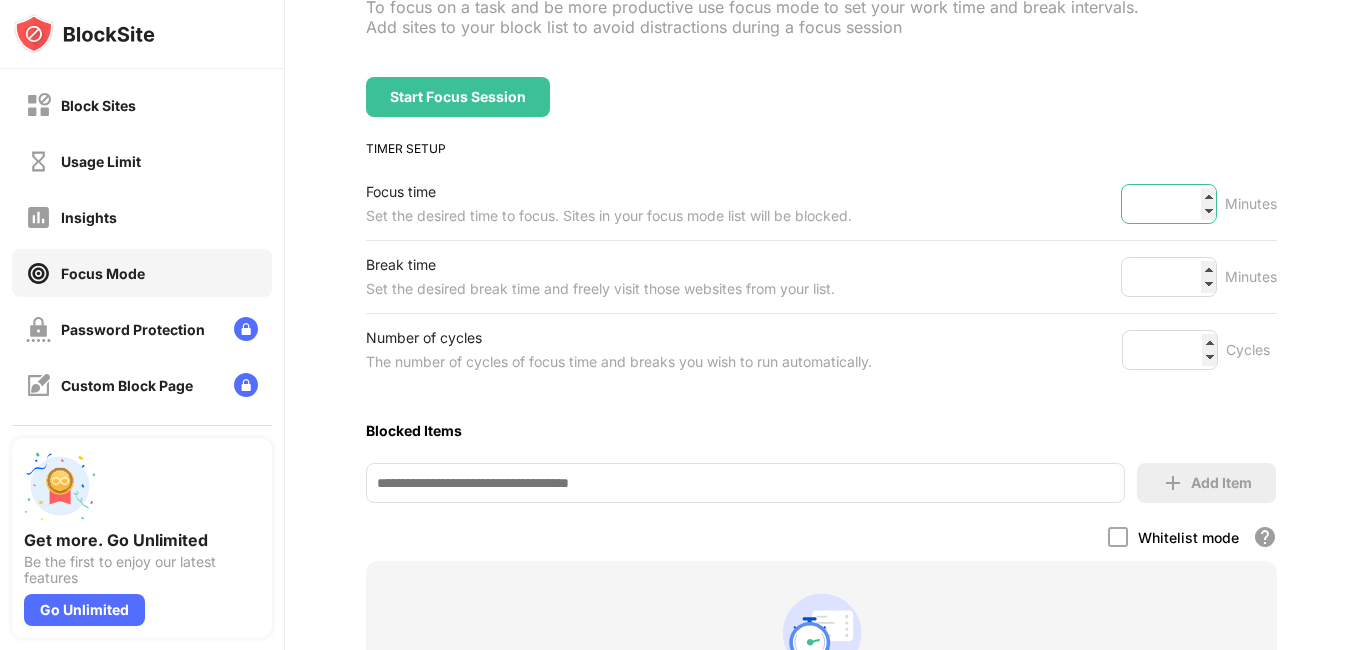 click on "***" at bounding box center [1169, 204] 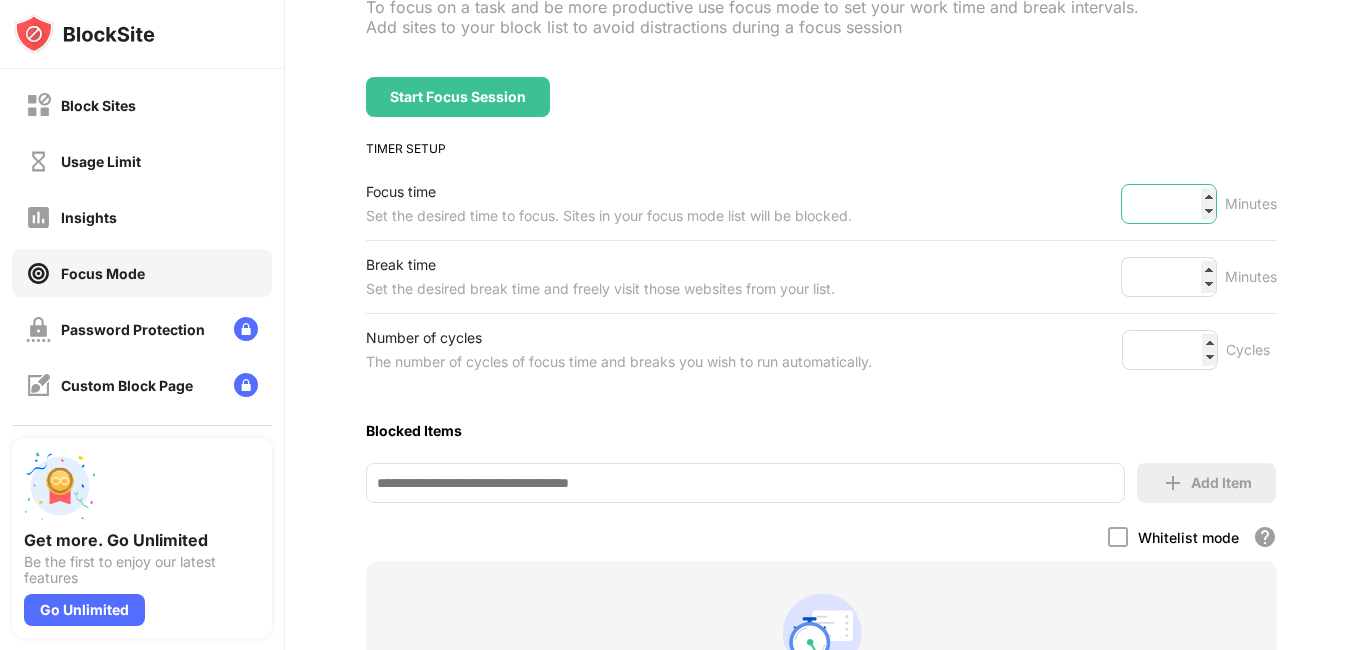 click on "***" at bounding box center [1169, 204] 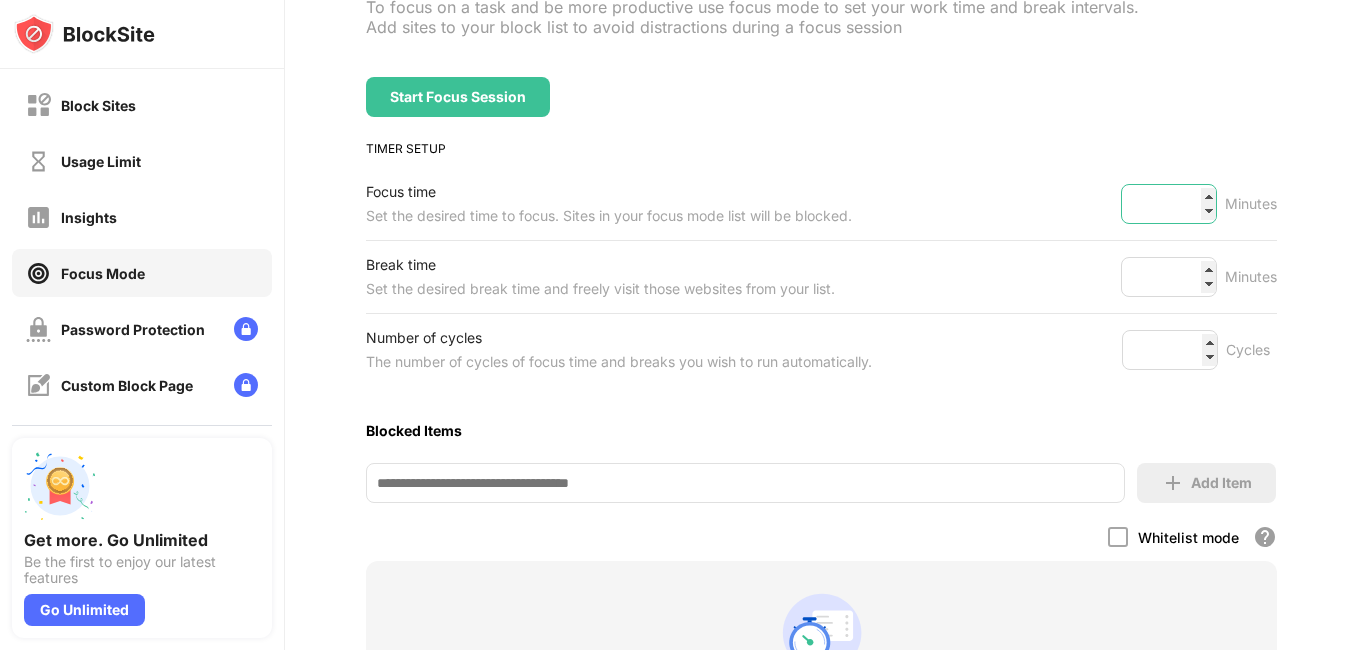 click on "***" at bounding box center (1169, 204) 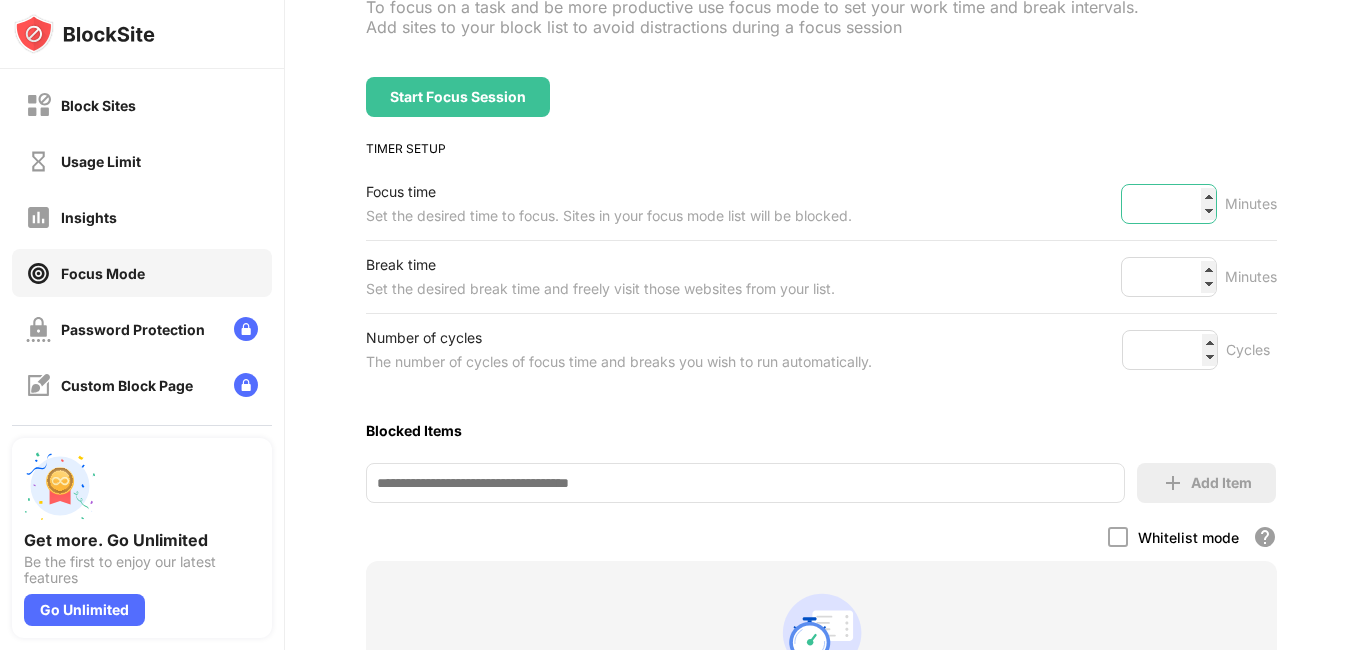 click on "***" at bounding box center (1169, 204) 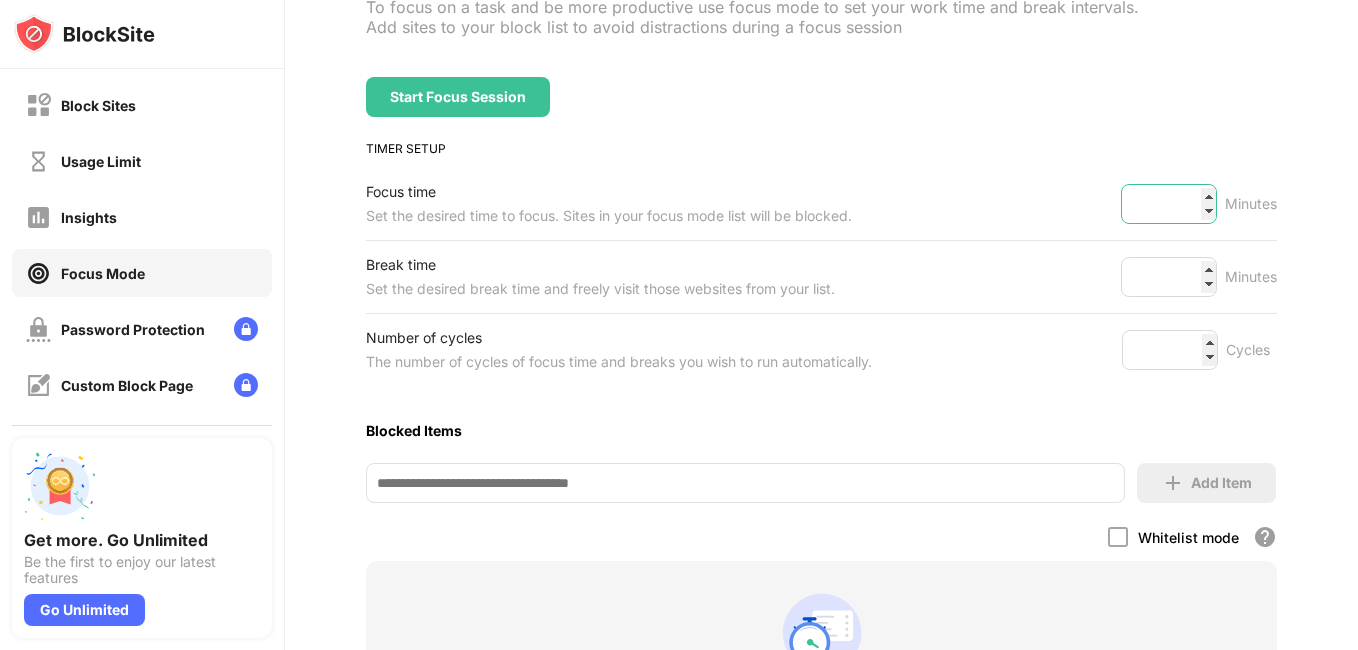 click on "***" at bounding box center (1169, 204) 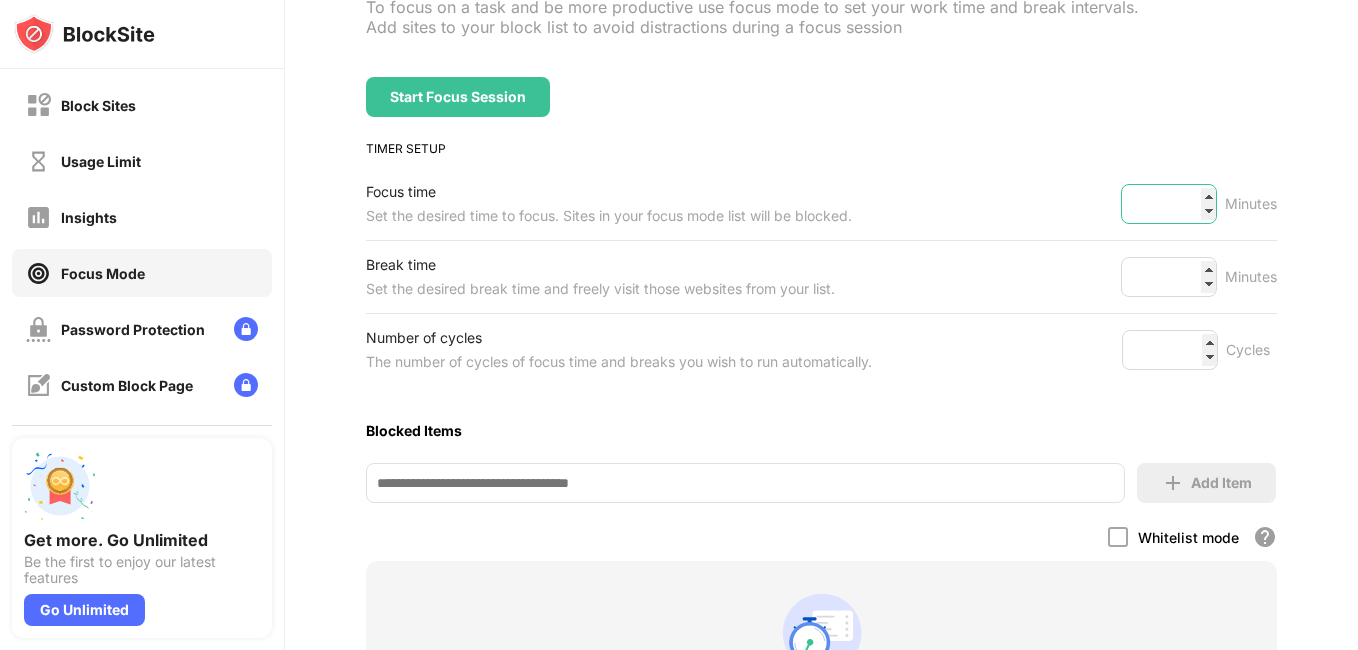 click on "***" at bounding box center (1169, 204) 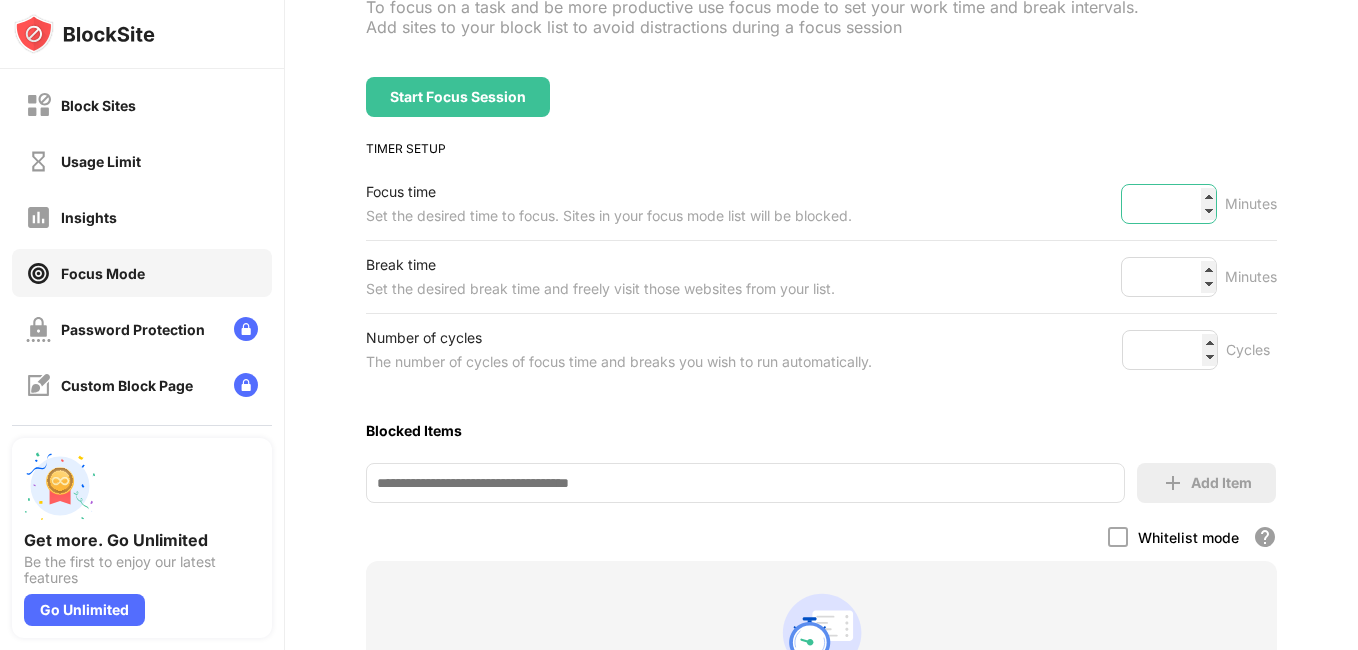 click on "***" at bounding box center (1169, 204) 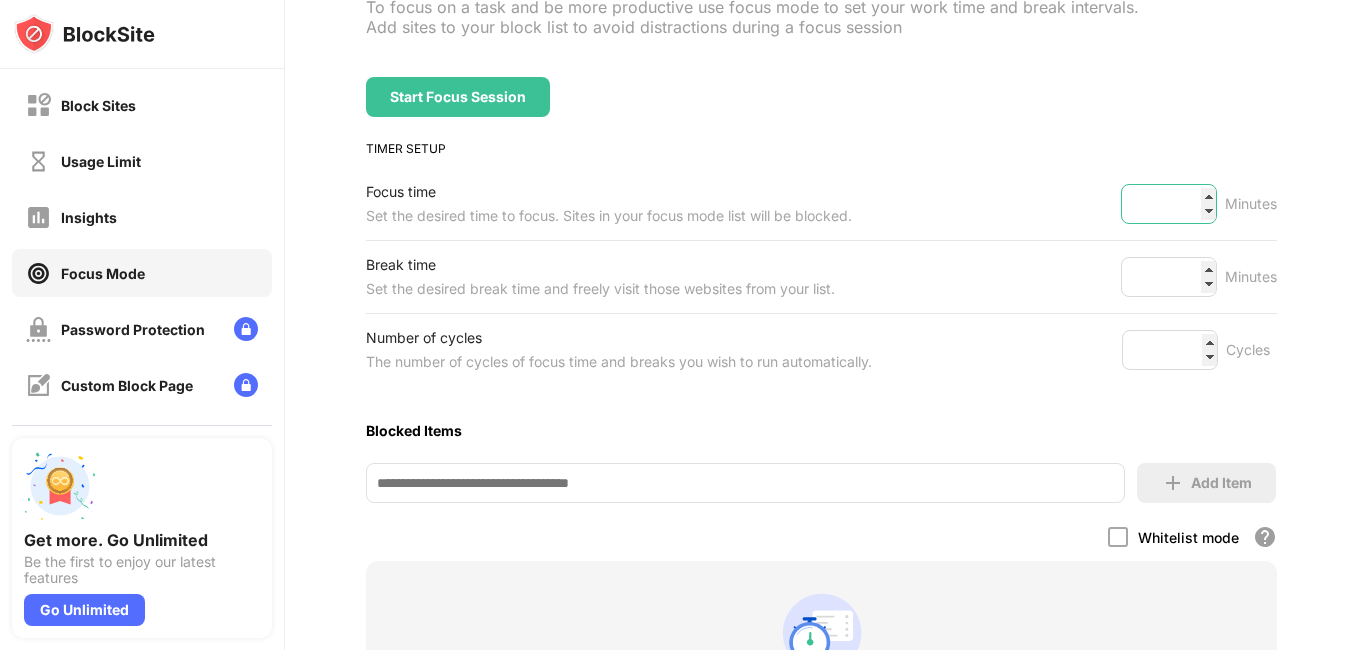 click on "***" at bounding box center (1169, 204) 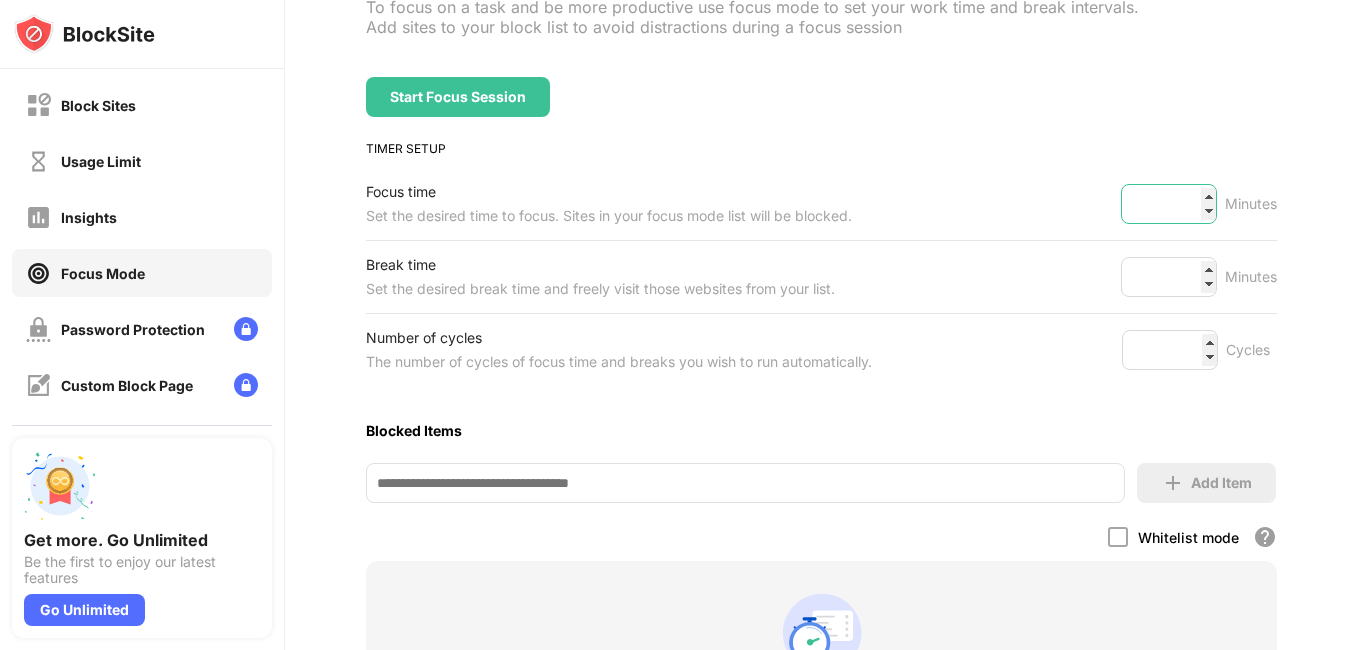 click on "***" at bounding box center [1169, 204] 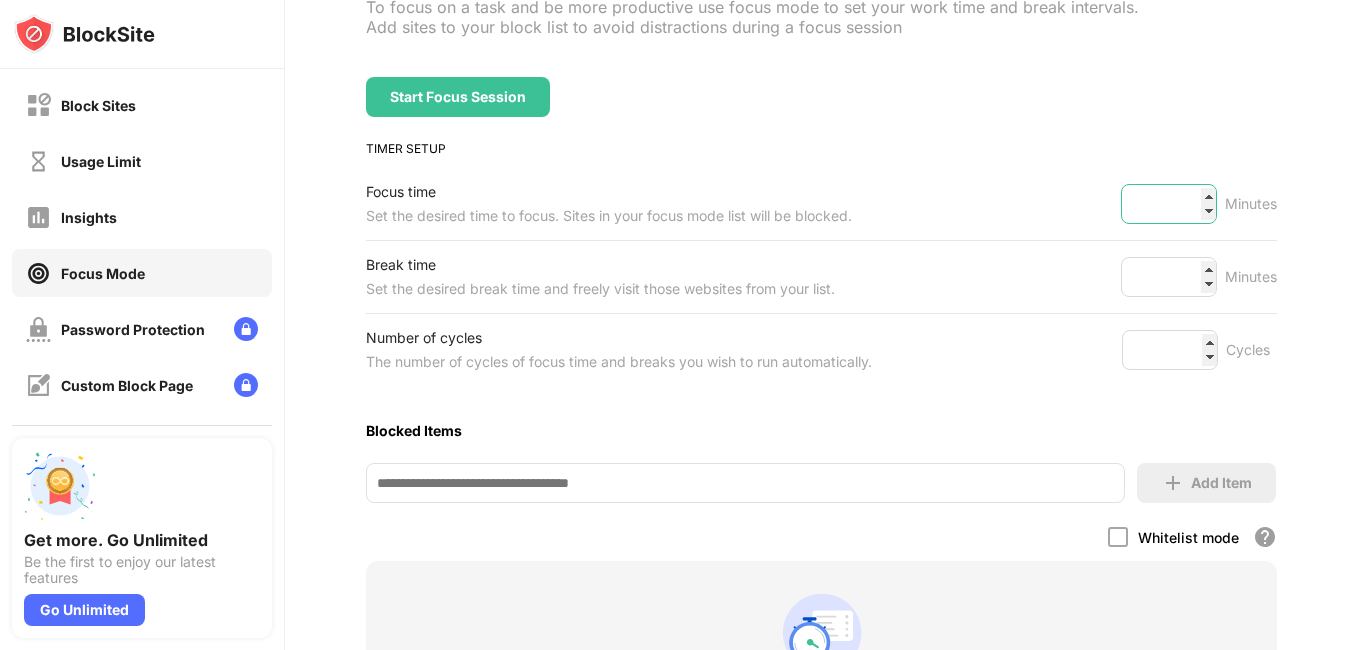 click on "***" at bounding box center [1169, 204] 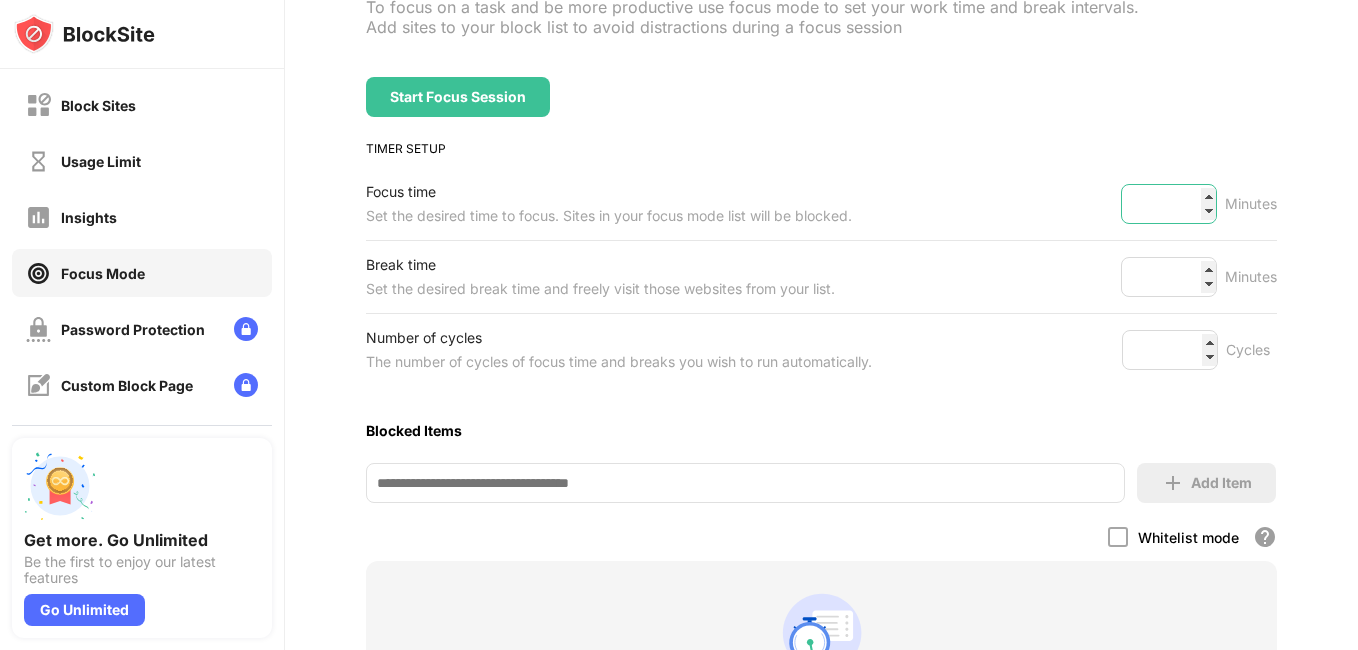 click on "***" at bounding box center [1169, 204] 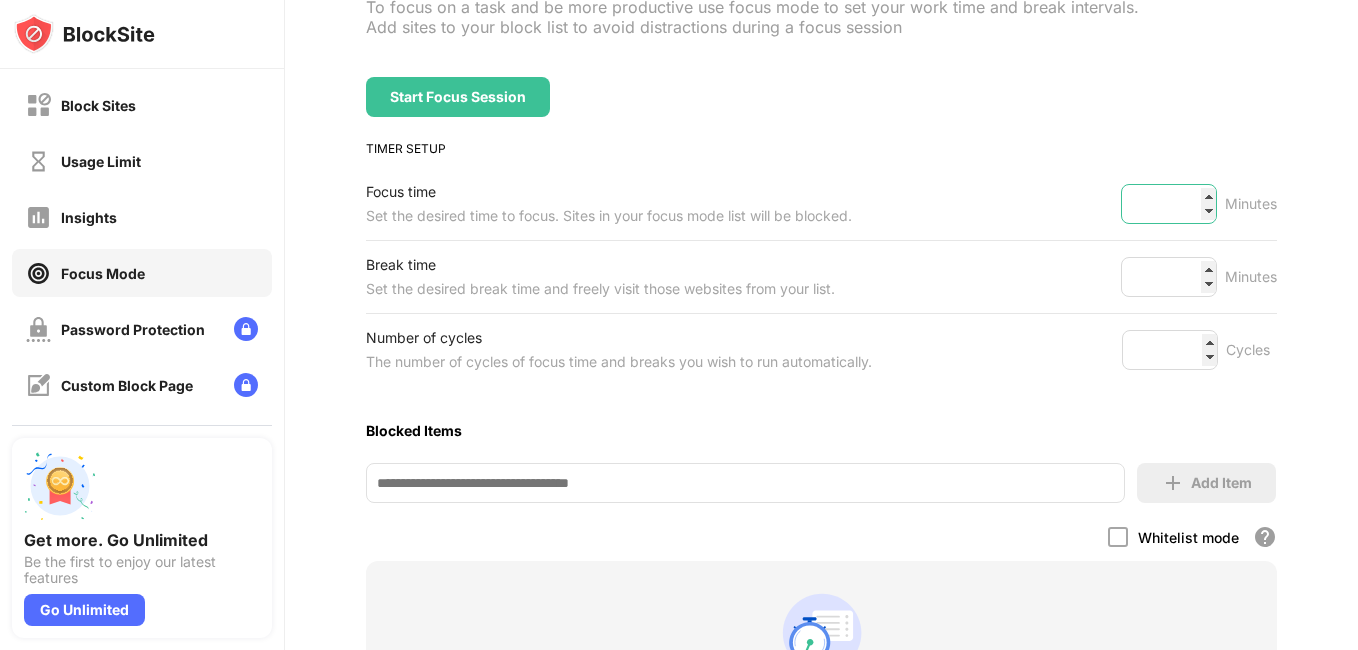 click on "***" at bounding box center (1169, 204) 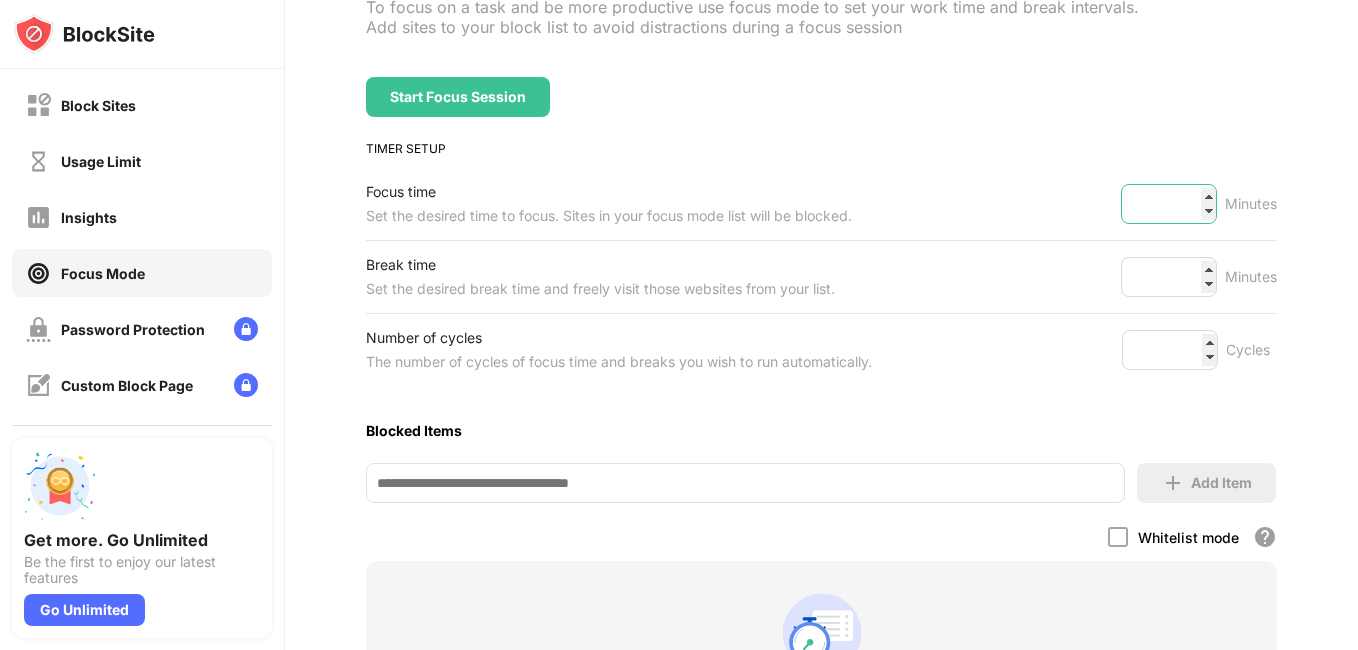 click on "***" at bounding box center [1169, 204] 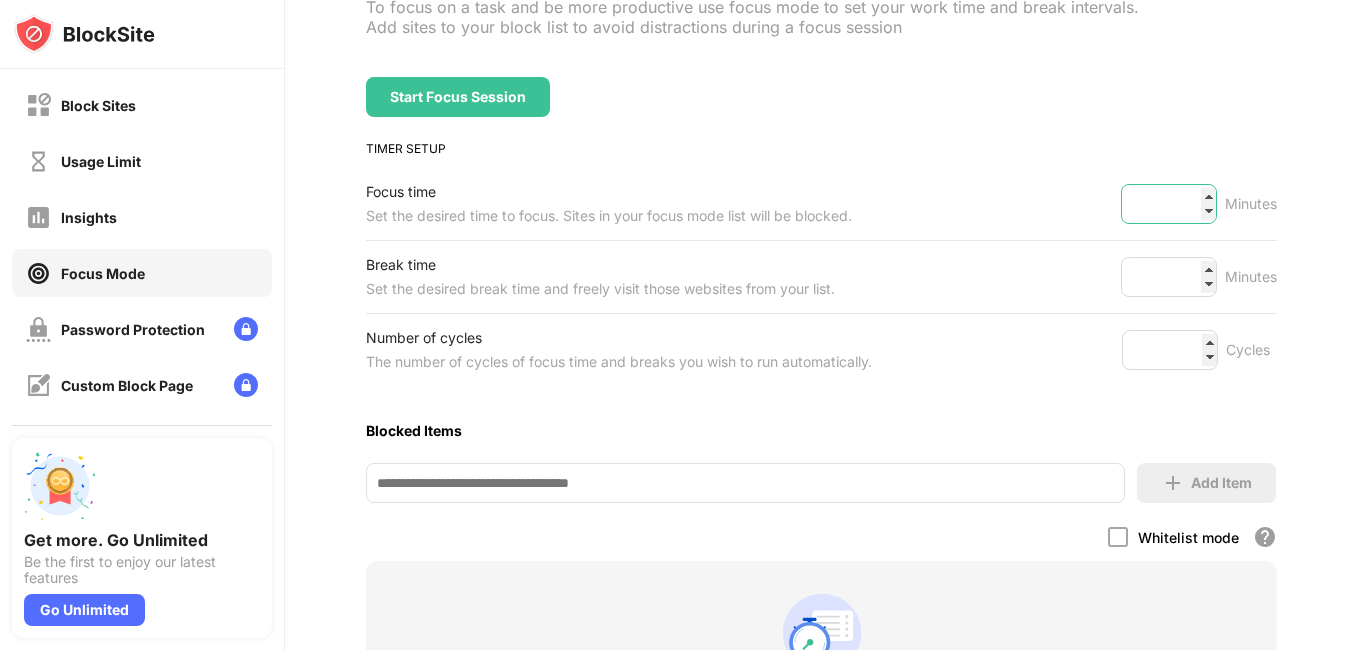 click on "***" at bounding box center [1169, 204] 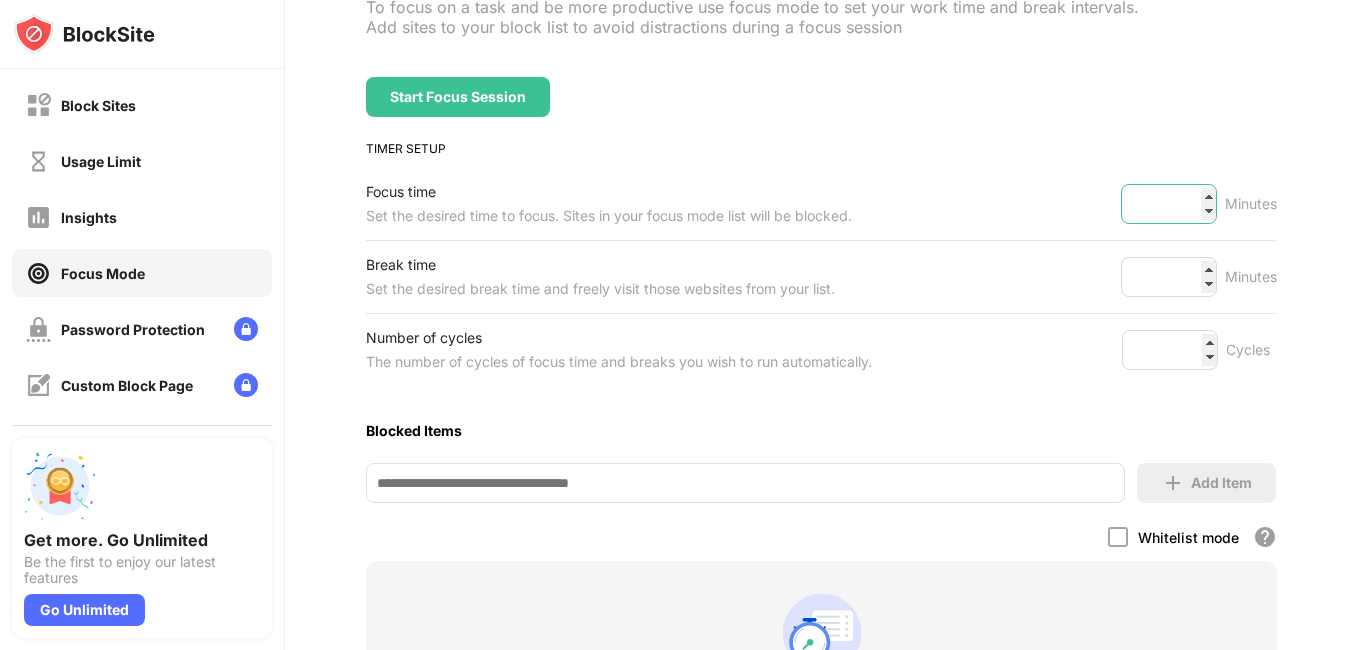 click on "***" at bounding box center (1169, 204) 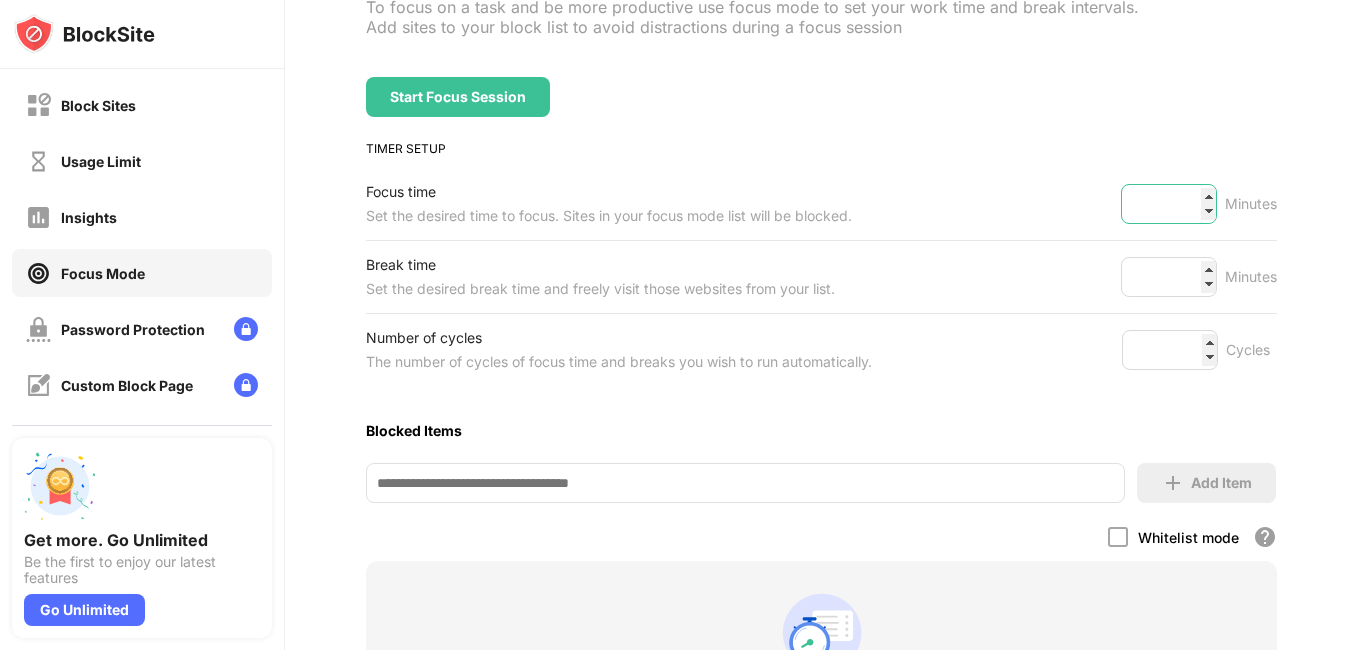 click on "***" at bounding box center (1169, 204) 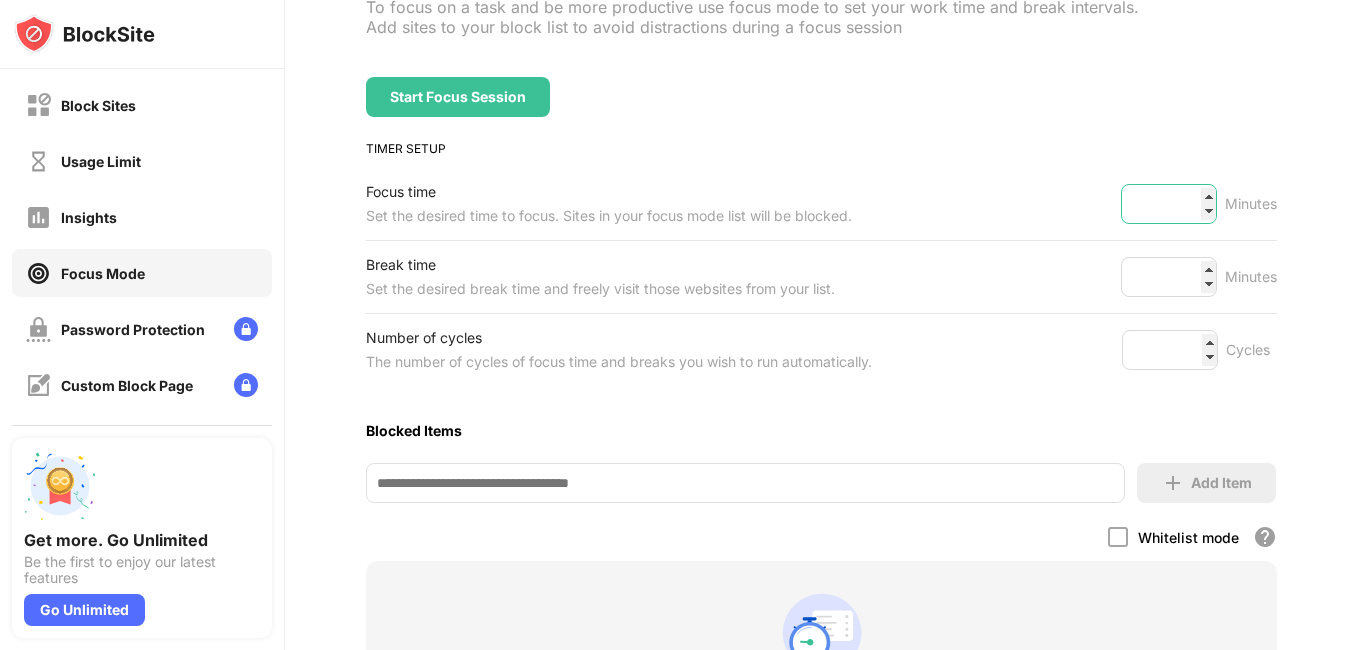 click on "***" at bounding box center [1169, 204] 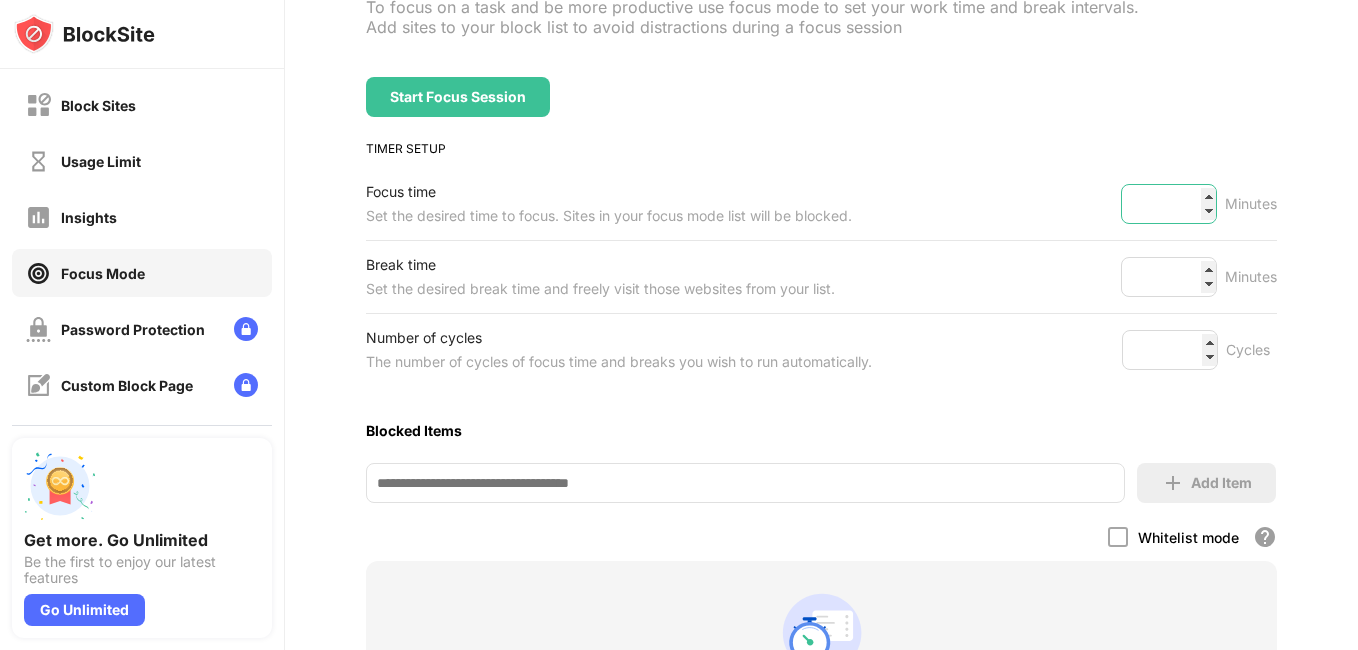 click on "***" at bounding box center [1169, 204] 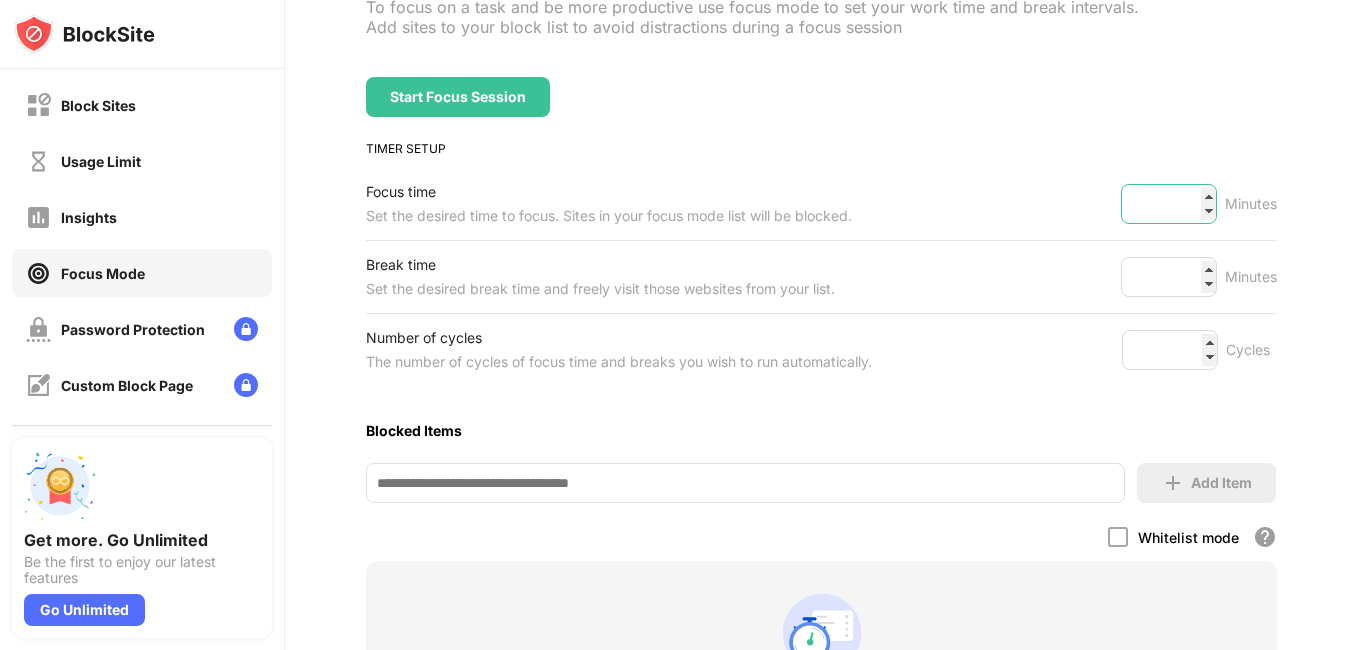 click on "***" at bounding box center [1169, 204] 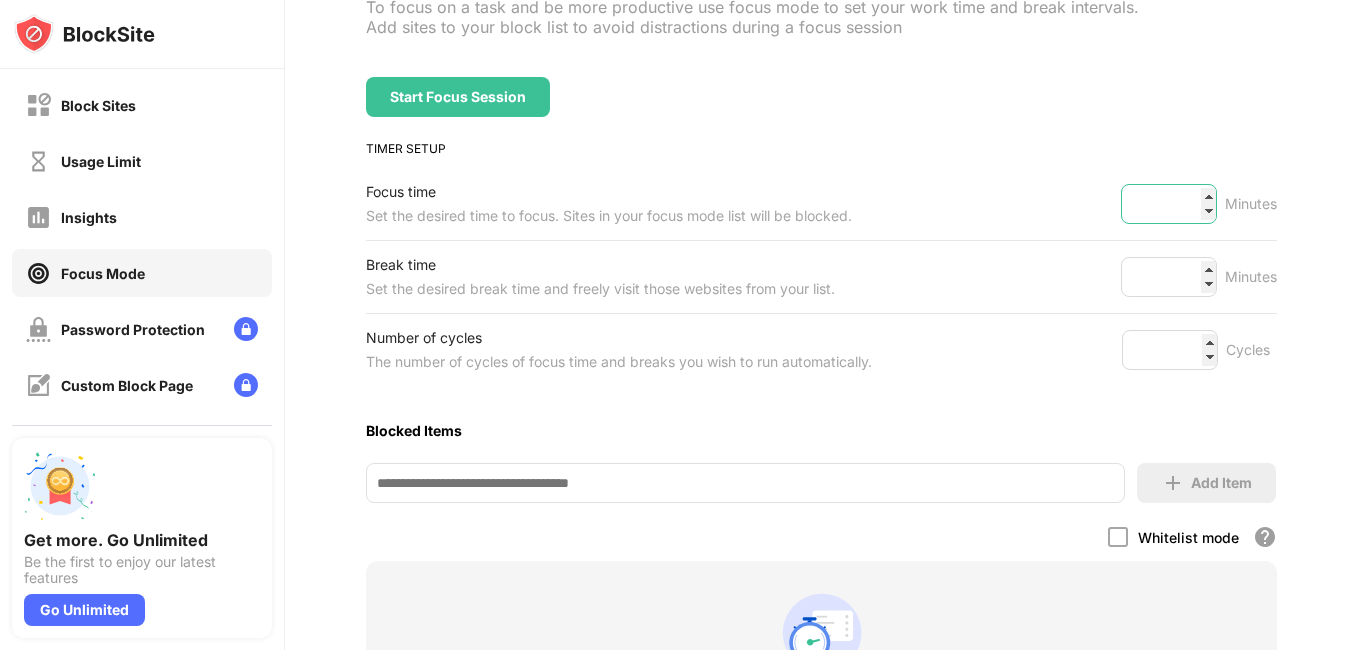 click on "***" at bounding box center [1169, 204] 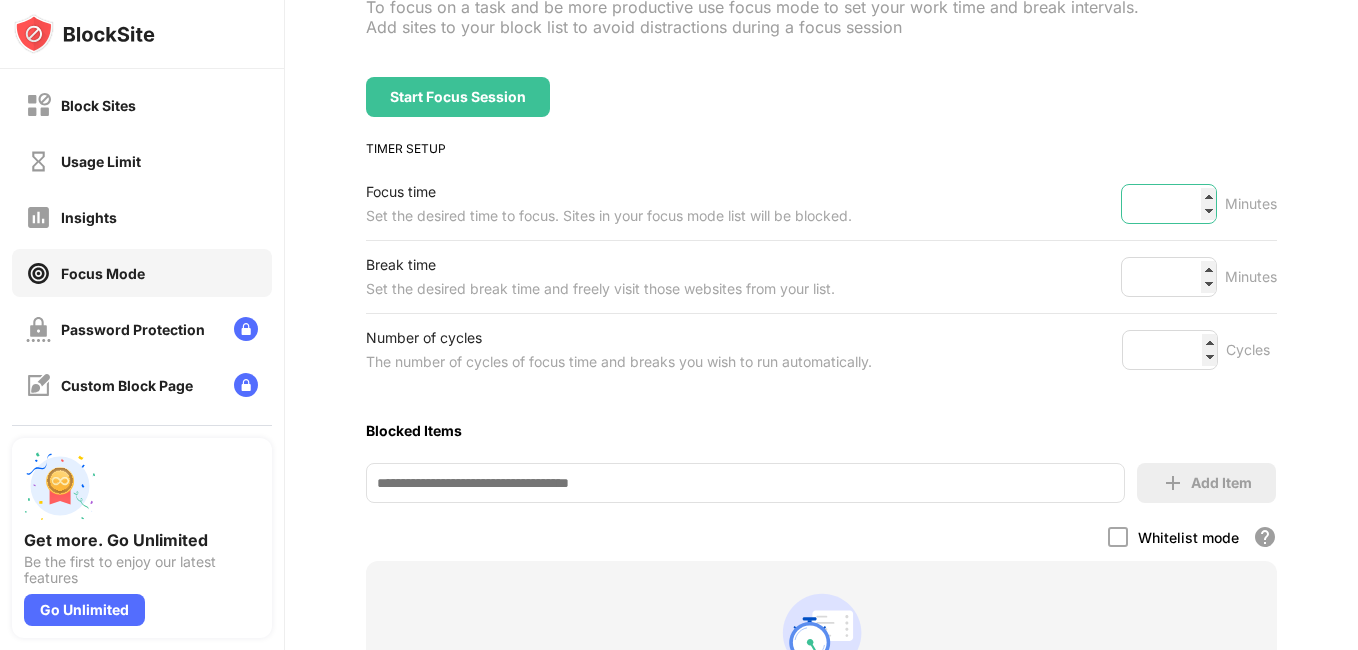 click on "***" at bounding box center [1169, 204] 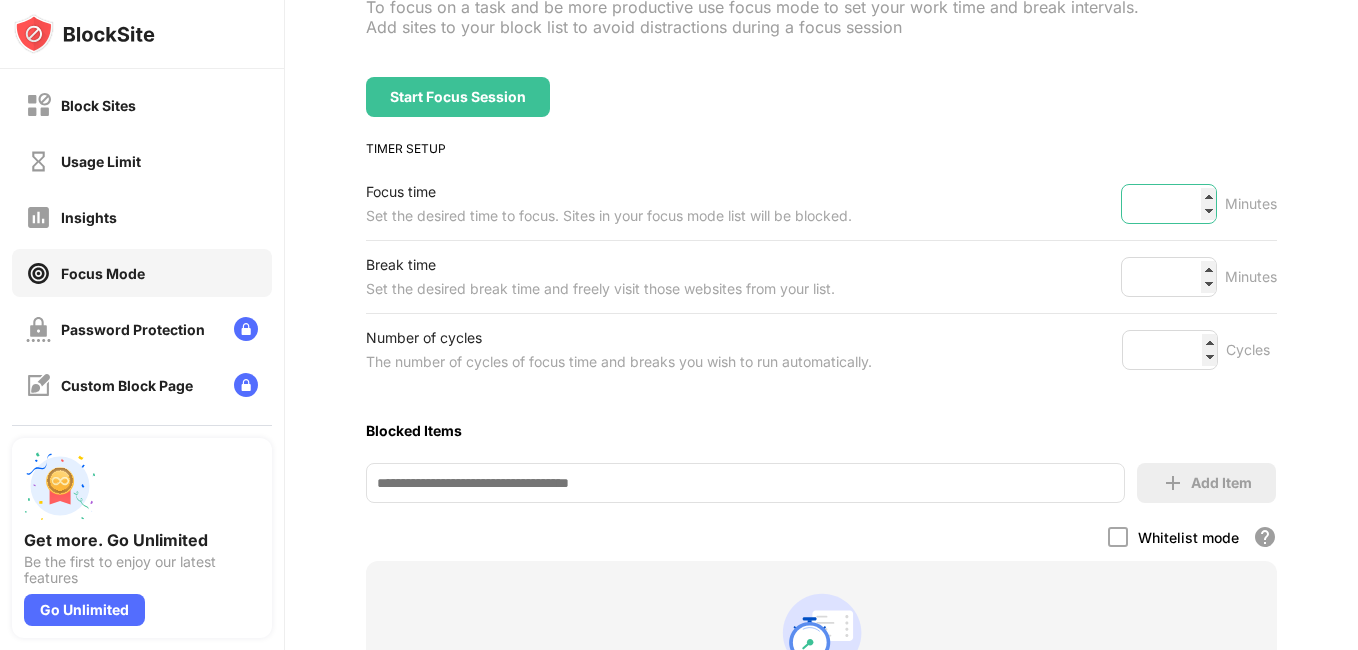 click on "***" at bounding box center (1169, 204) 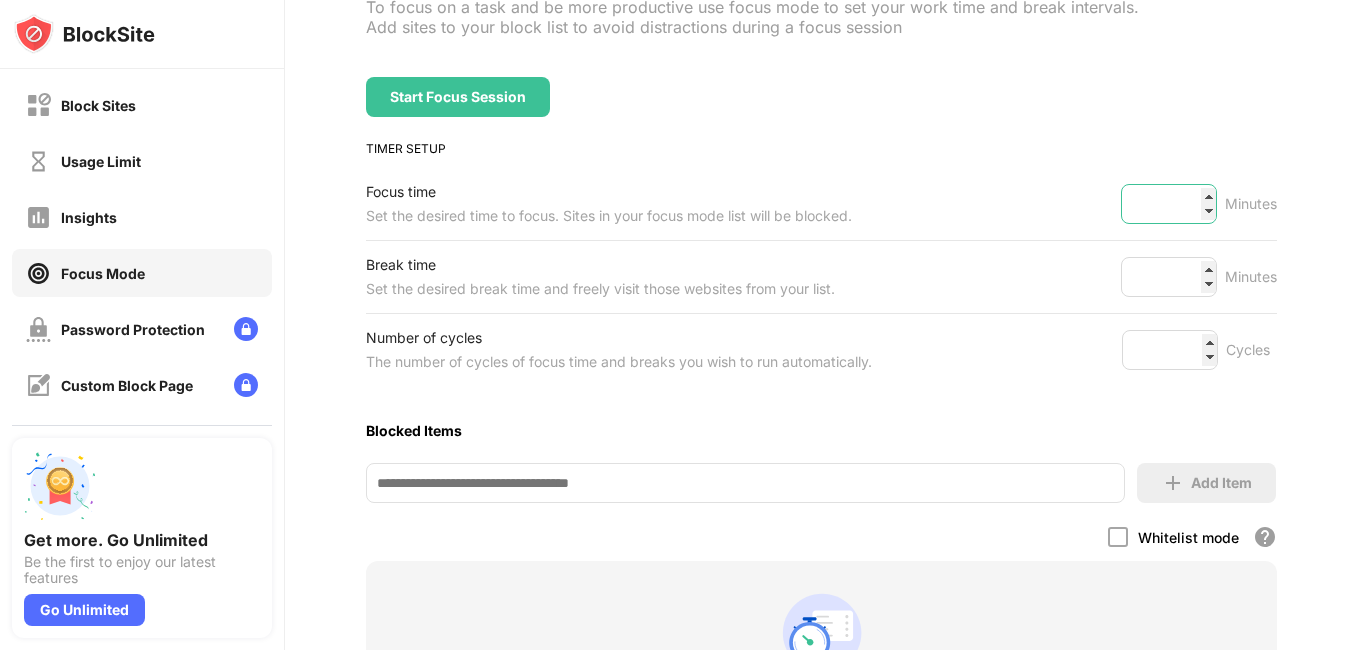 click on "***" at bounding box center (1169, 204) 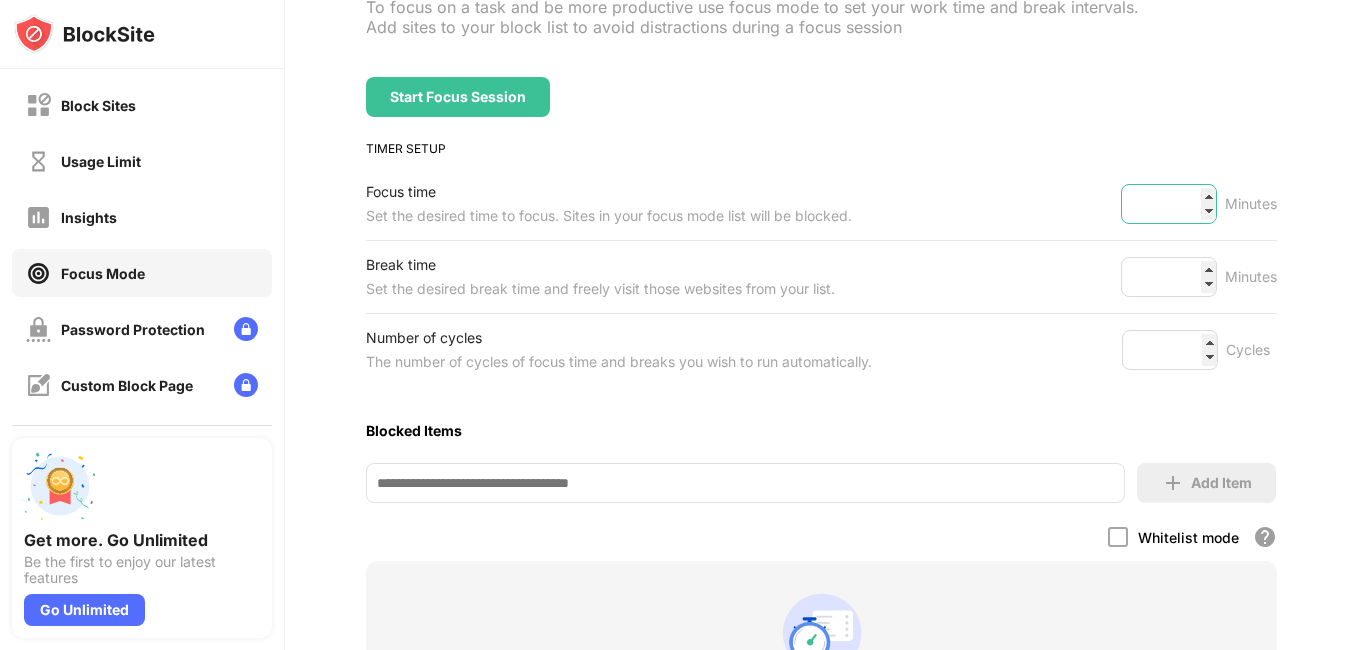 click on "***" at bounding box center [1169, 204] 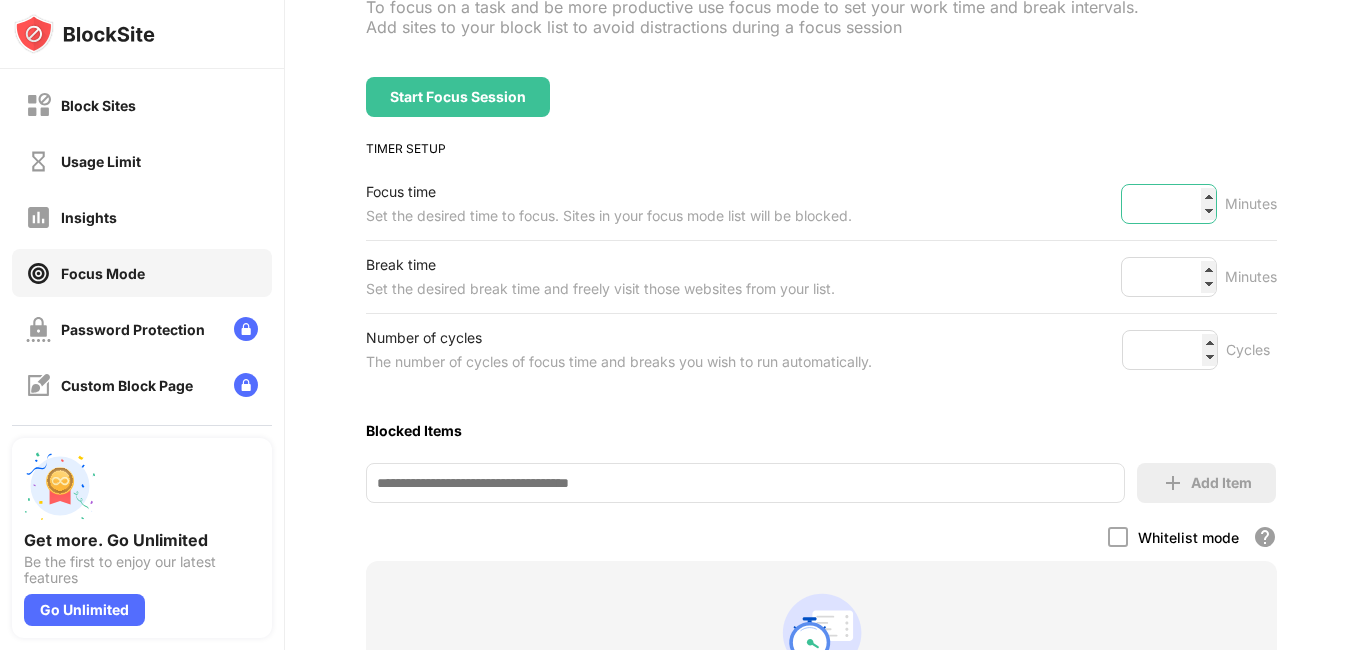 click on "***" at bounding box center (1169, 204) 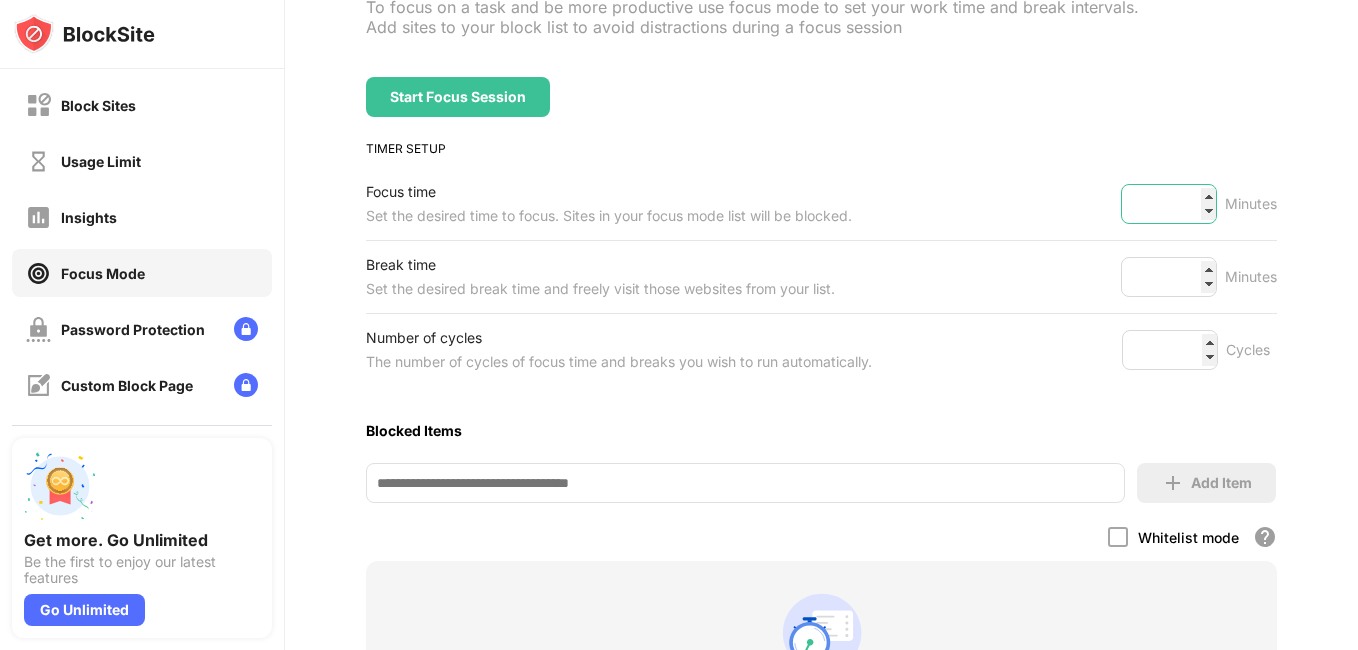 click on "***" at bounding box center (1169, 204) 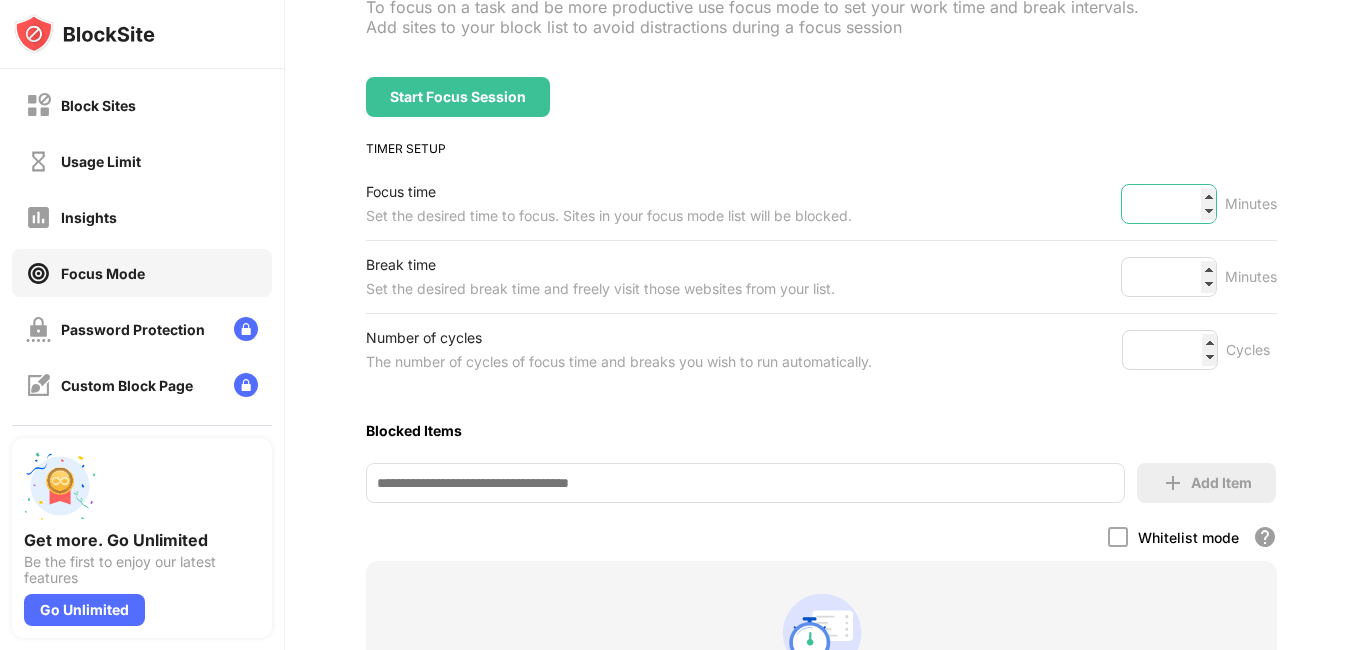 click on "***" at bounding box center [1169, 204] 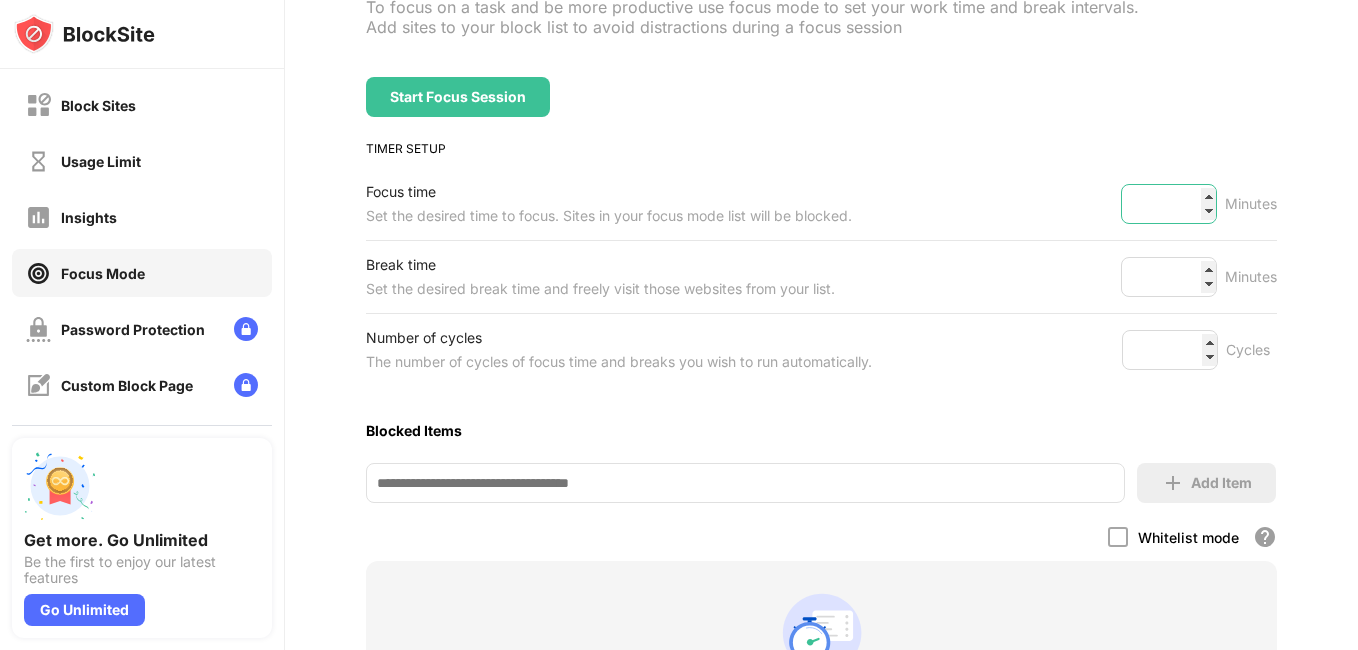 click on "***" at bounding box center [1169, 204] 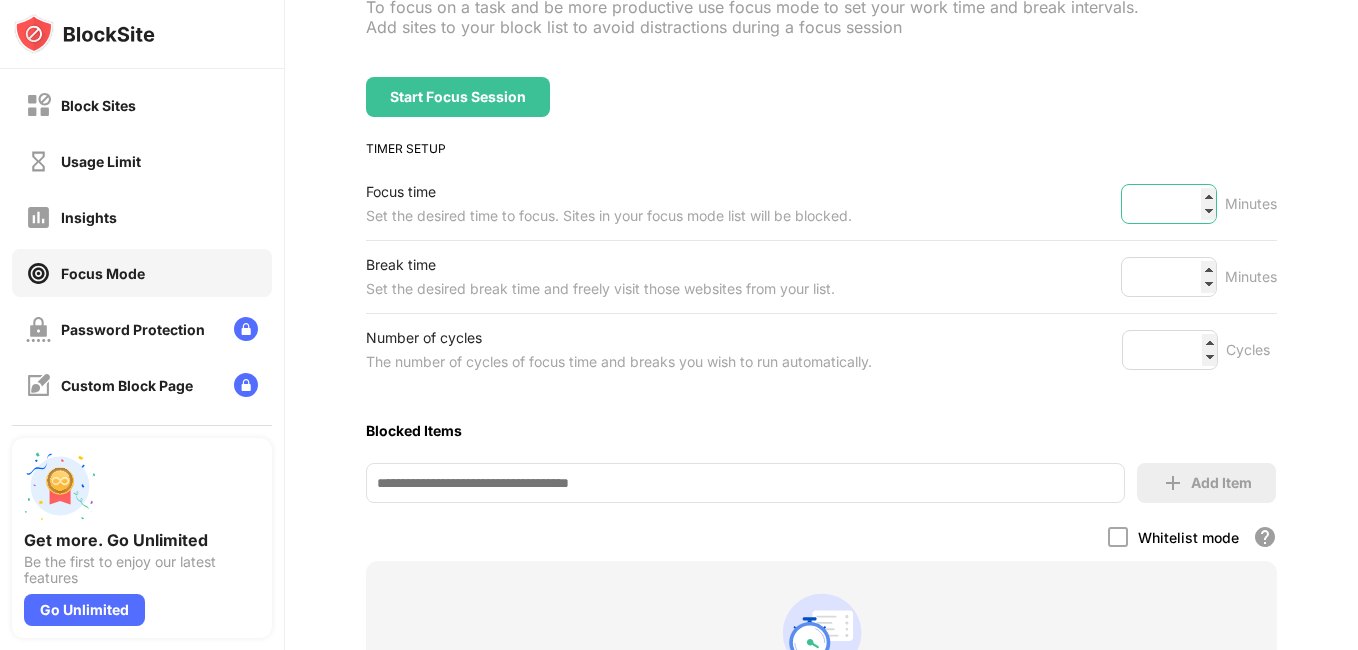 click on "***" at bounding box center (1169, 204) 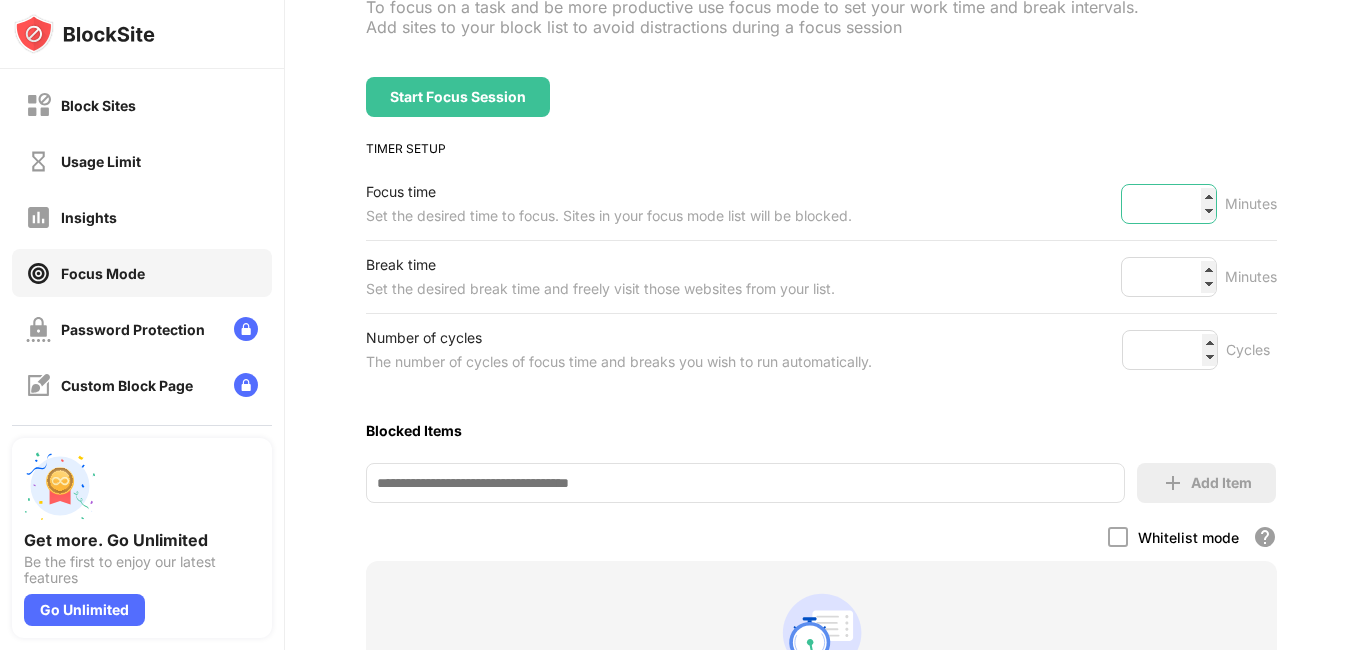 click on "***" at bounding box center [1169, 204] 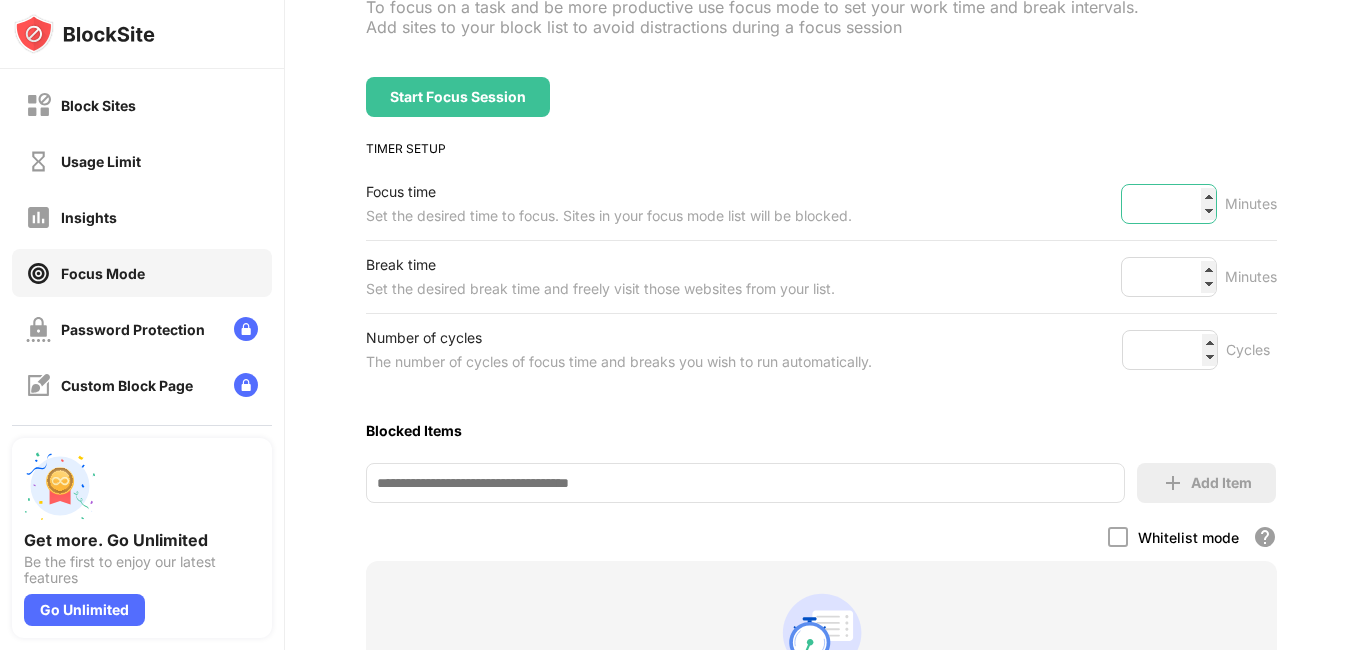 click on "***" at bounding box center (1169, 204) 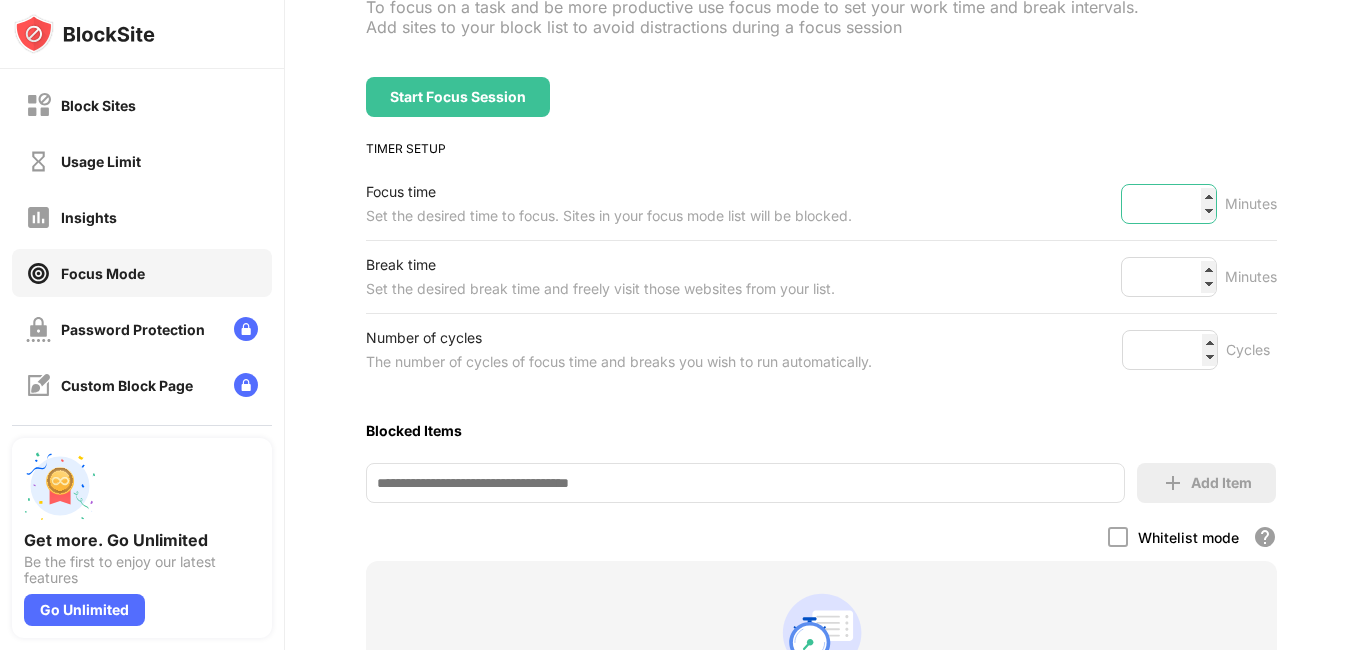 click on "***" at bounding box center [1169, 204] 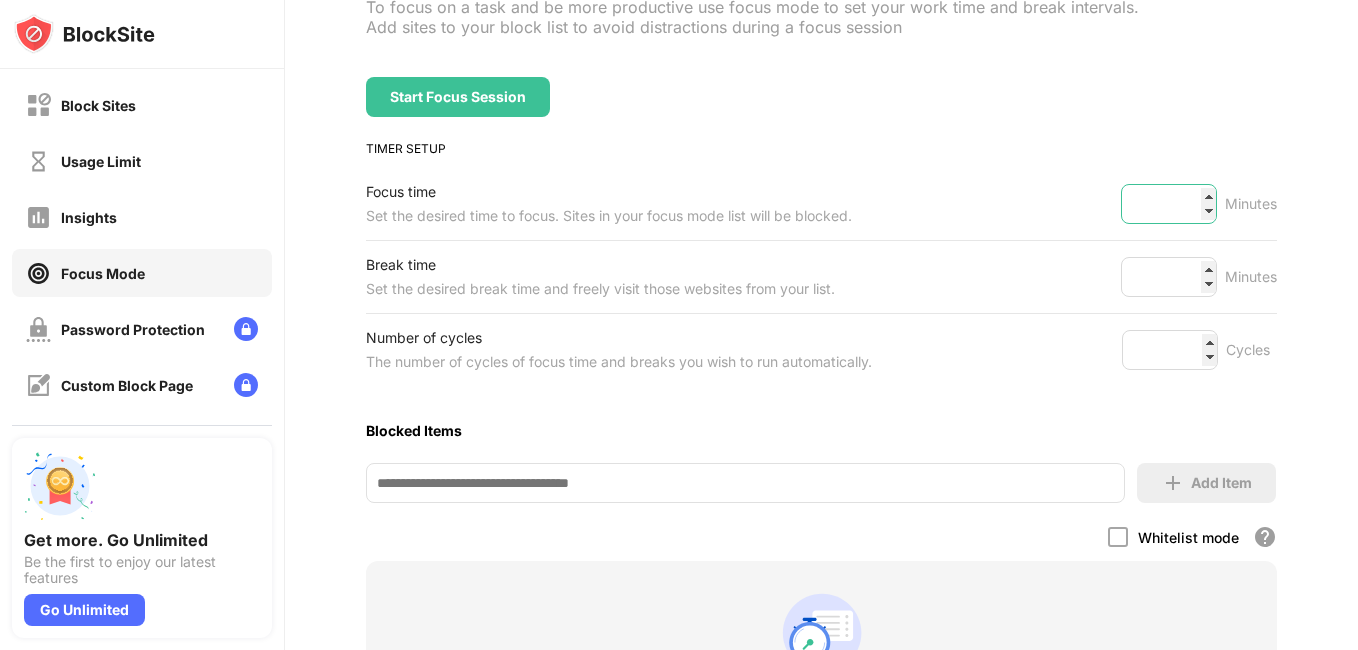 click on "***" at bounding box center (1169, 204) 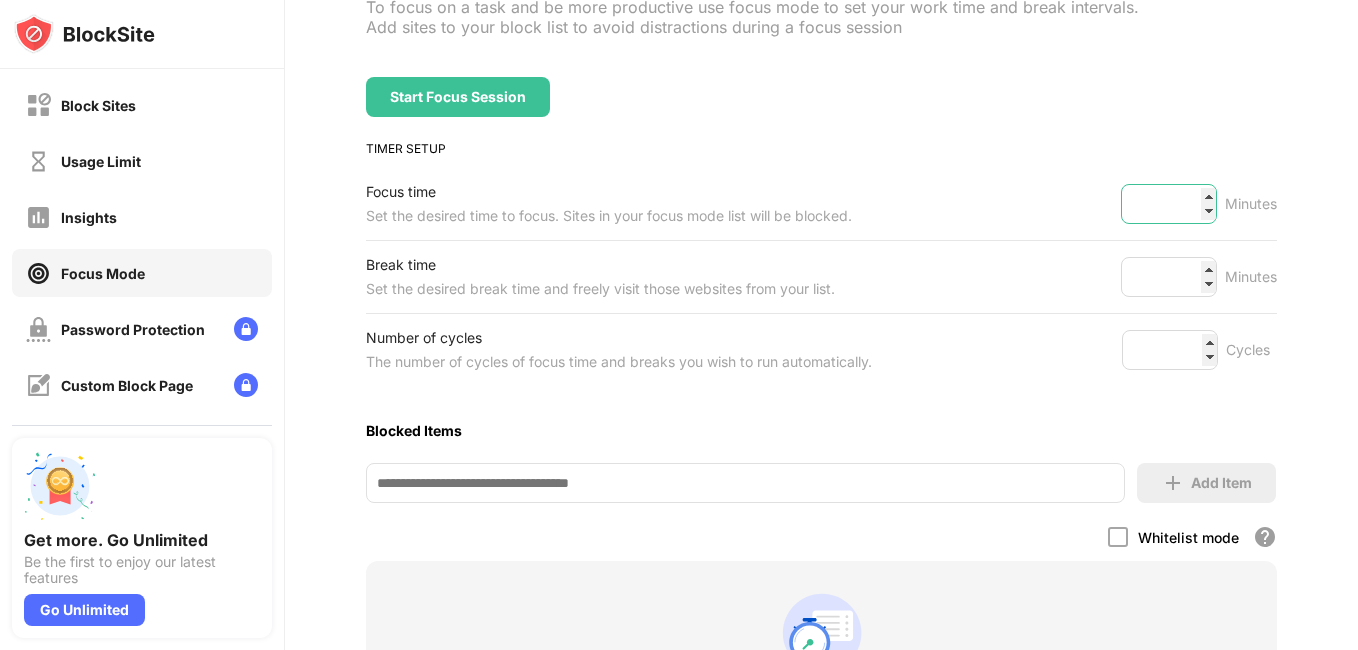 click on "***" at bounding box center (1169, 204) 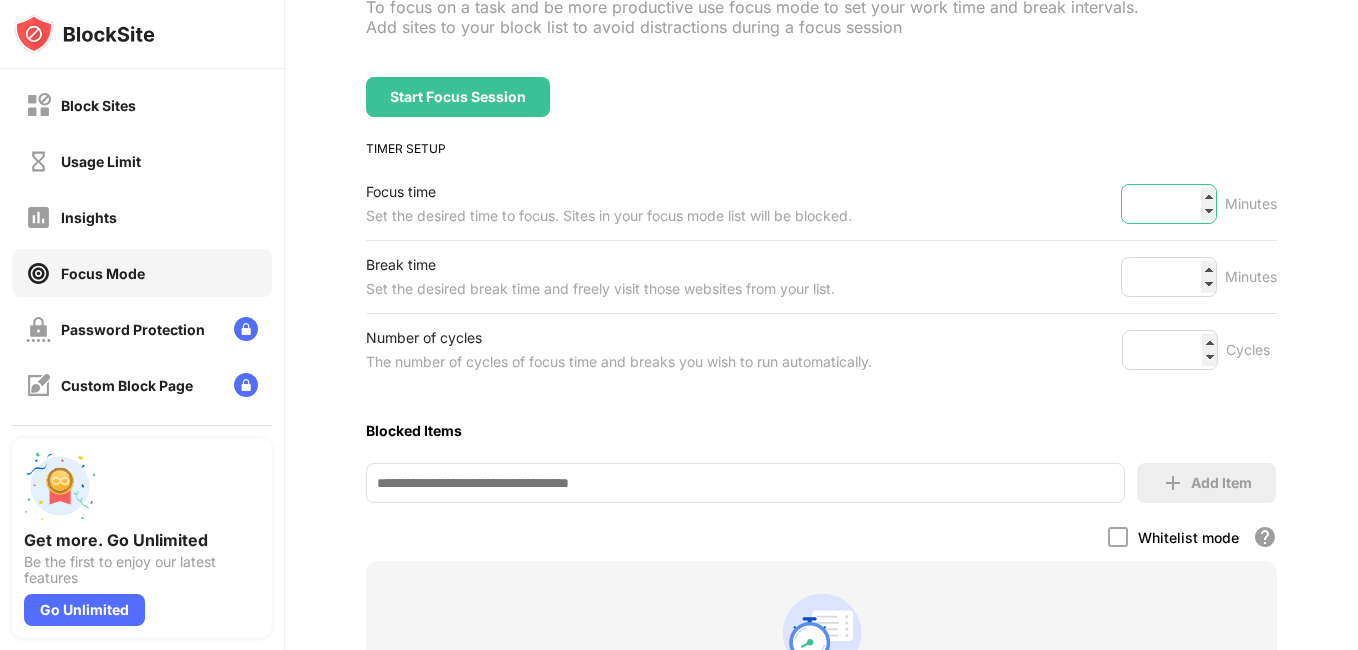 click on "***" at bounding box center (1169, 204) 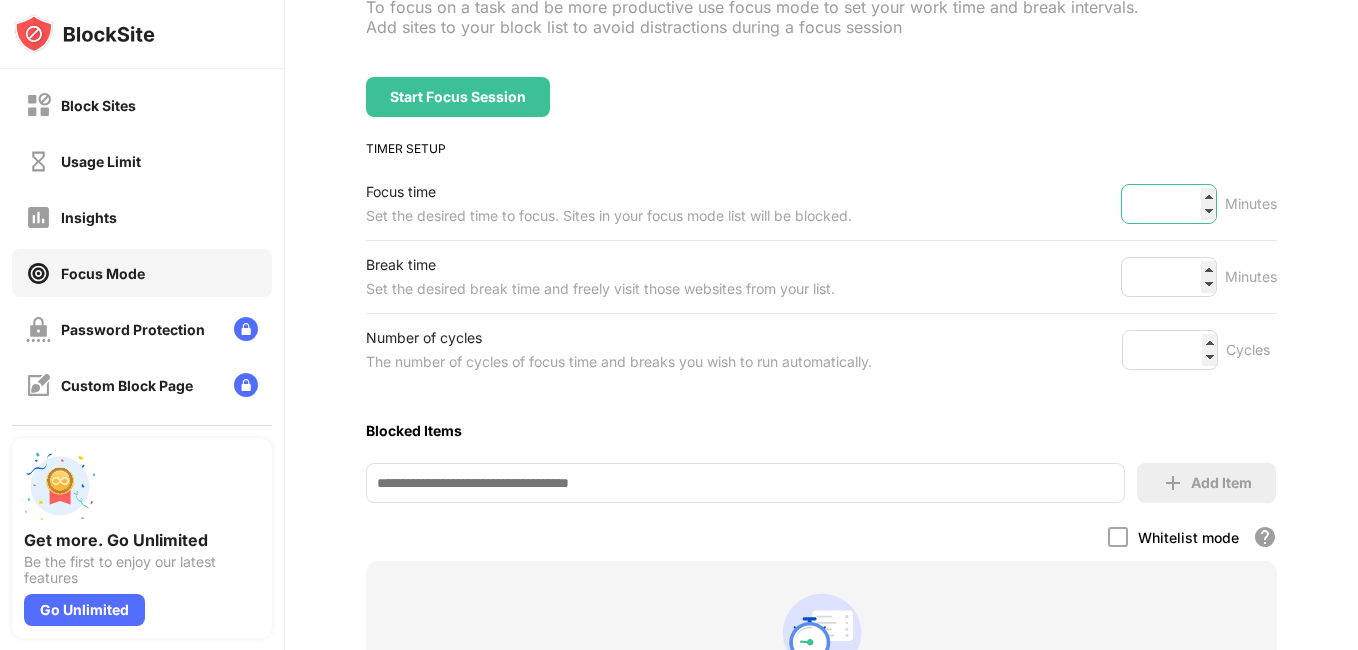 click on "***" at bounding box center [1169, 204] 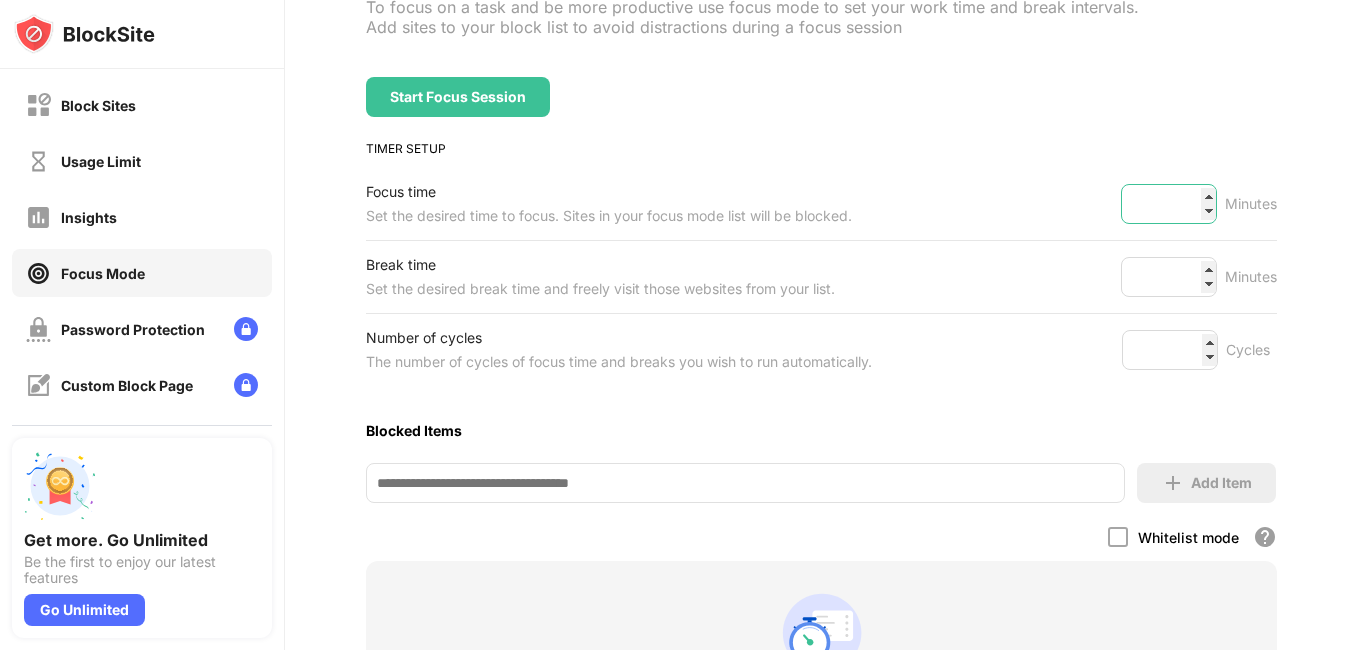 click on "***" at bounding box center [1169, 204] 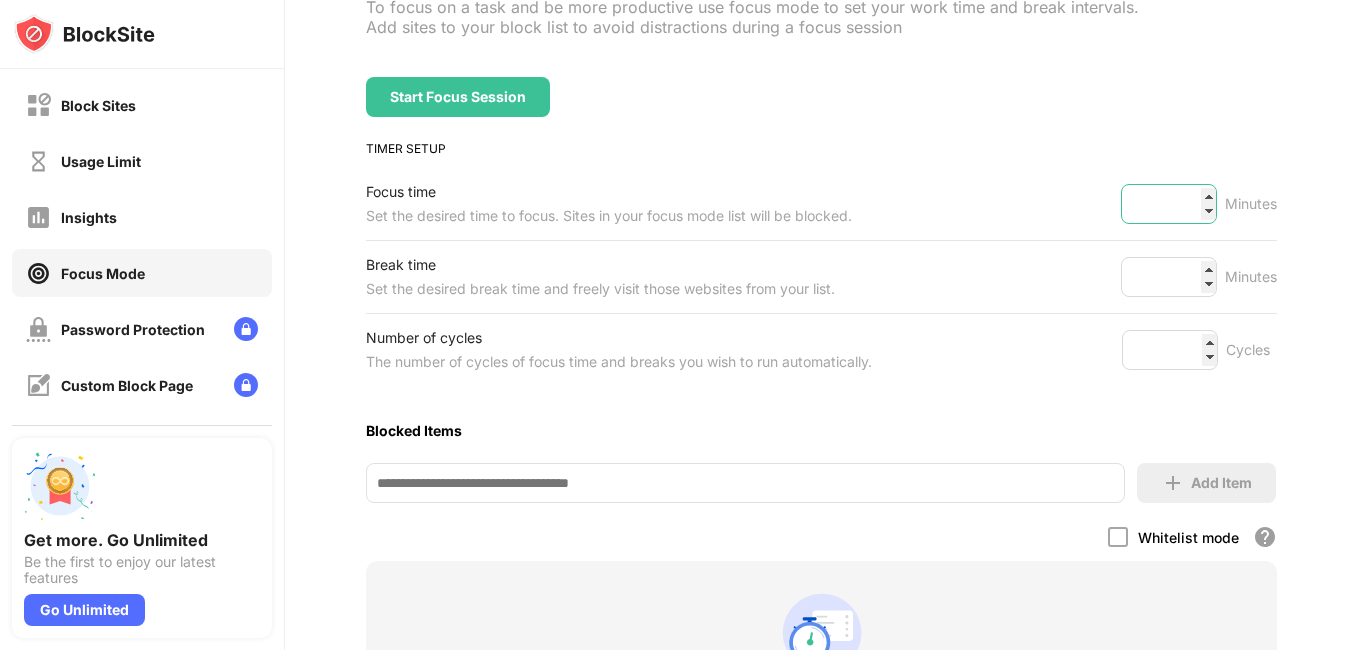 click on "***" at bounding box center (1169, 204) 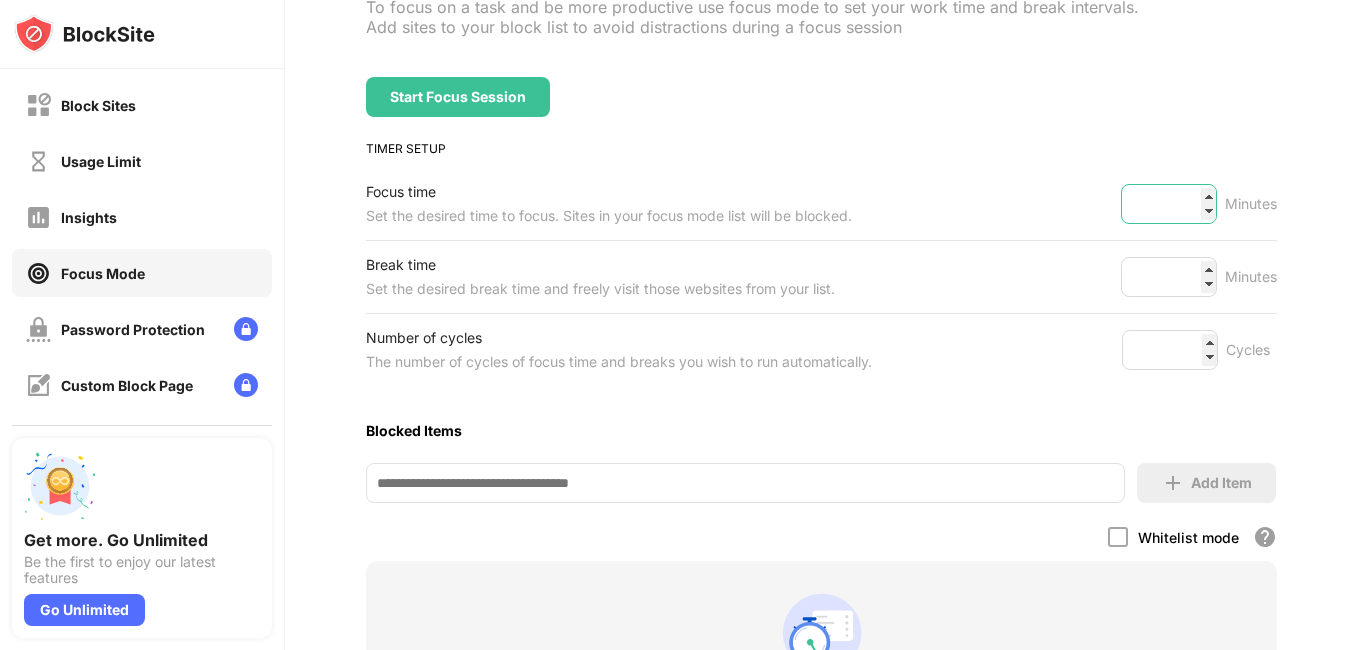 click on "***" at bounding box center (1169, 204) 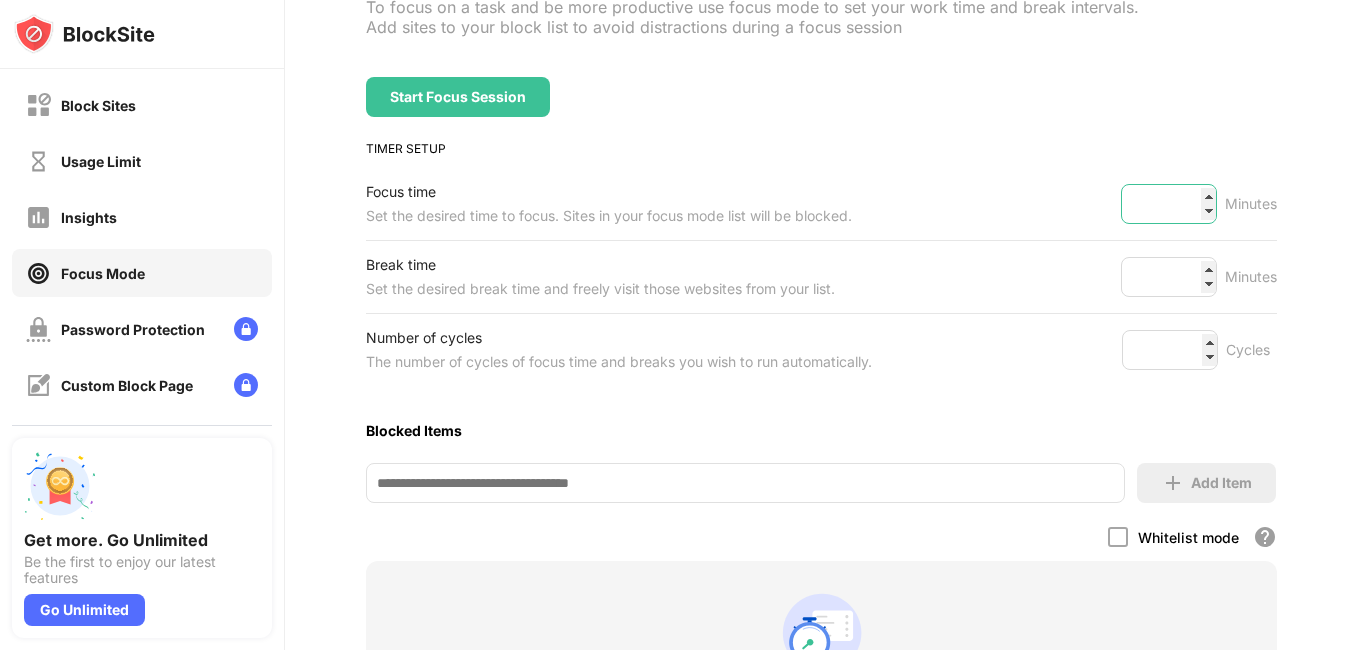 click on "***" at bounding box center (1169, 204) 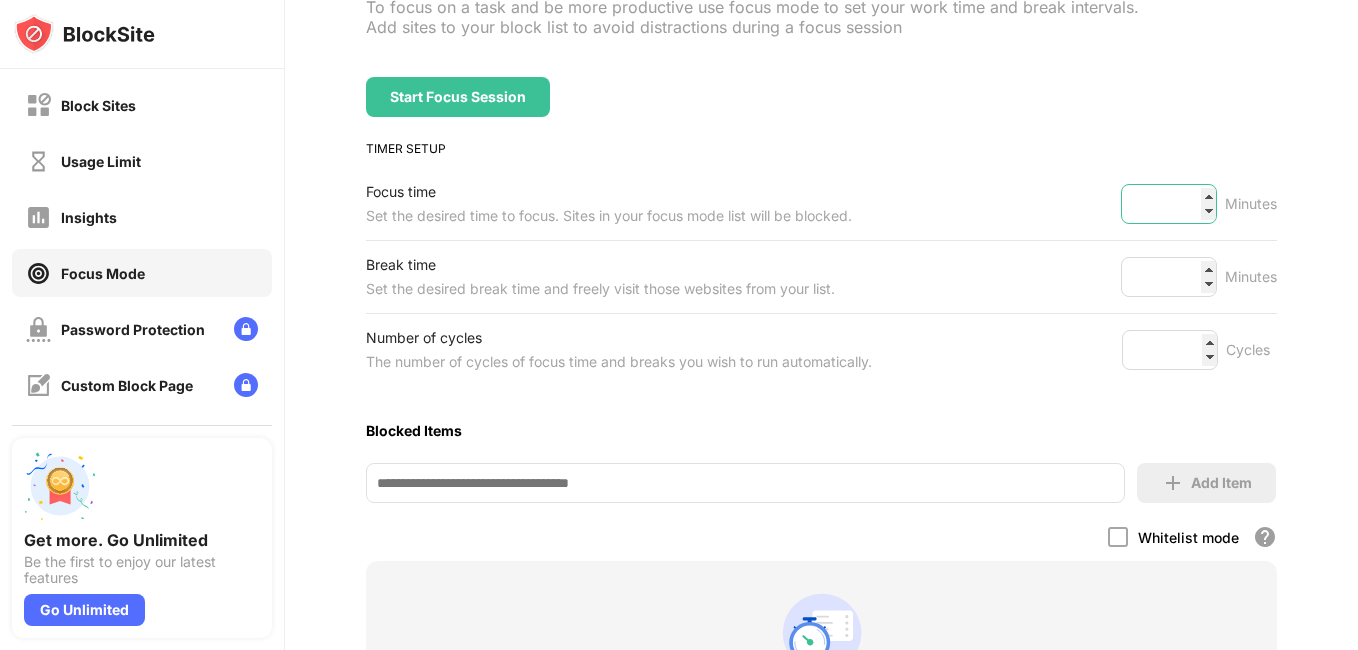 click on "***" at bounding box center (1169, 204) 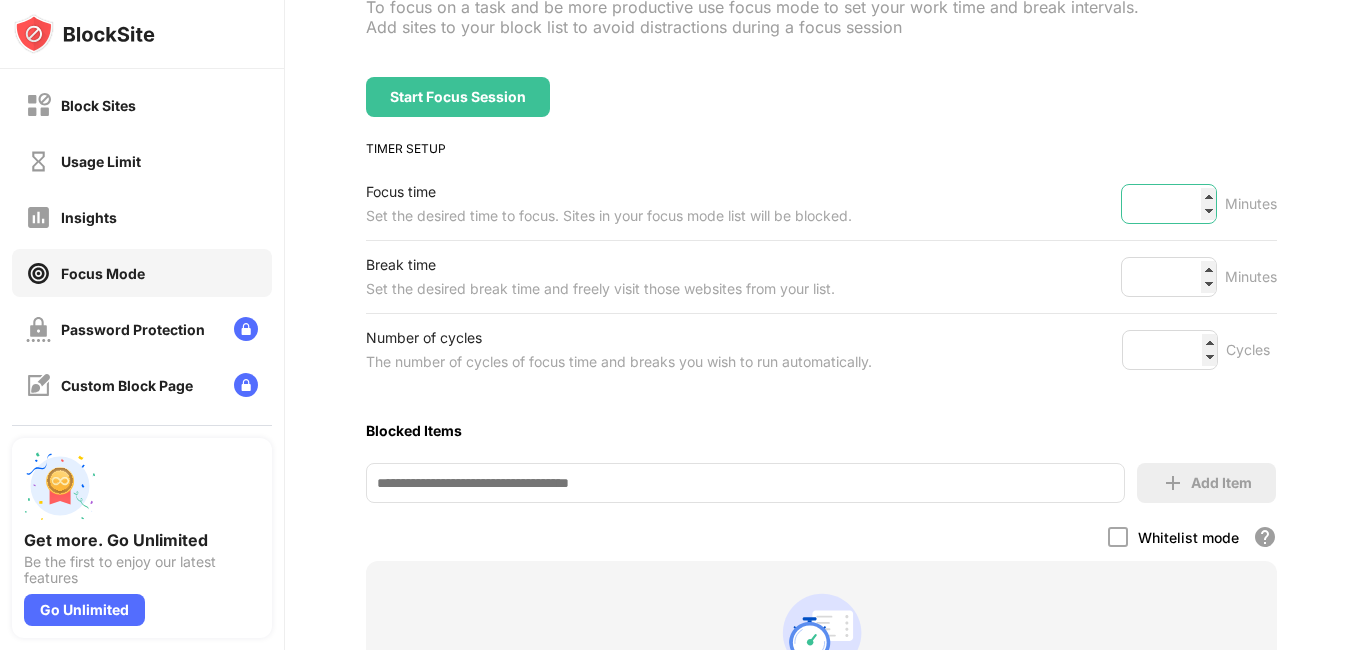 click on "***" at bounding box center [1169, 204] 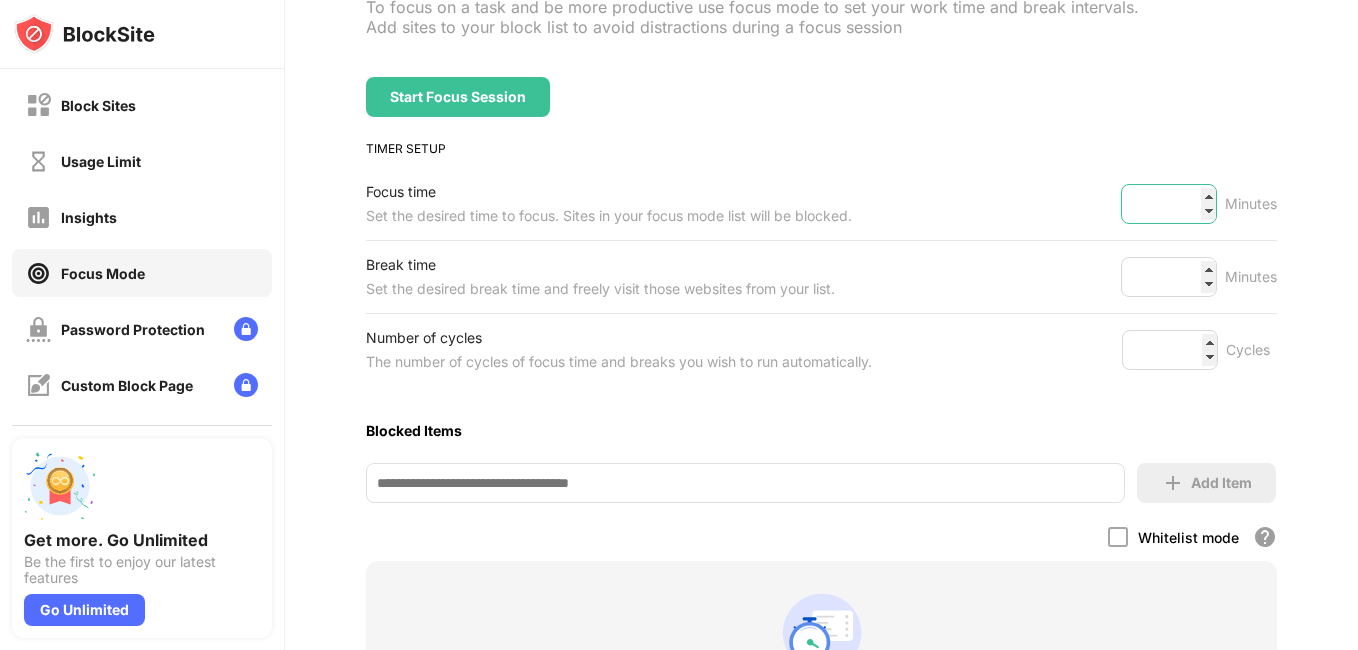 click on "***" at bounding box center (1169, 204) 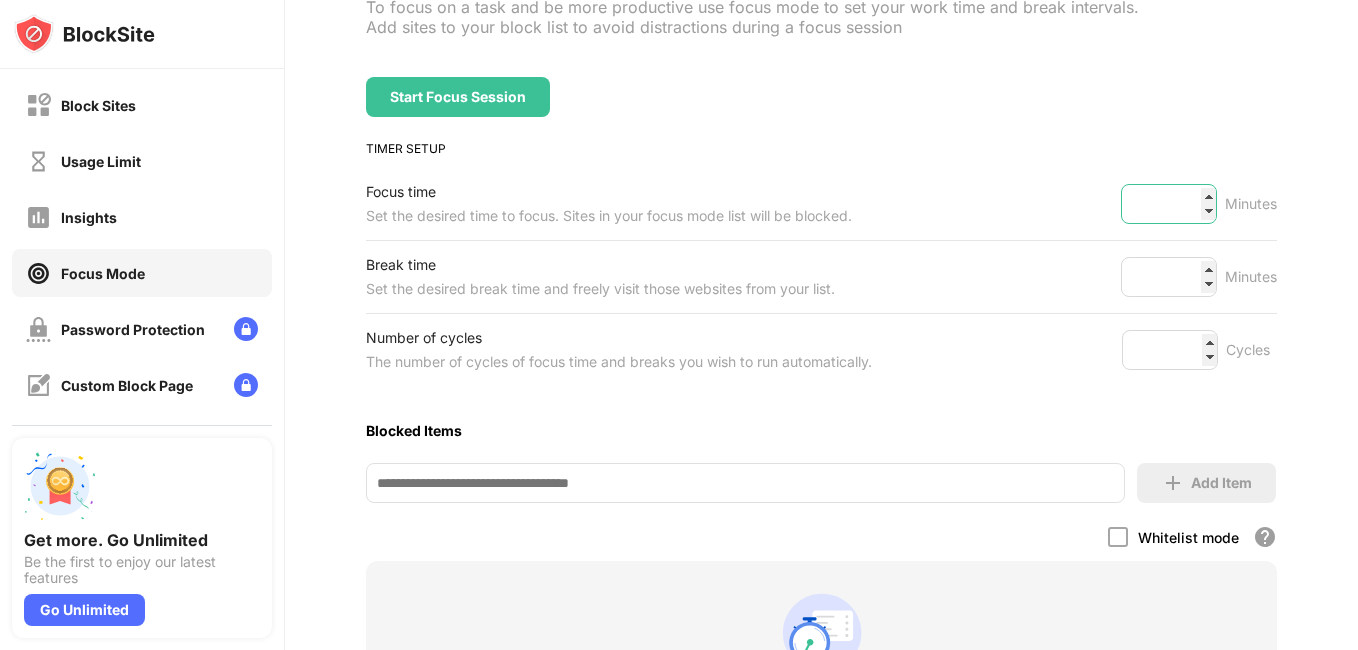 click on "***" at bounding box center [1169, 204] 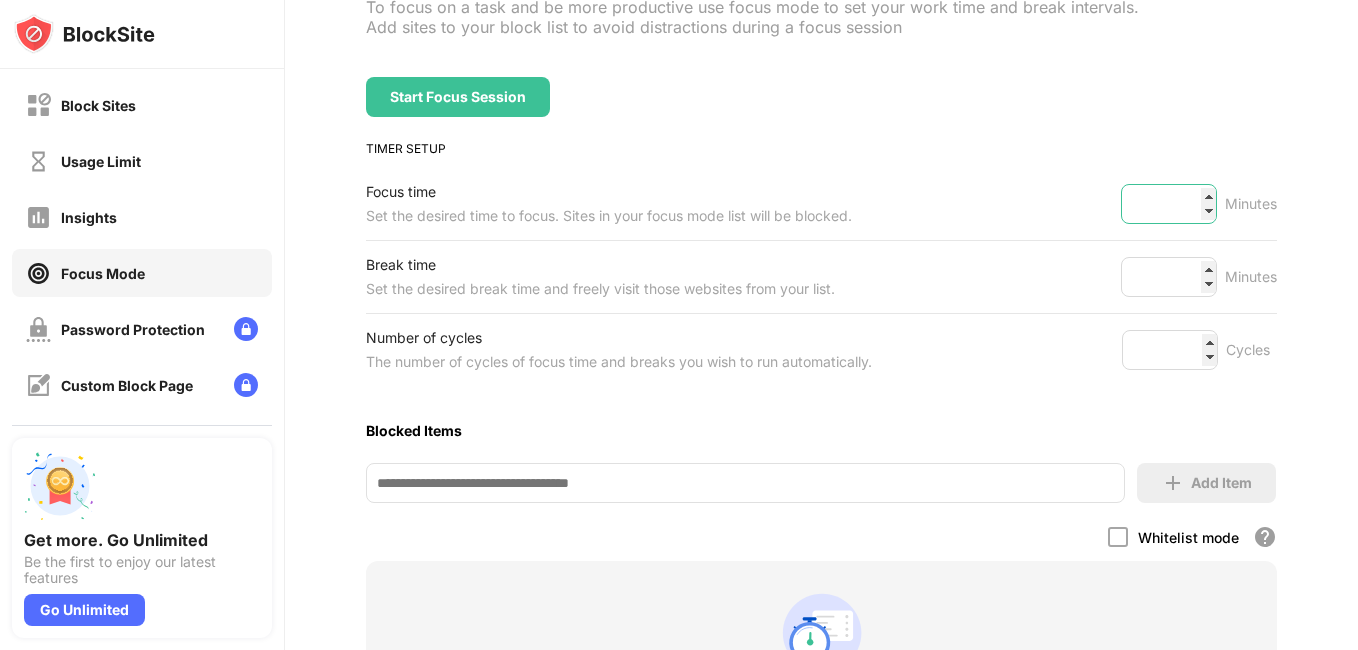 click on "***" at bounding box center (1169, 204) 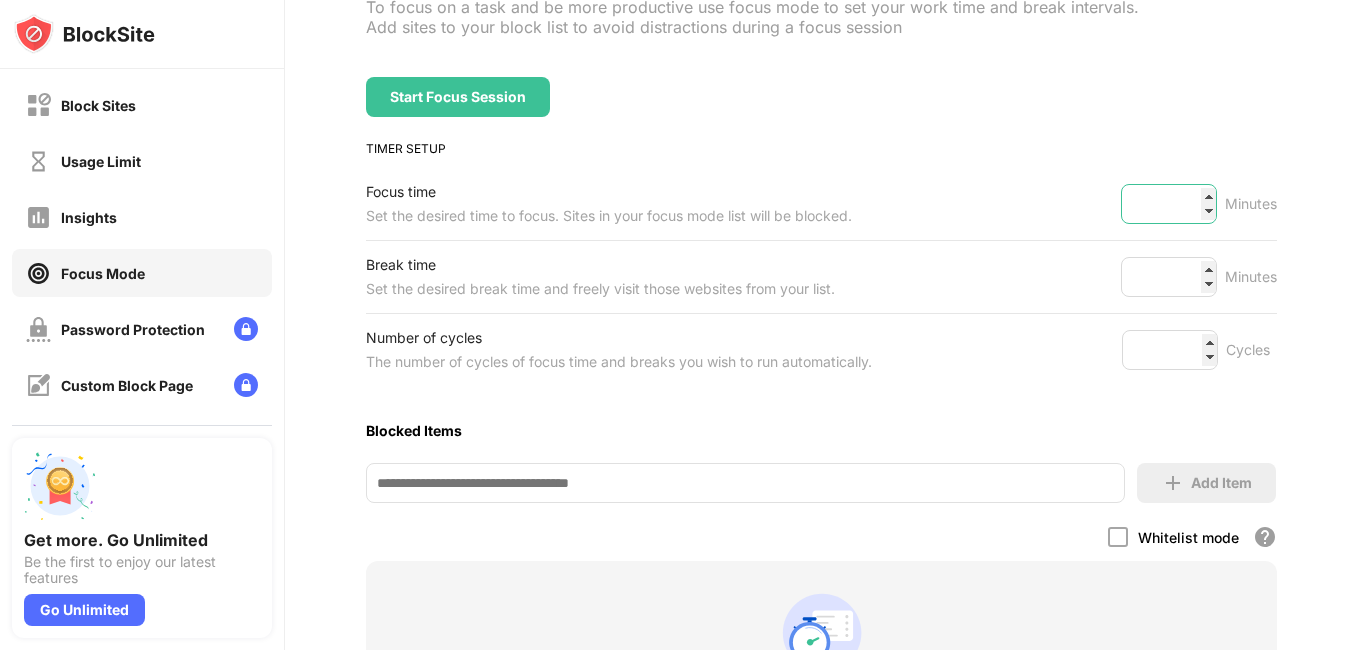click on "***" at bounding box center (1169, 204) 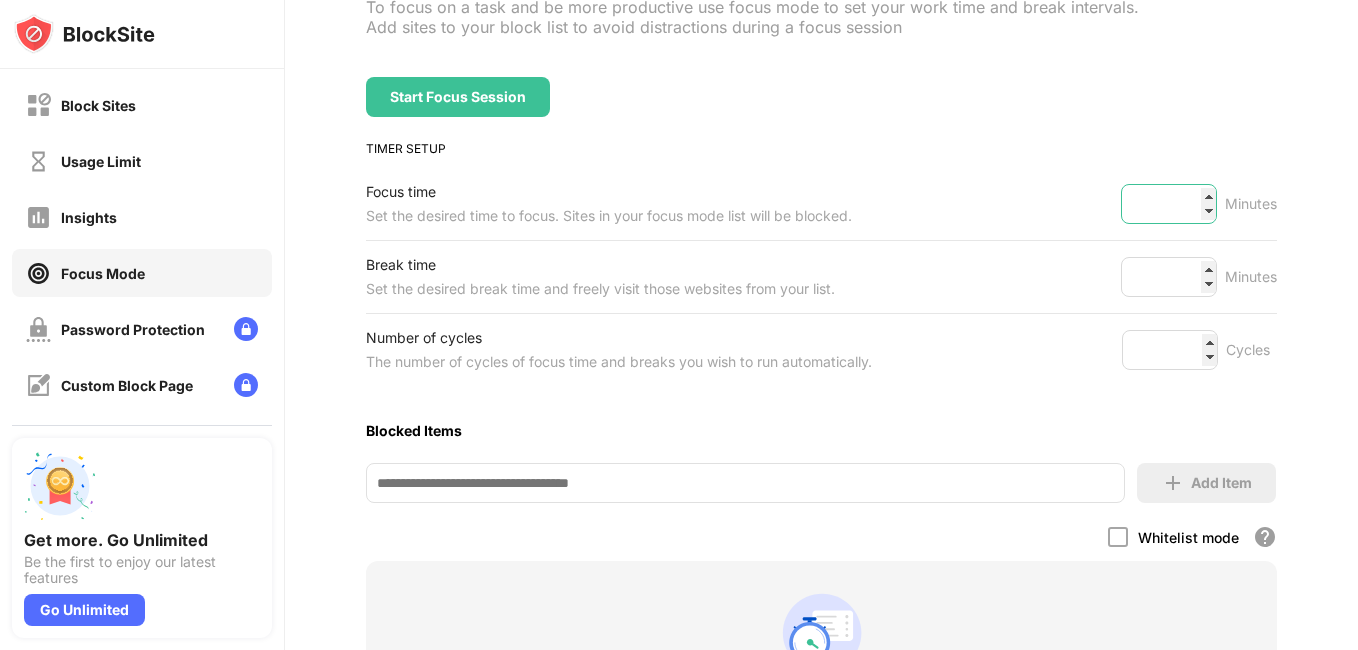 click on "***" at bounding box center (1169, 204) 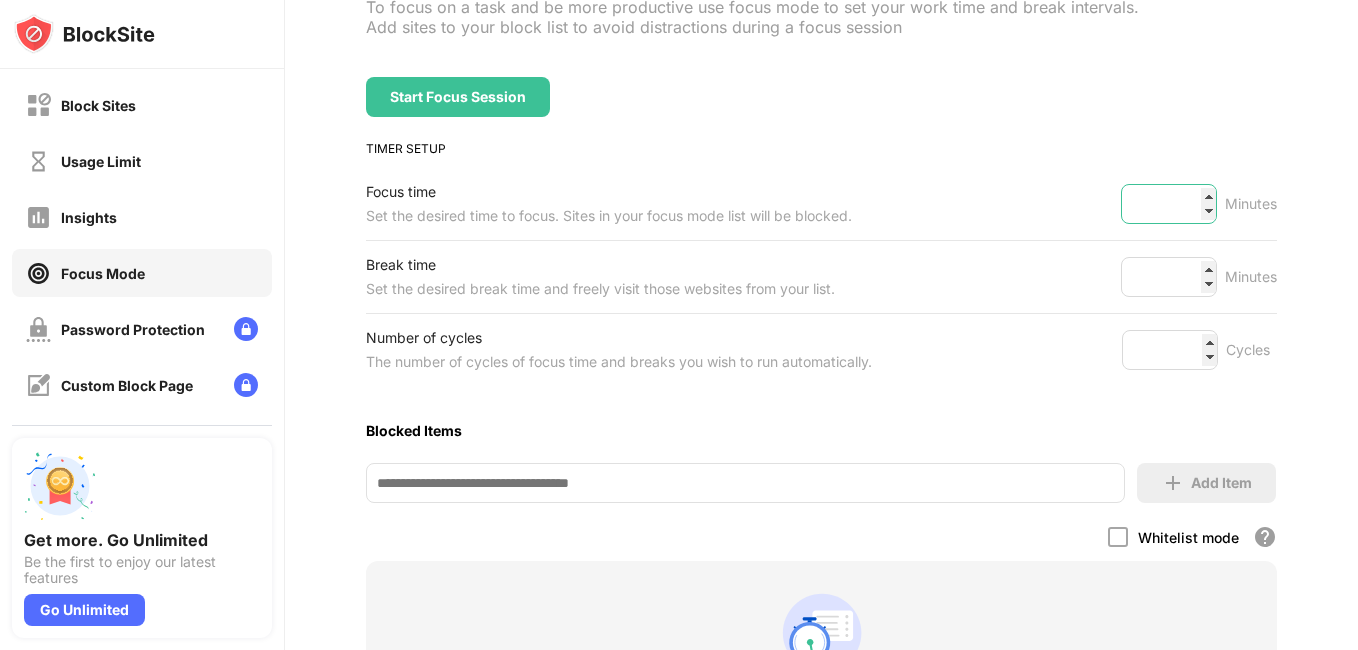 click on "***" at bounding box center [1169, 204] 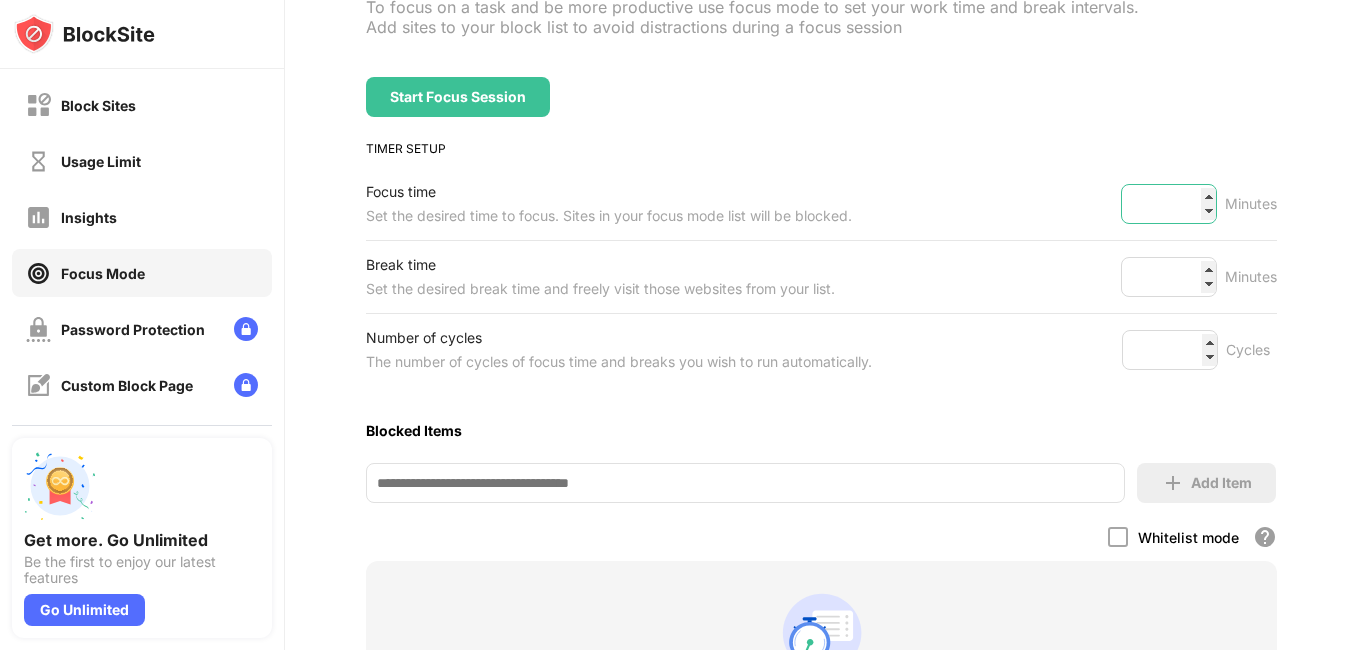 click on "***" at bounding box center (1169, 204) 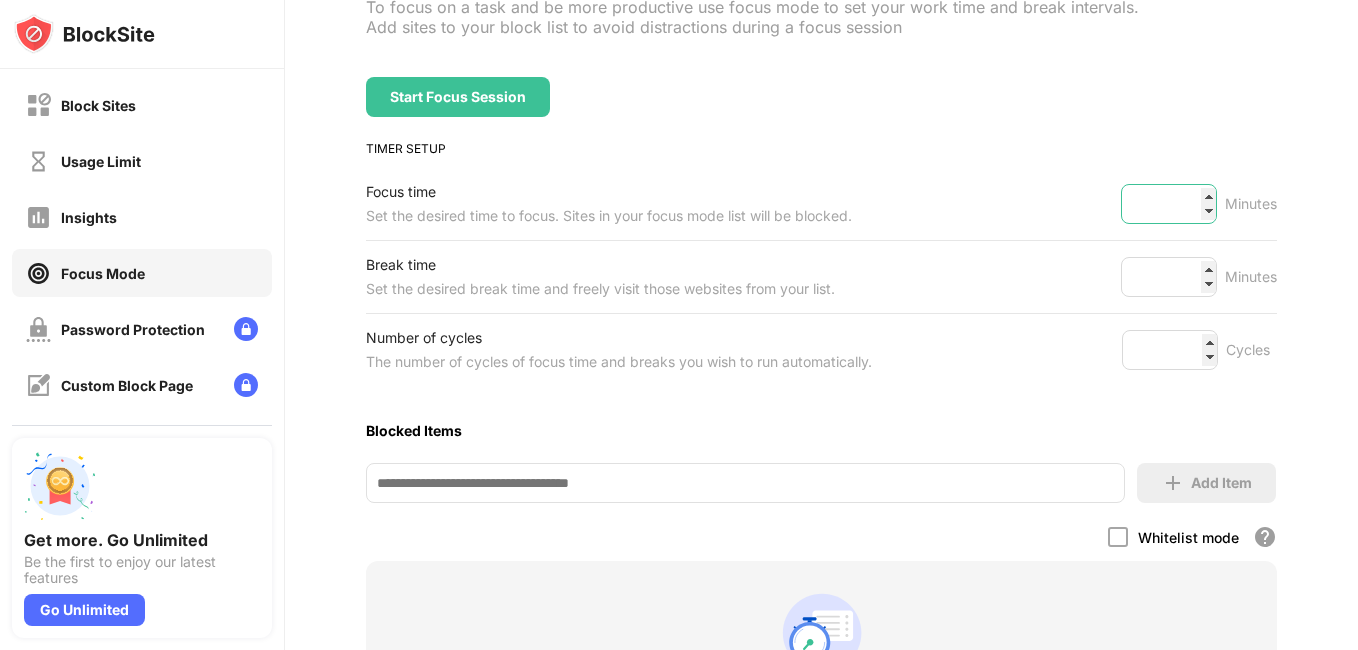 click on "***" at bounding box center [1169, 204] 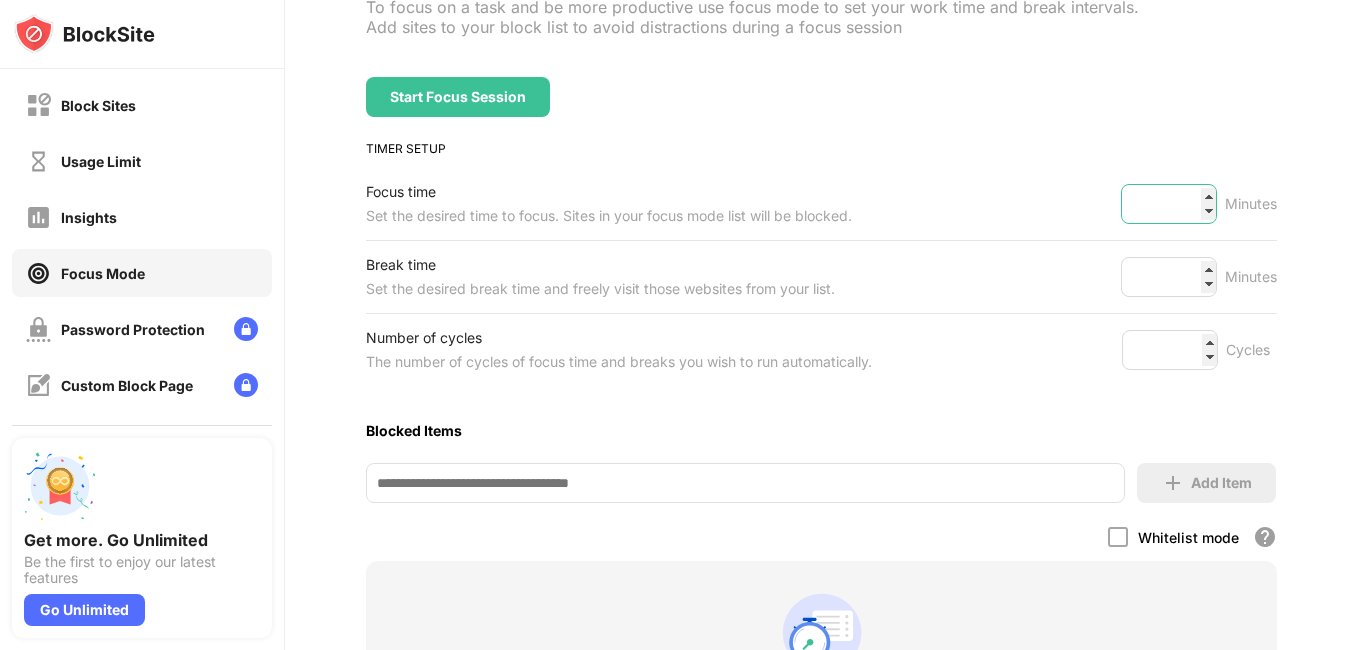 click on "***" at bounding box center [1169, 204] 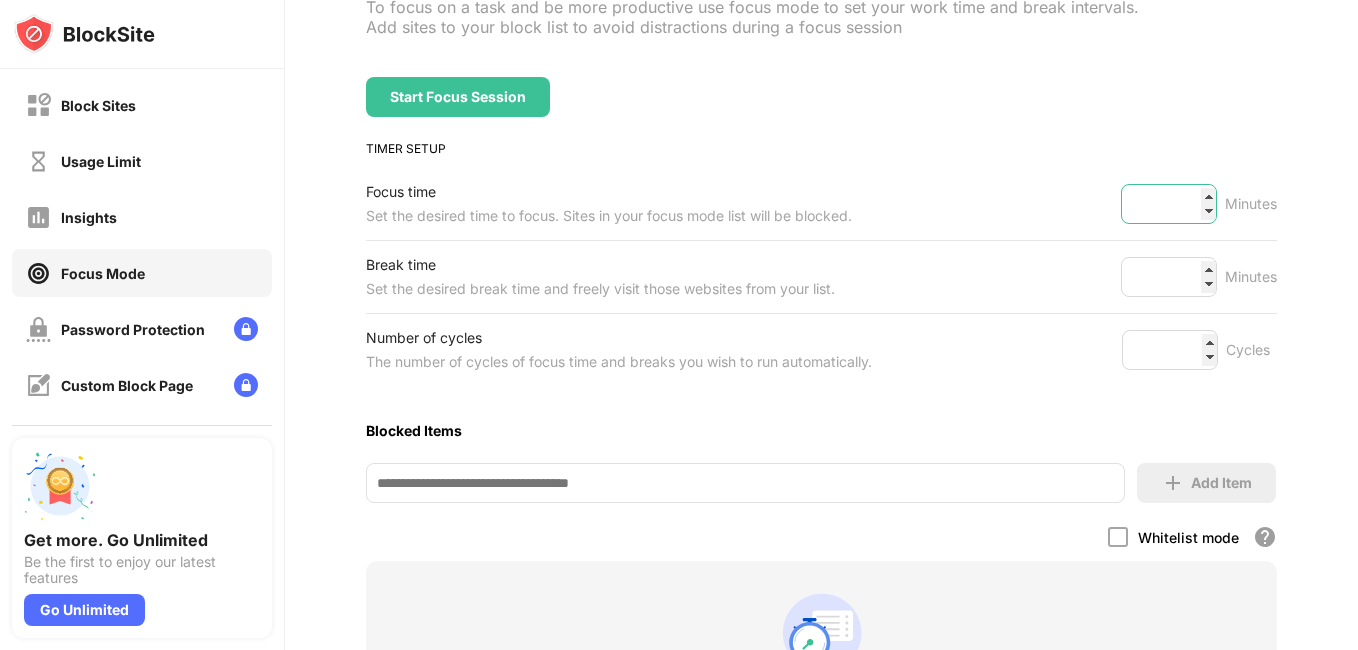 click on "***" at bounding box center (1169, 204) 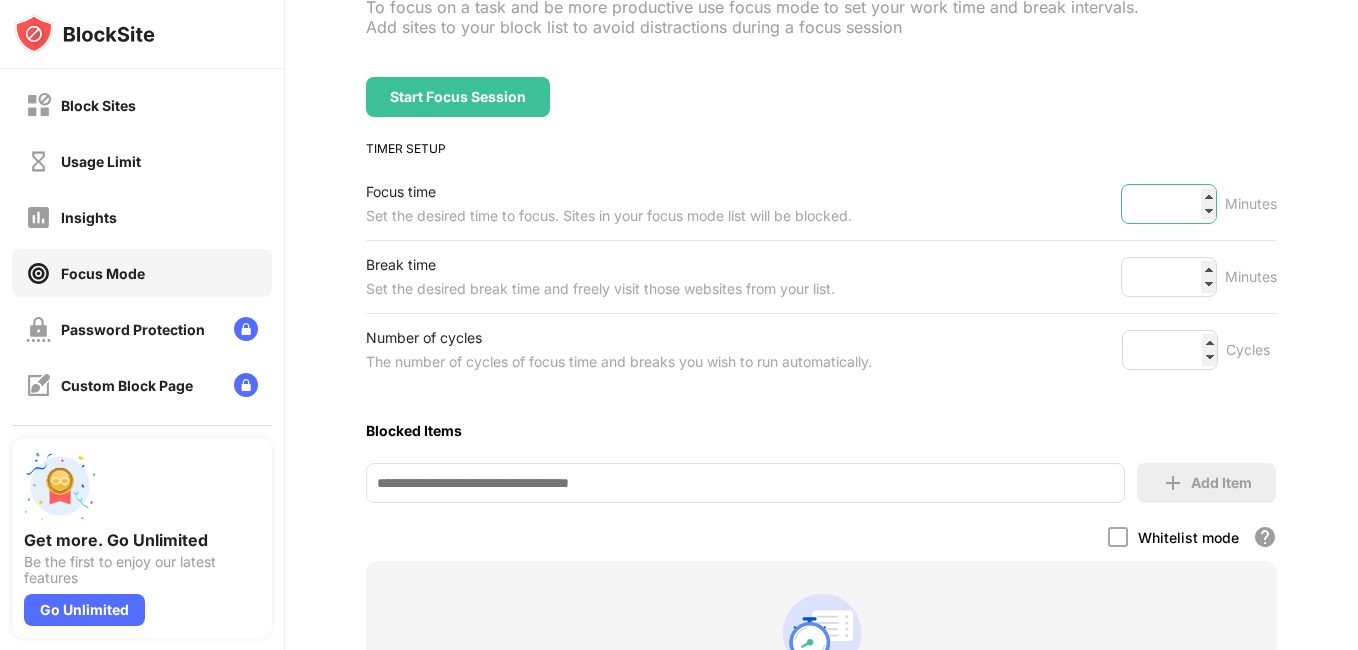 click on "***" at bounding box center (1169, 204) 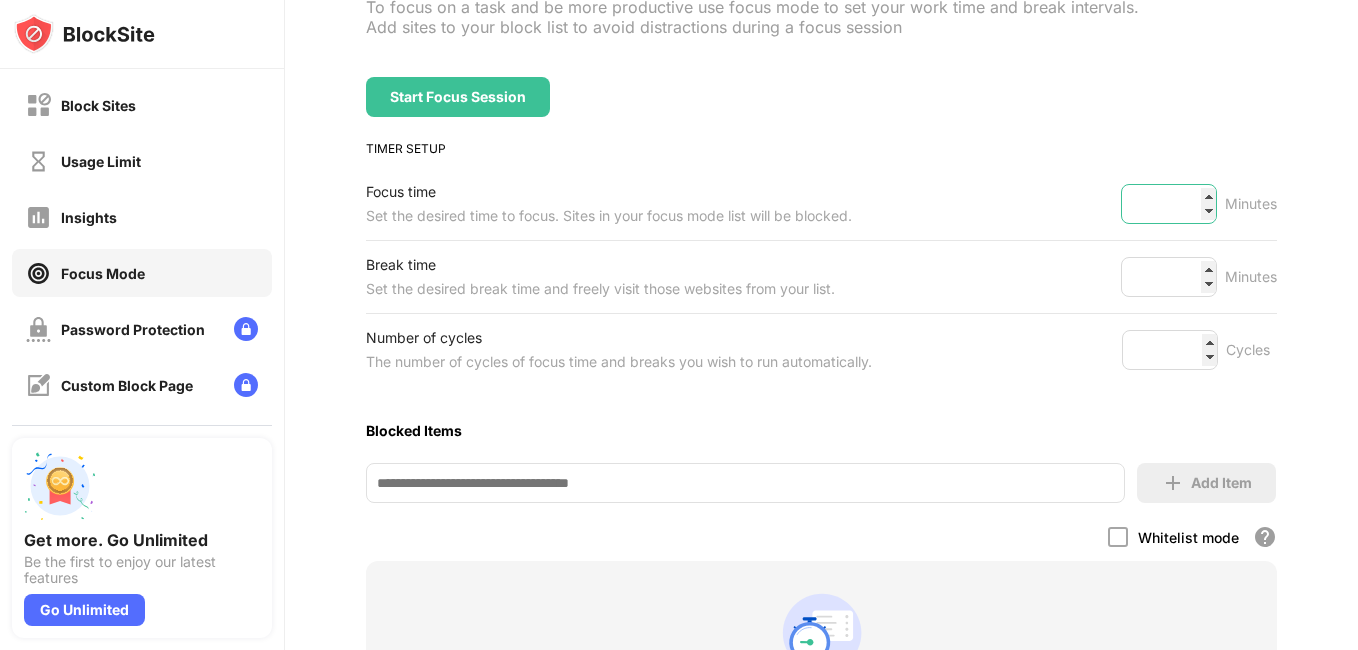click on "***" at bounding box center [1169, 204] 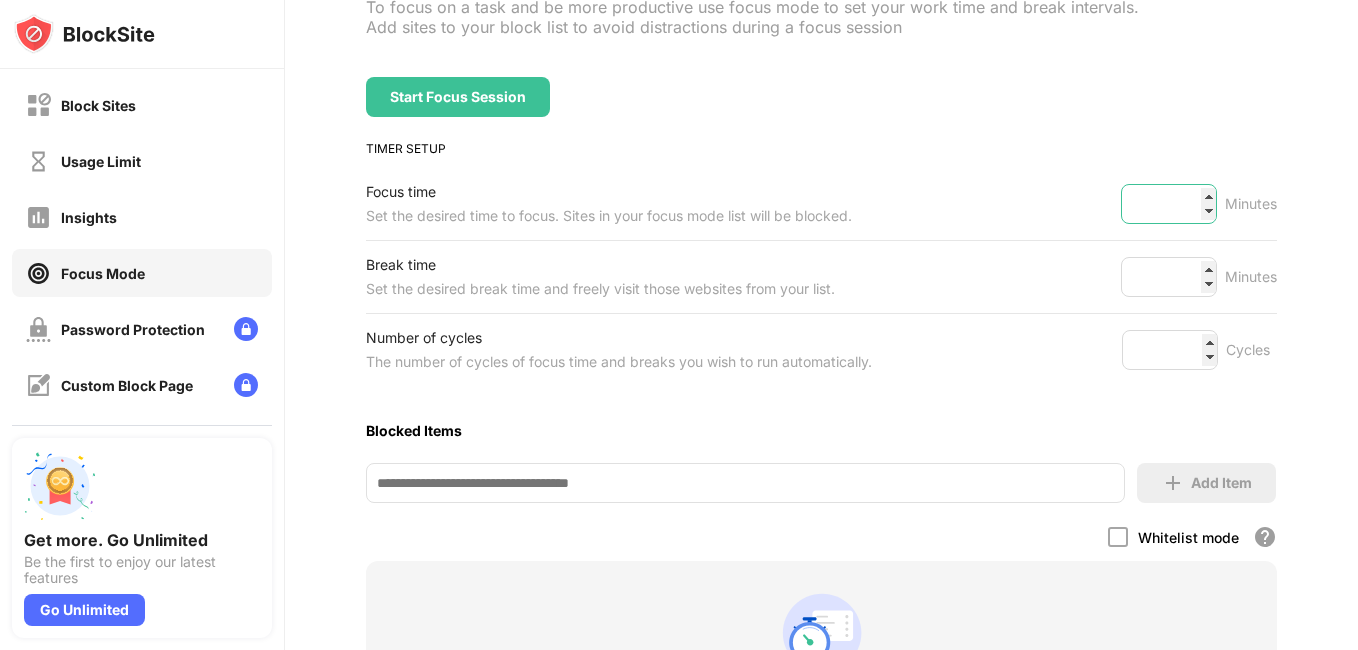 click on "***" at bounding box center (1169, 204) 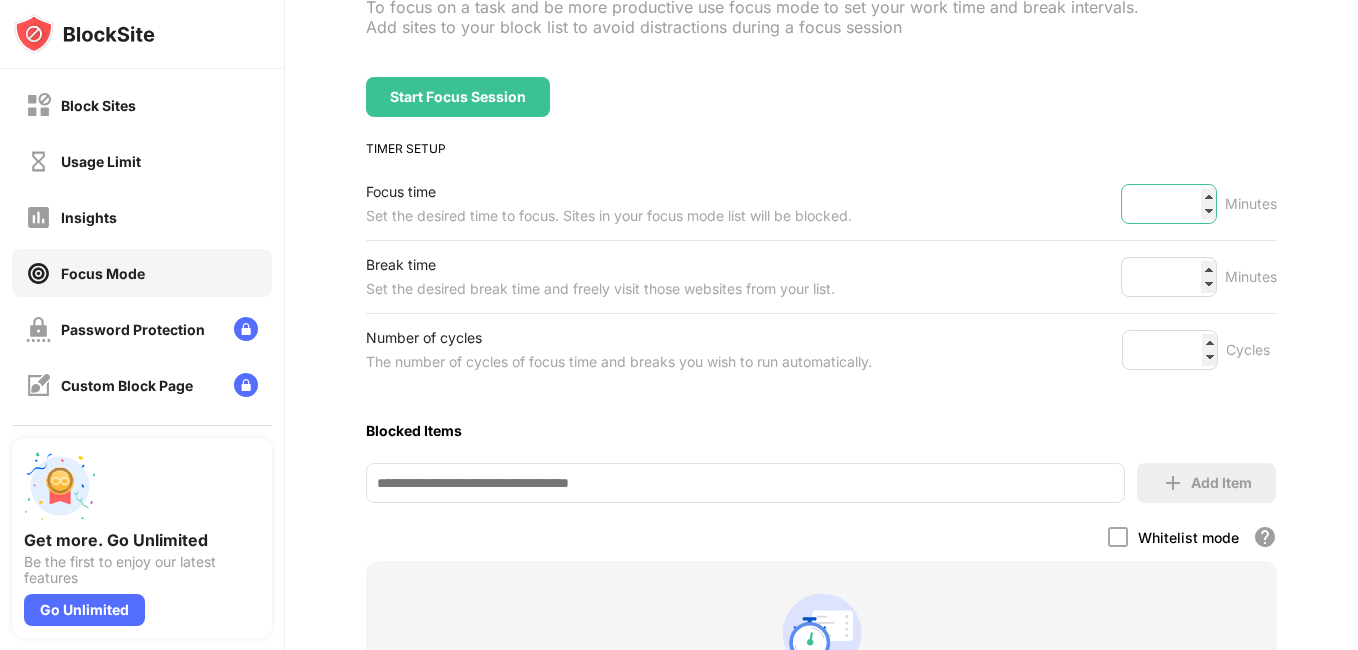 click on "***" at bounding box center [1169, 204] 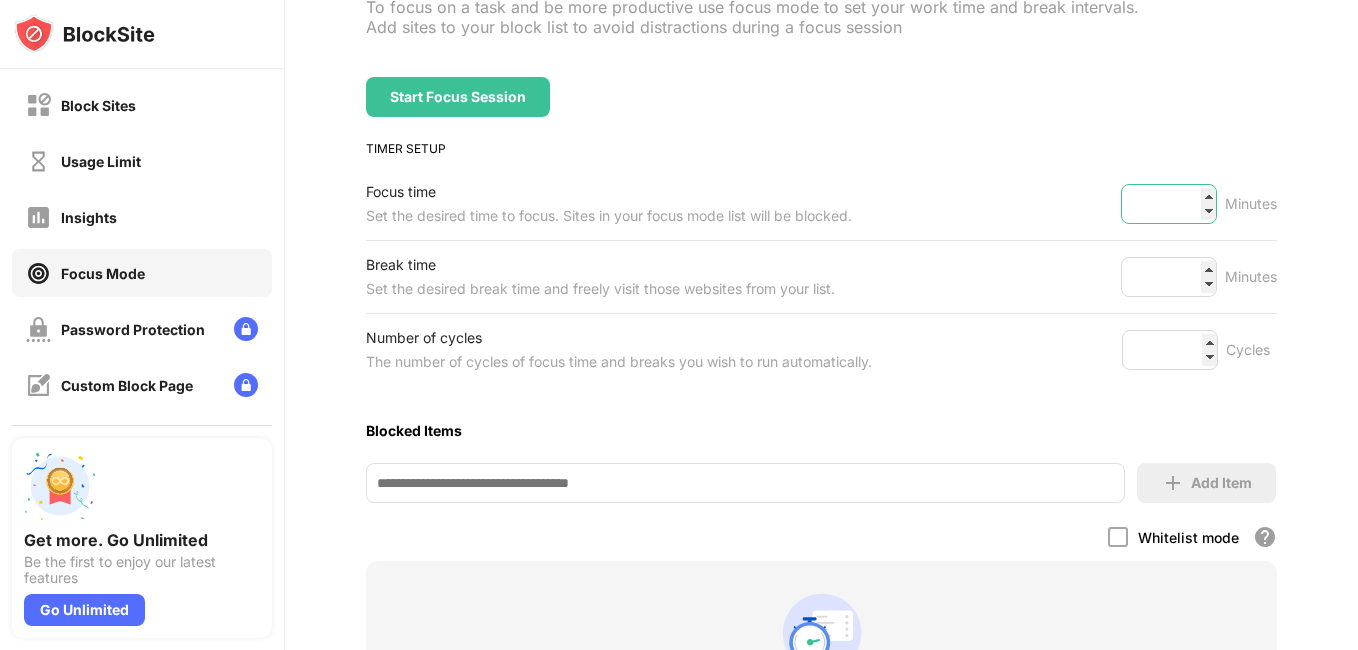 click on "***" at bounding box center (1169, 204) 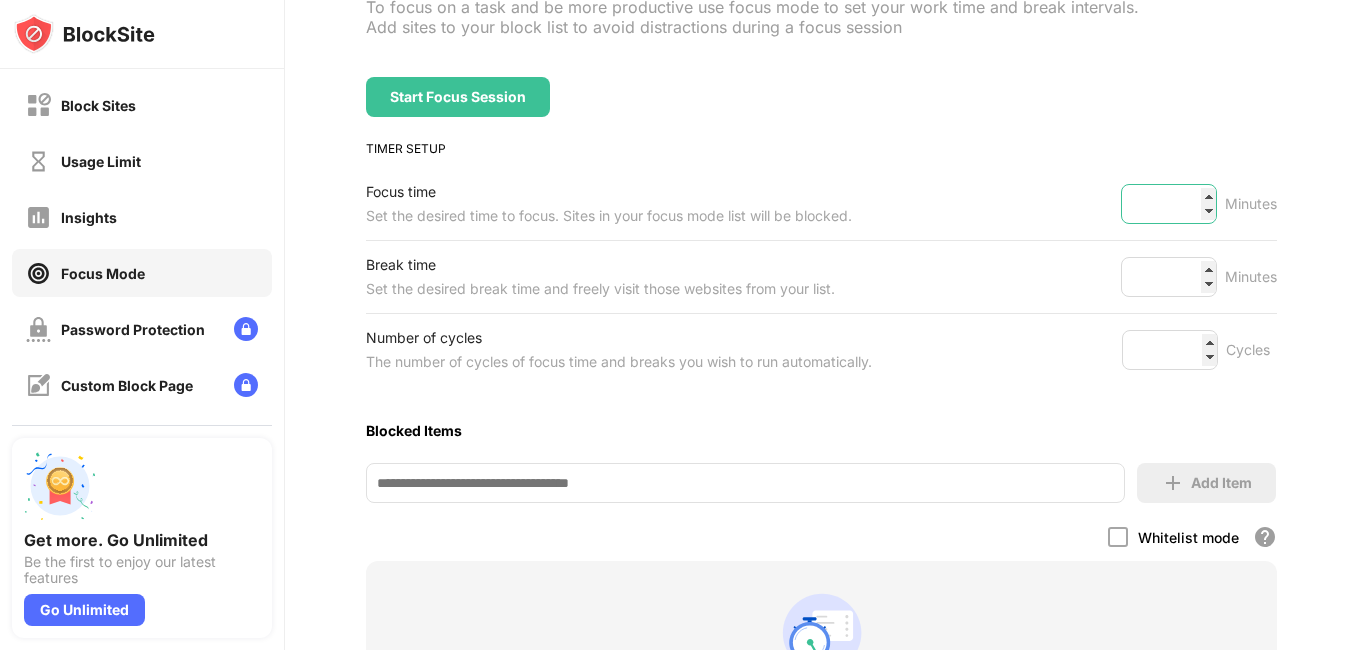 click on "***" at bounding box center (1169, 204) 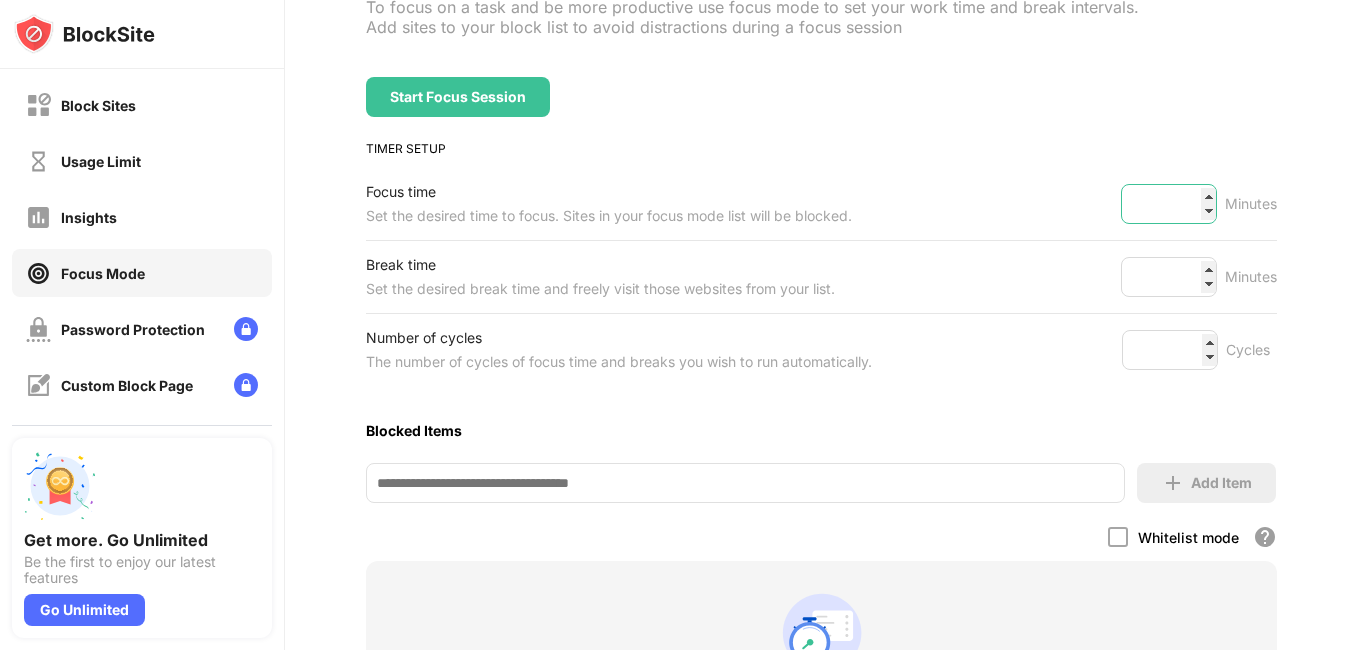 click on "***" at bounding box center [1169, 204] 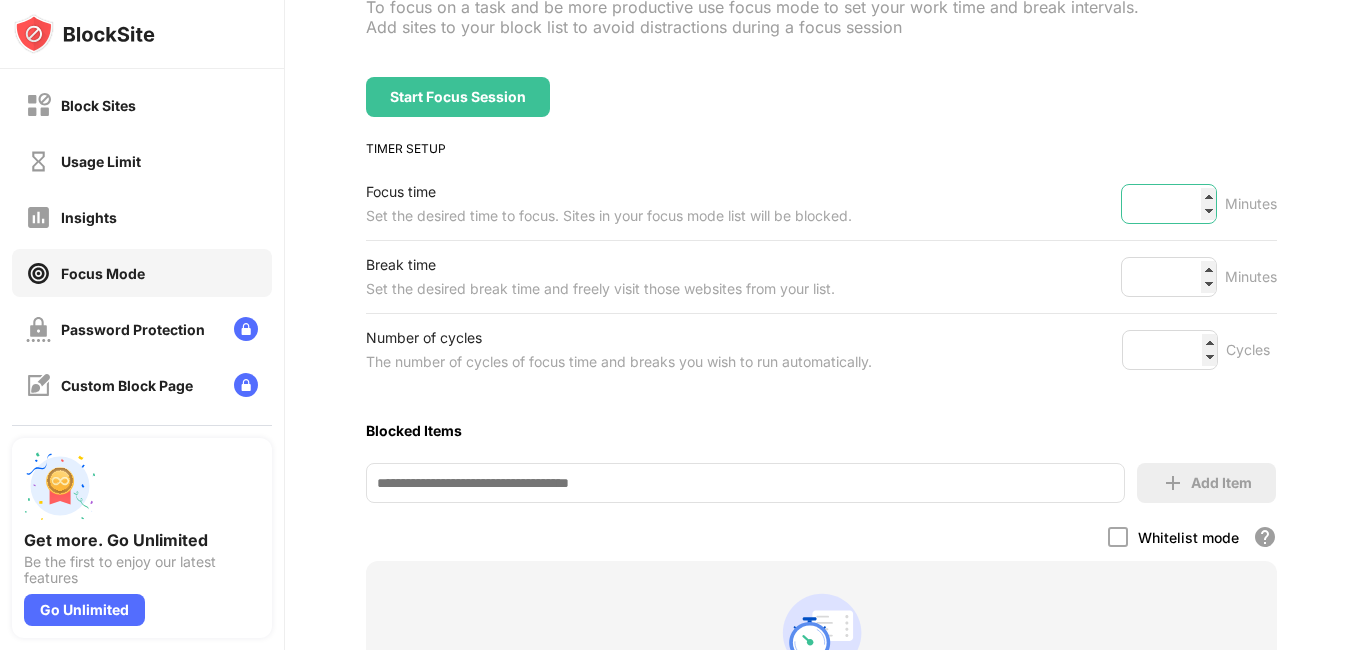 click on "***" at bounding box center (1169, 204) 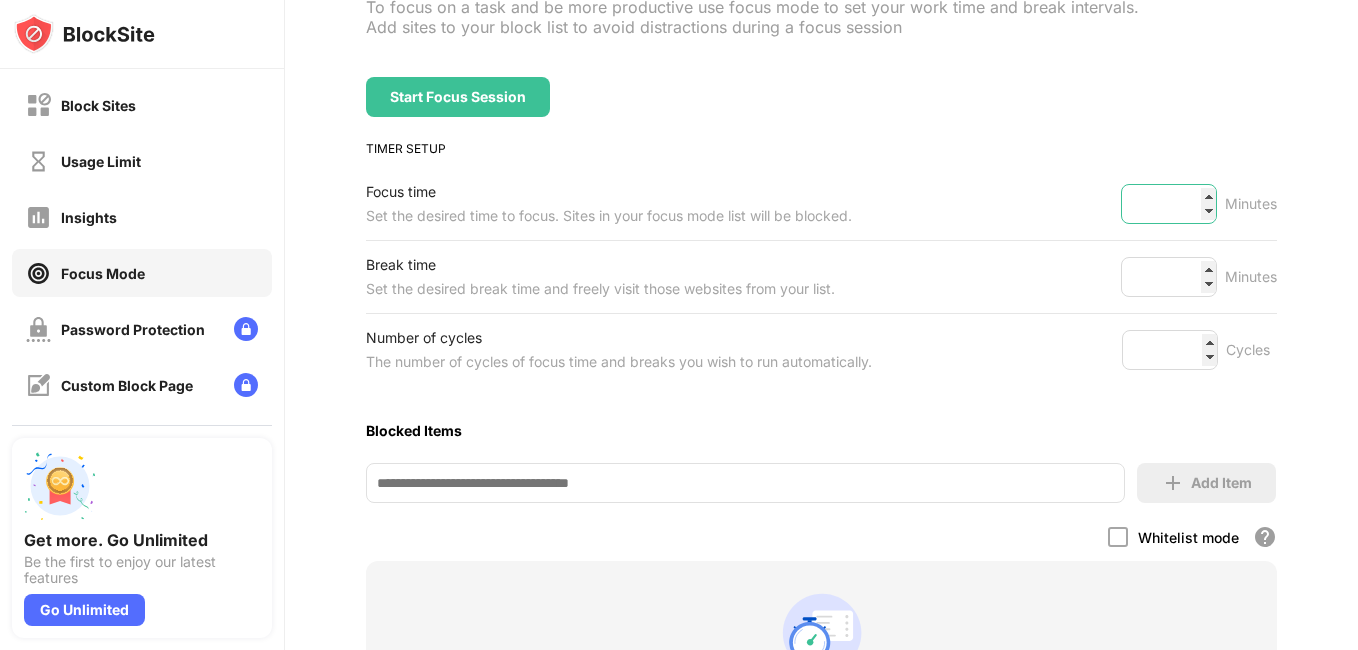 click on "***" at bounding box center [1169, 204] 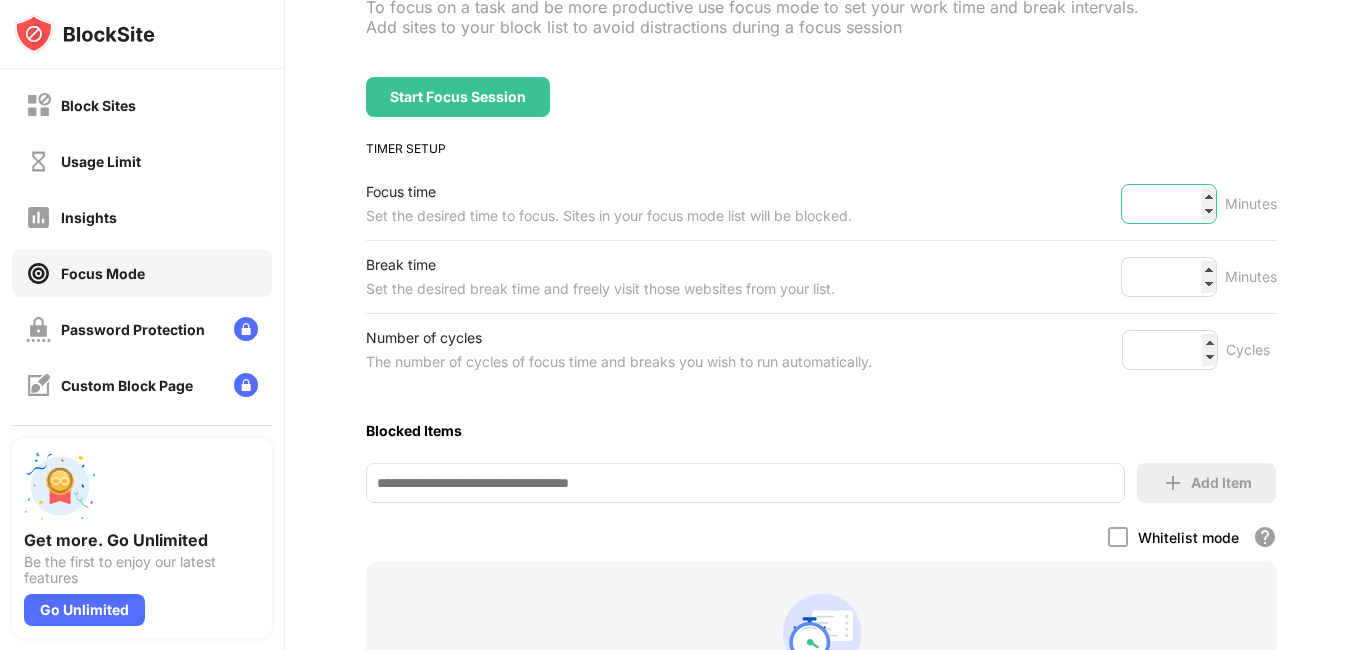 click on "***" at bounding box center (1169, 204) 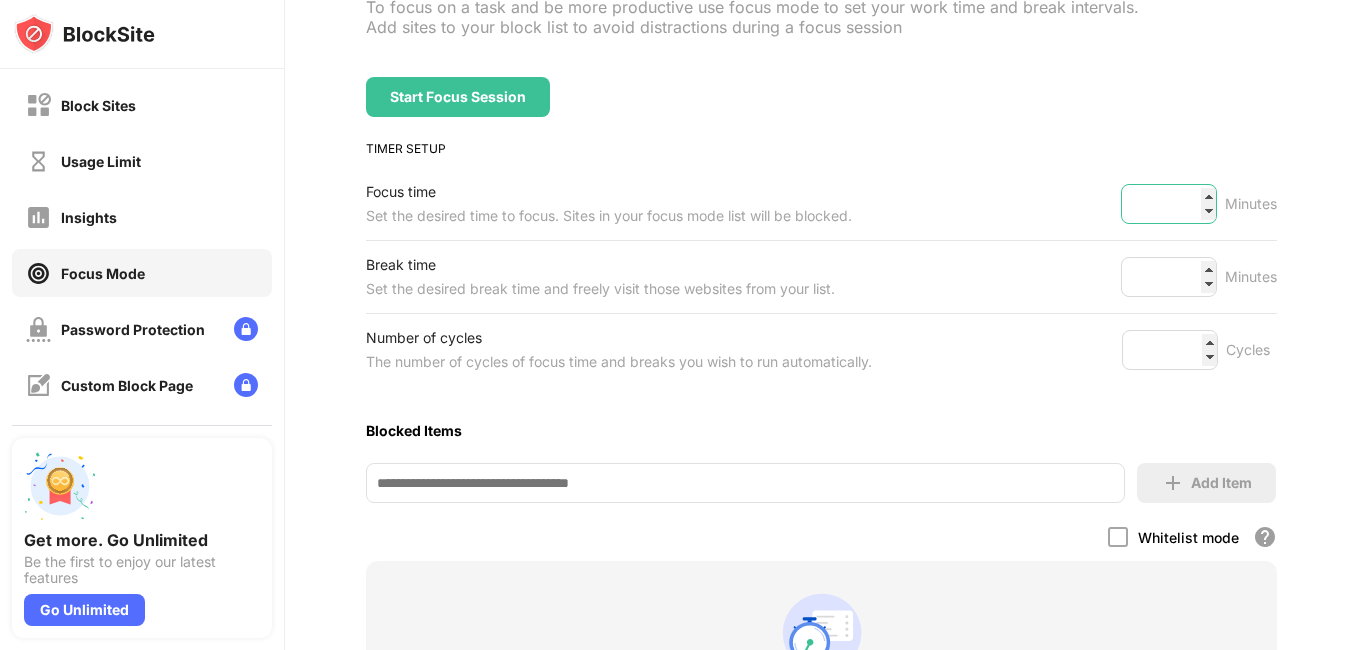 click on "***" at bounding box center [1169, 204] 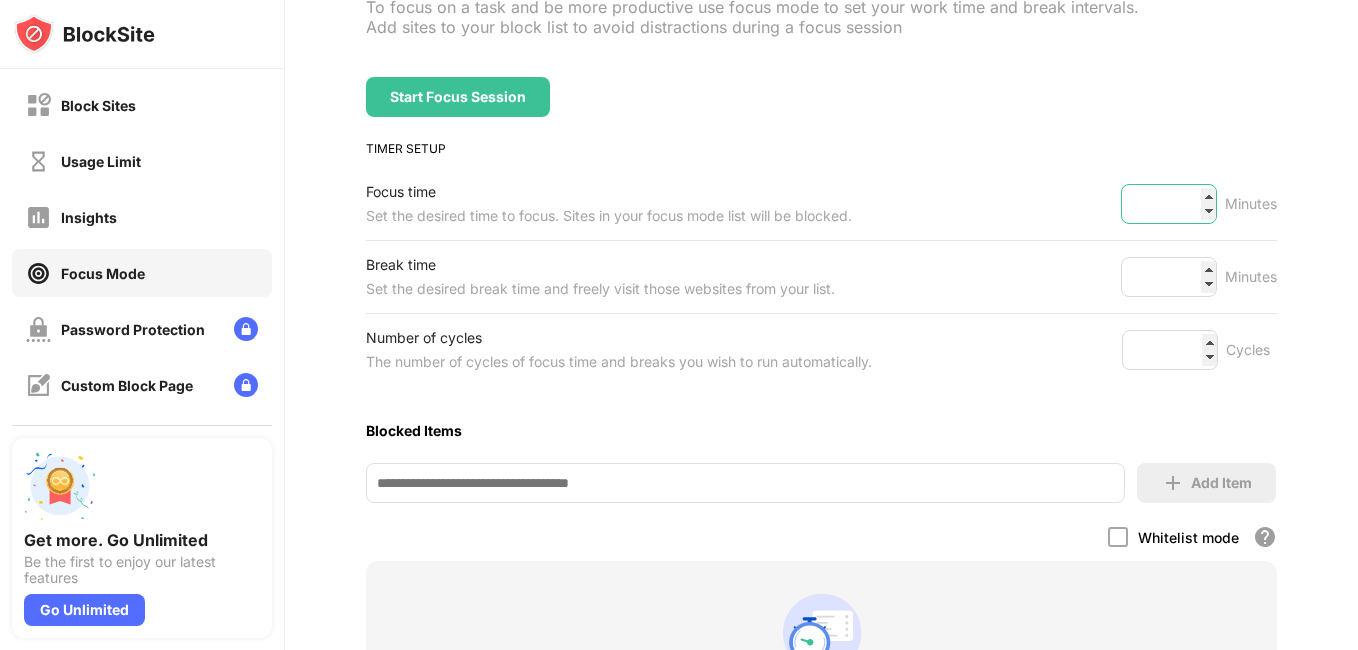 type on "***" 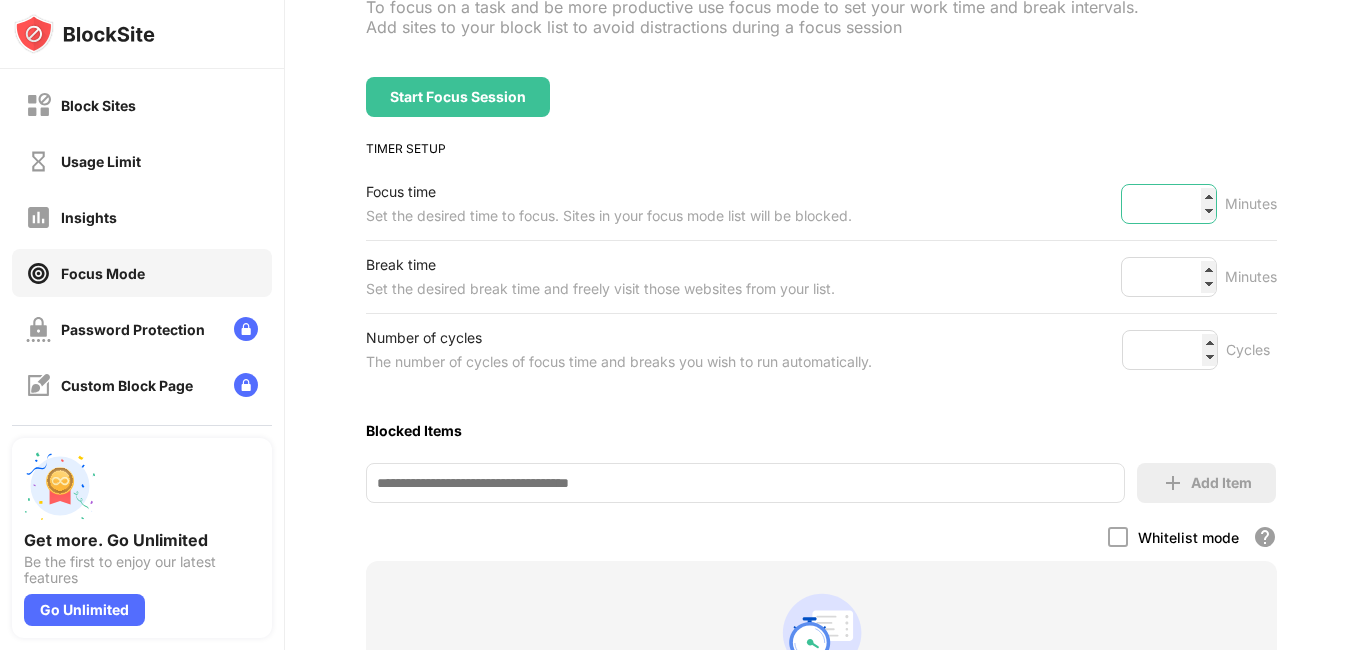 scroll, scrollTop: 277, scrollLeft: 0, axis: vertical 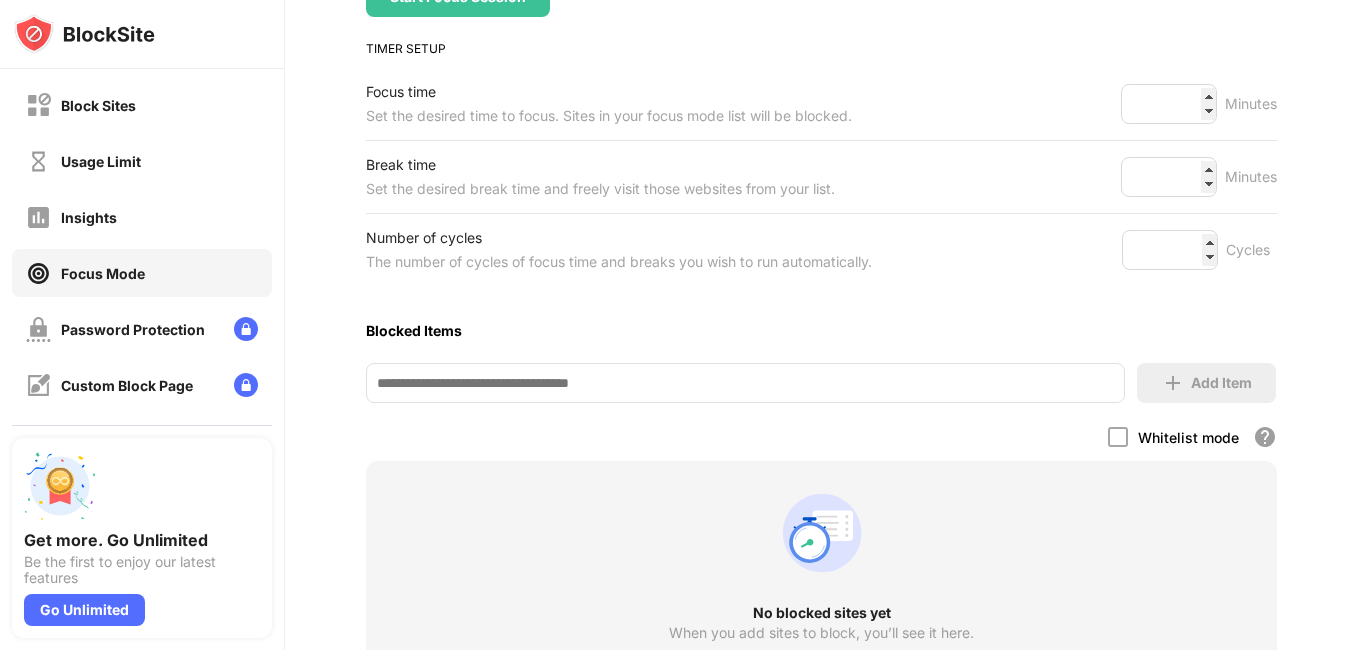 click at bounding box center [1173, 383] 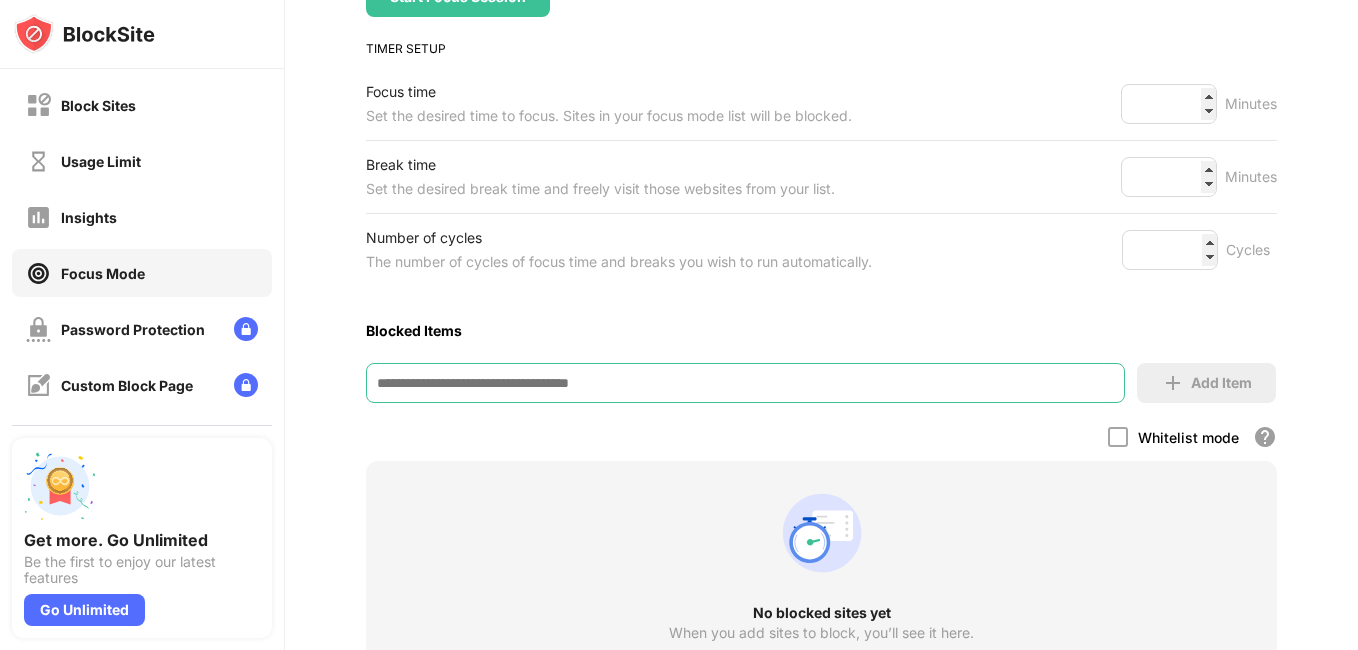 click at bounding box center [745, 383] 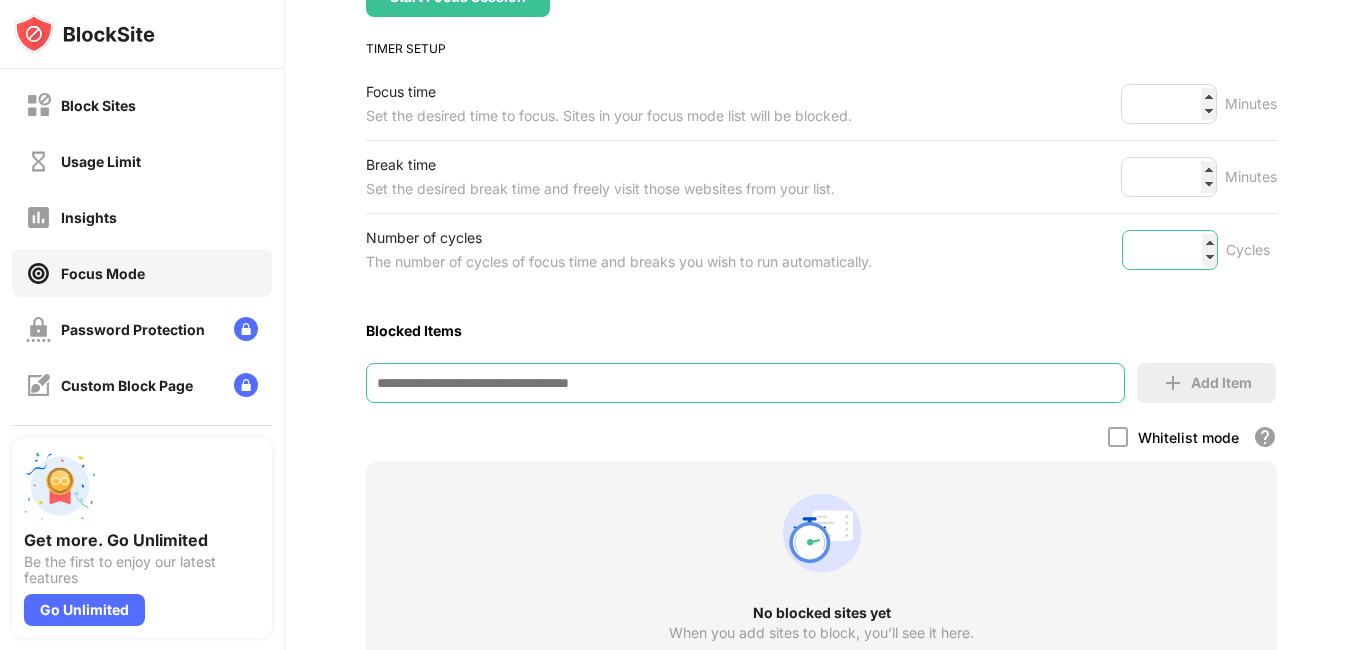 click on "*" at bounding box center (1170, 250) 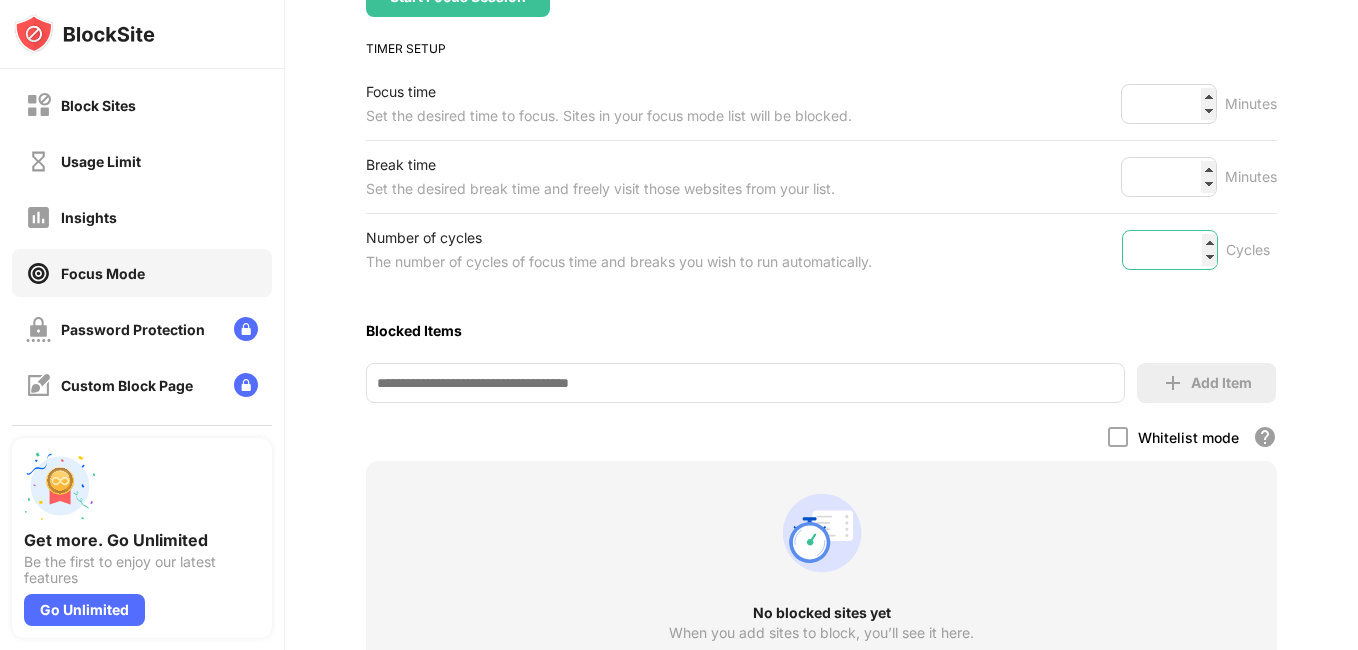 click on "*" at bounding box center [1170, 250] 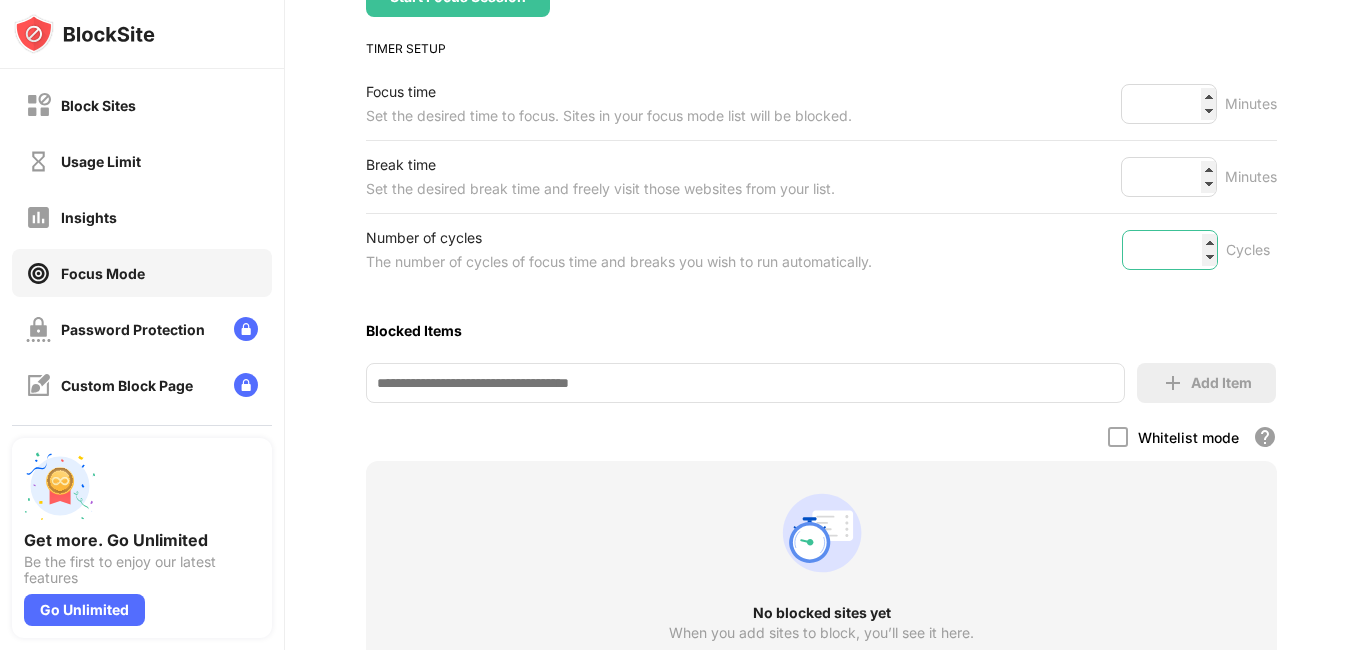 click on "*" at bounding box center (1170, 250) 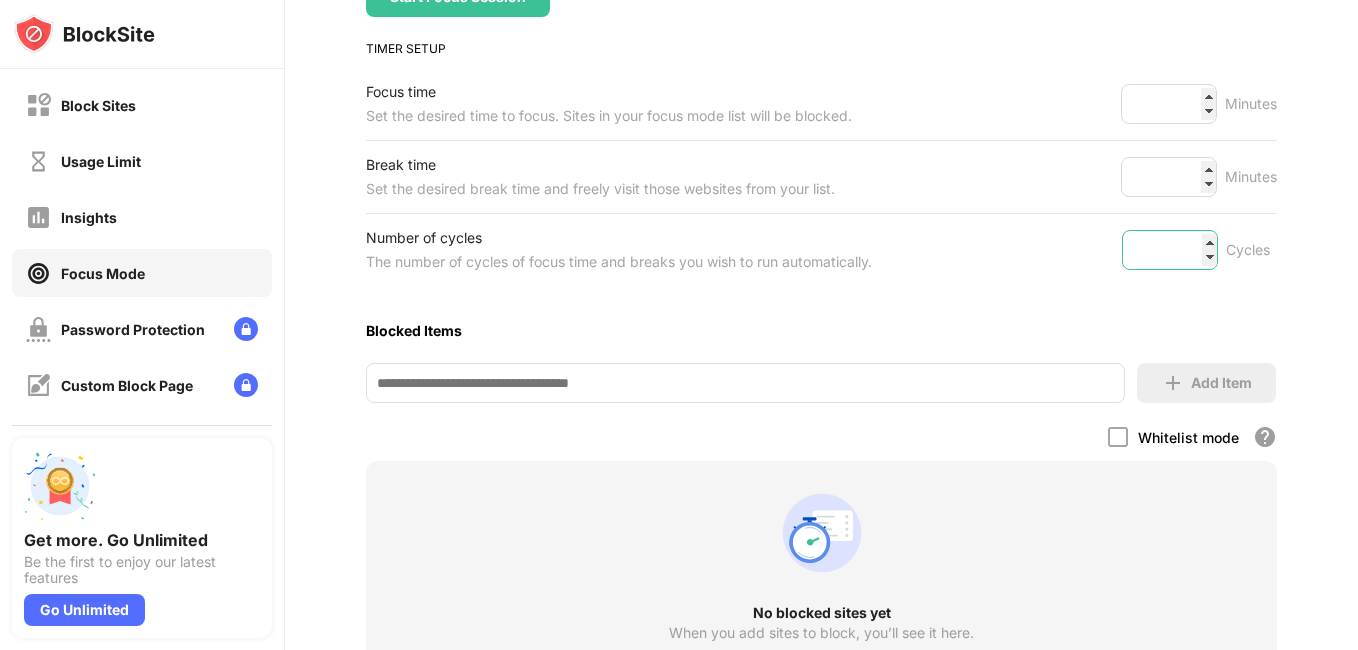 click on "*" at bounding box center (1170, 250) 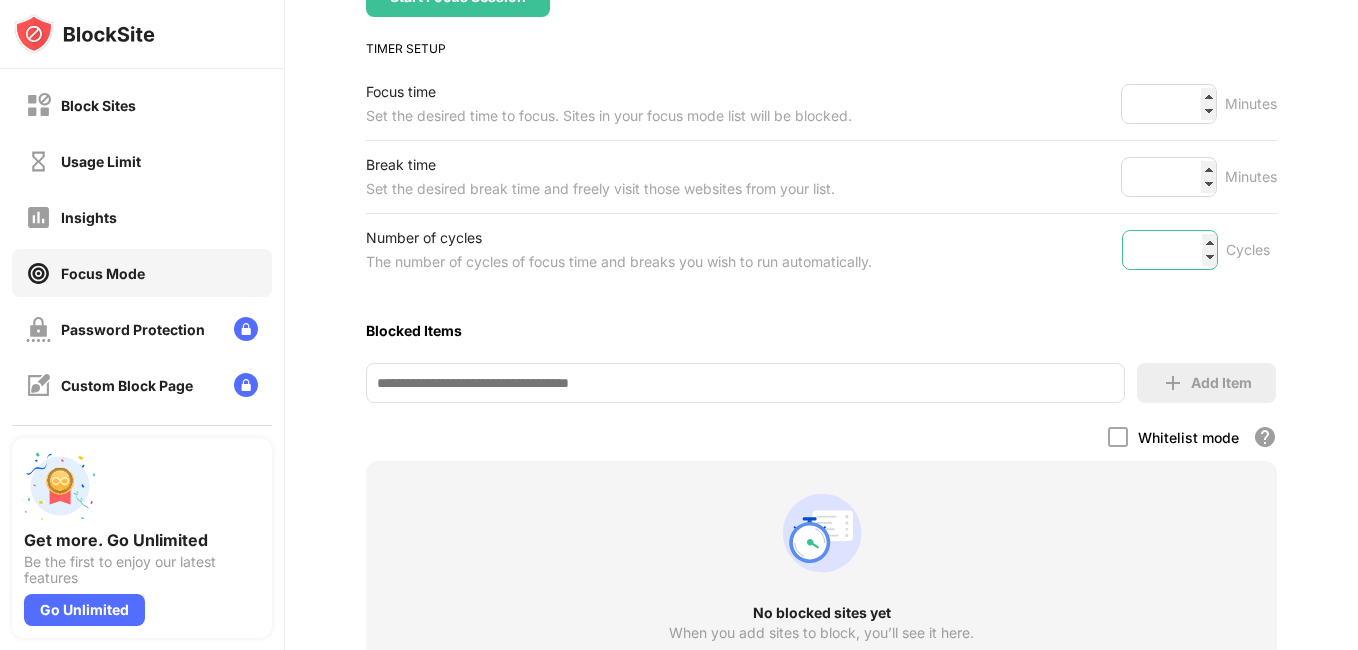 click on "*" at bounding box center (1170, 250) 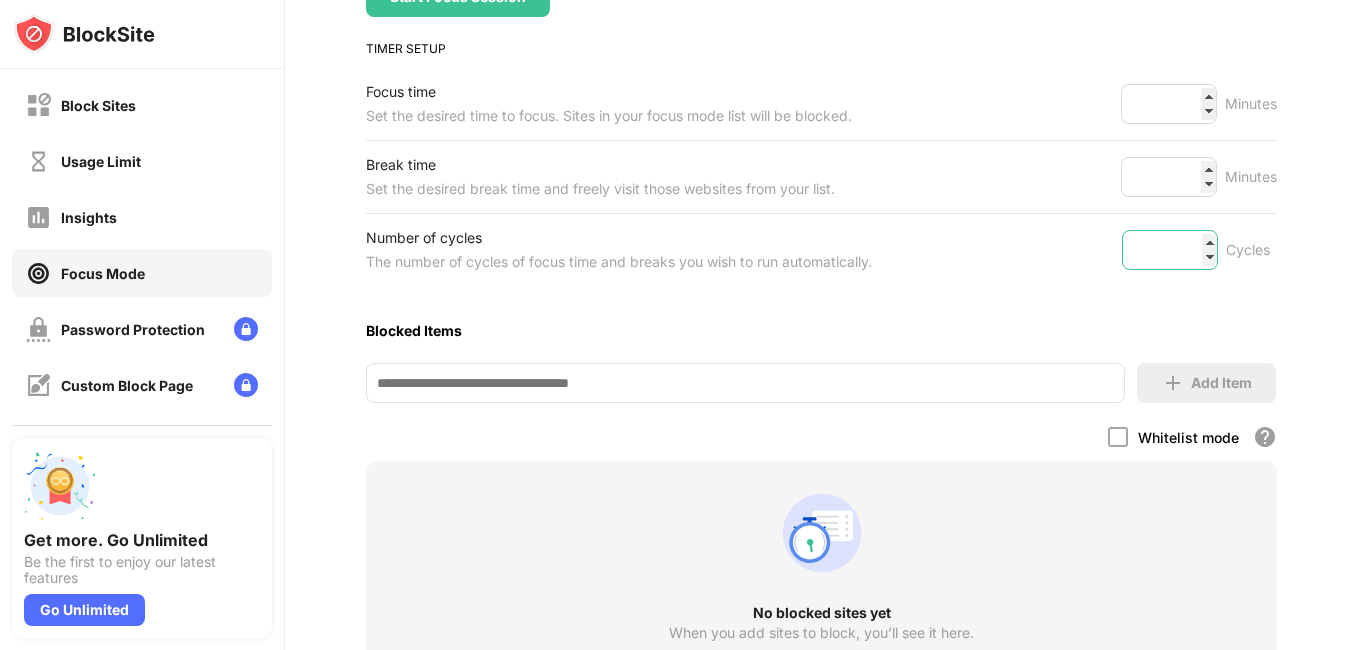 click on "*" at bounding box center (1170, 250) 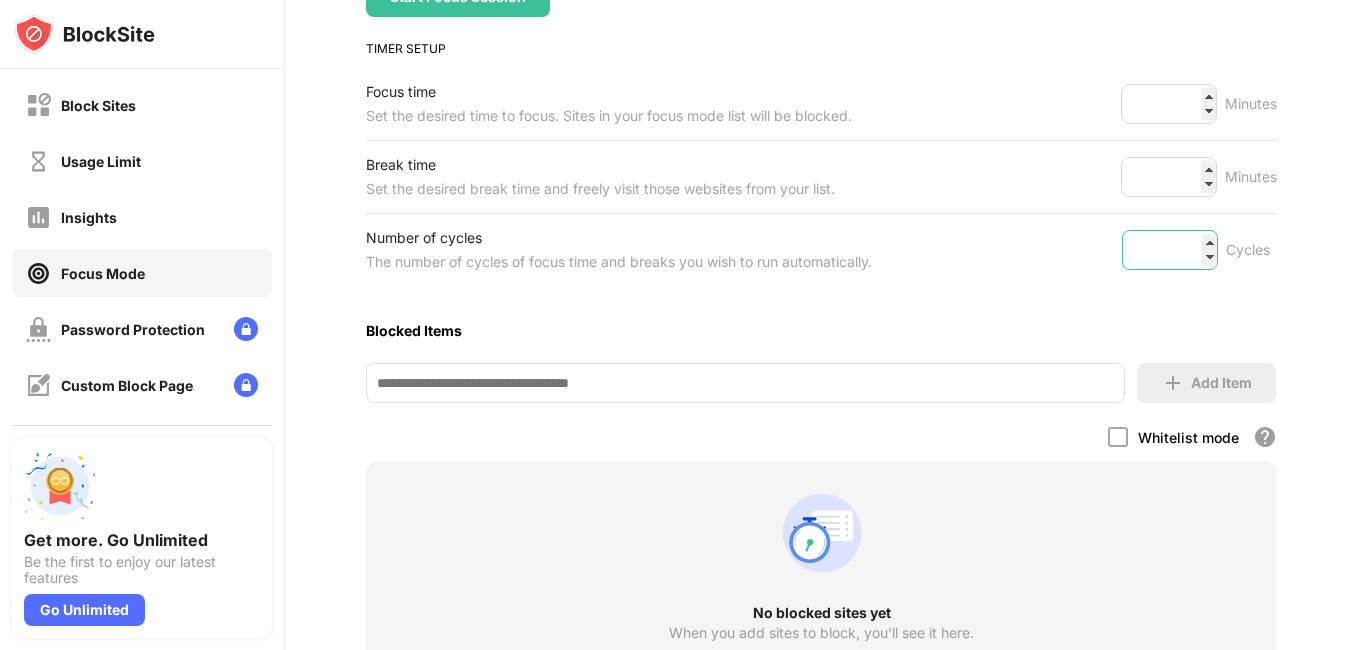 click on "*" at bounding box center (1170, 250) 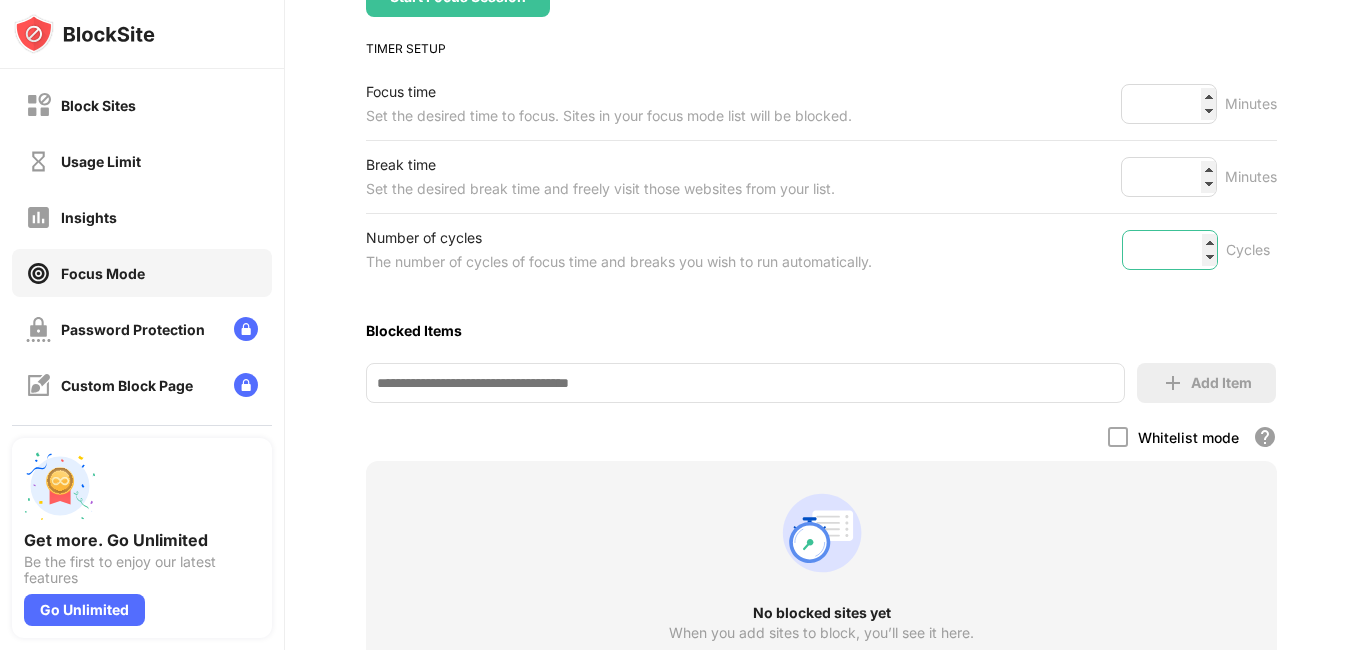 click on "**" at bounding box center (1170, 250) 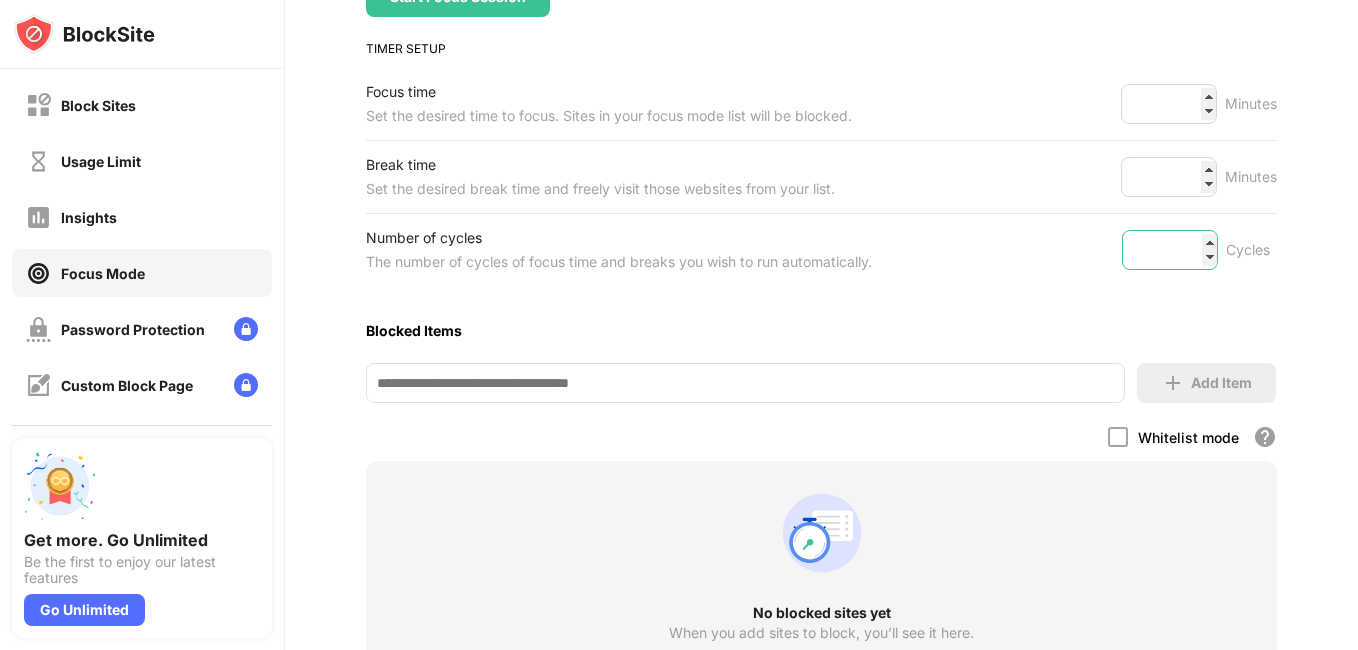 click on "**" at bounding box center (1170, 250) 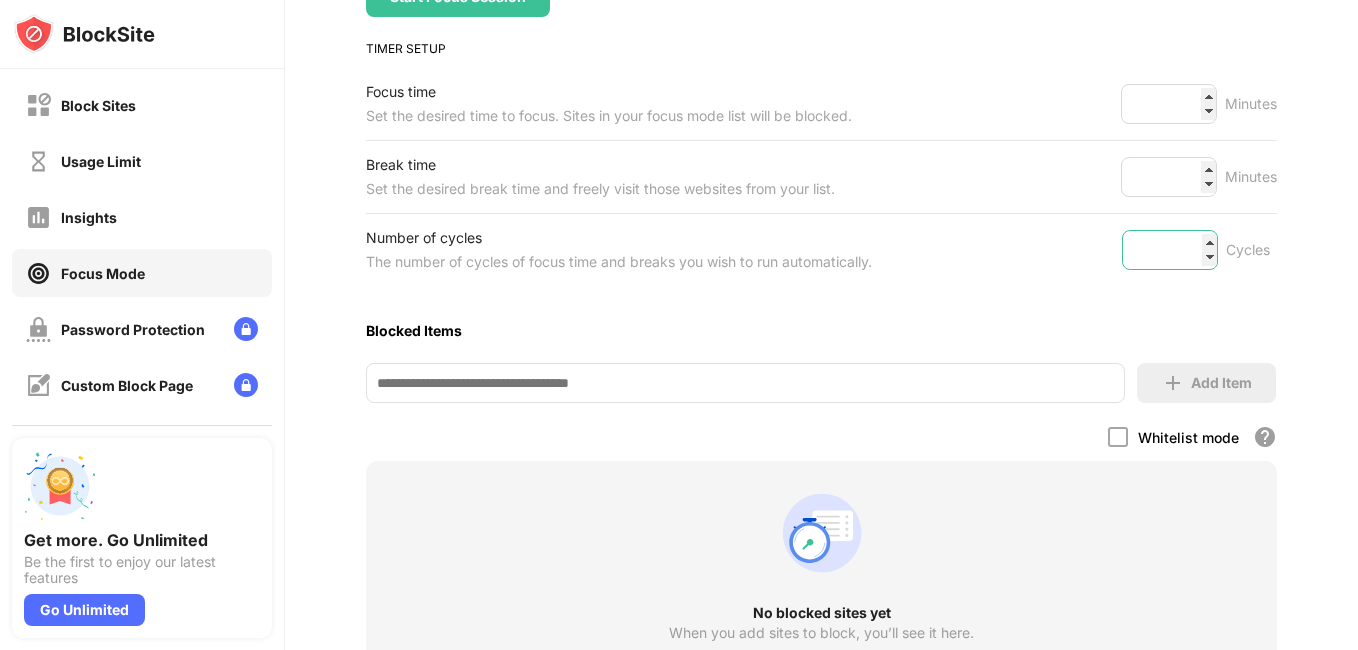 click on "**" at bounding box center (1170, 250) 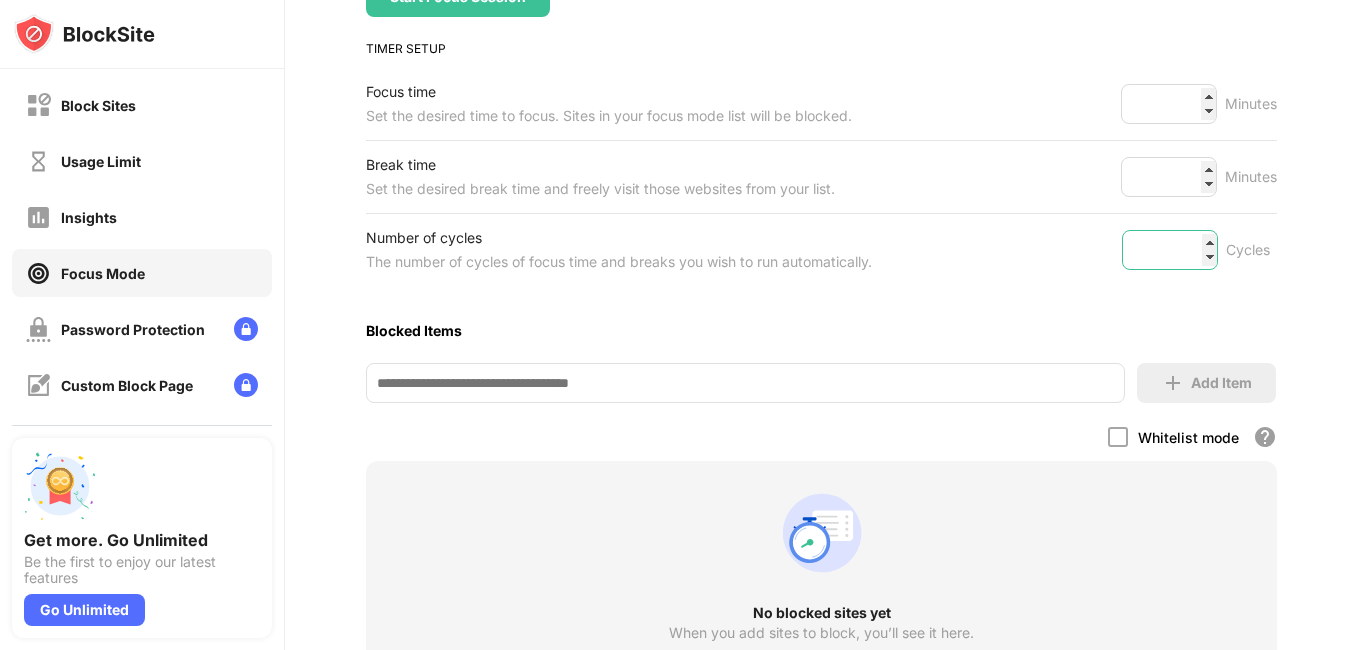 click on "**" at bounding box center [1170, 250] 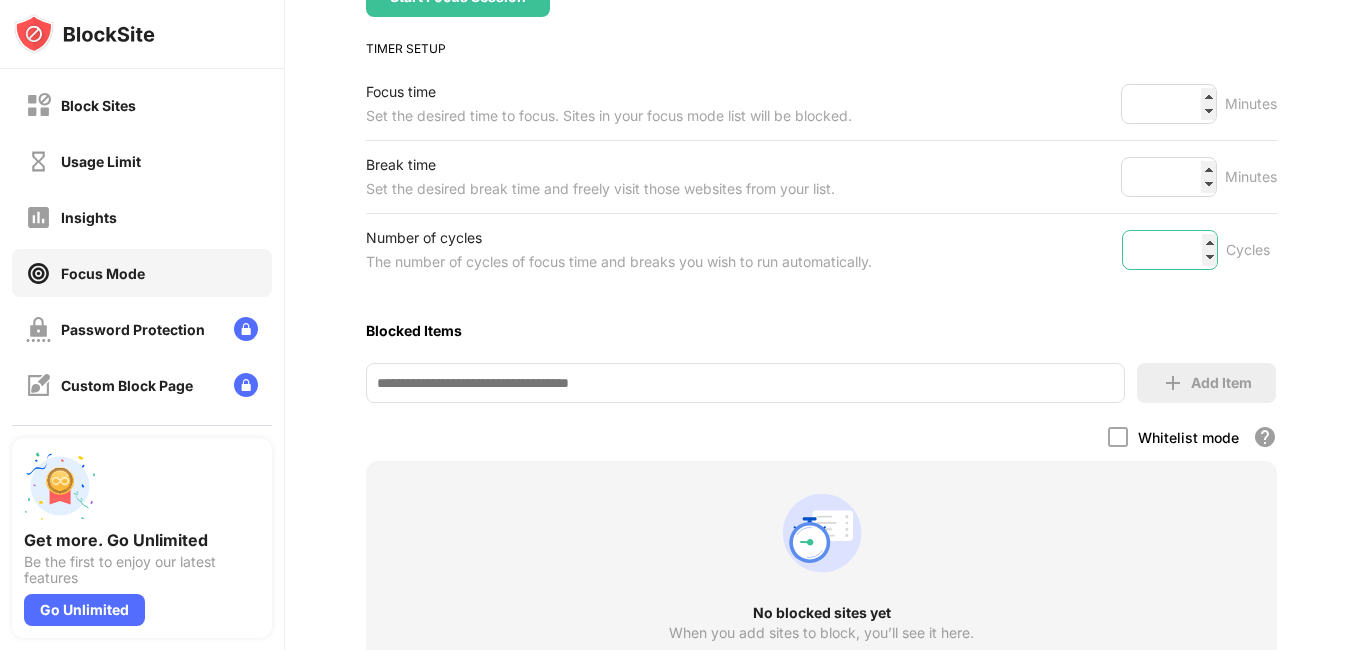 click on "**" at bounding box center (1170, 250) 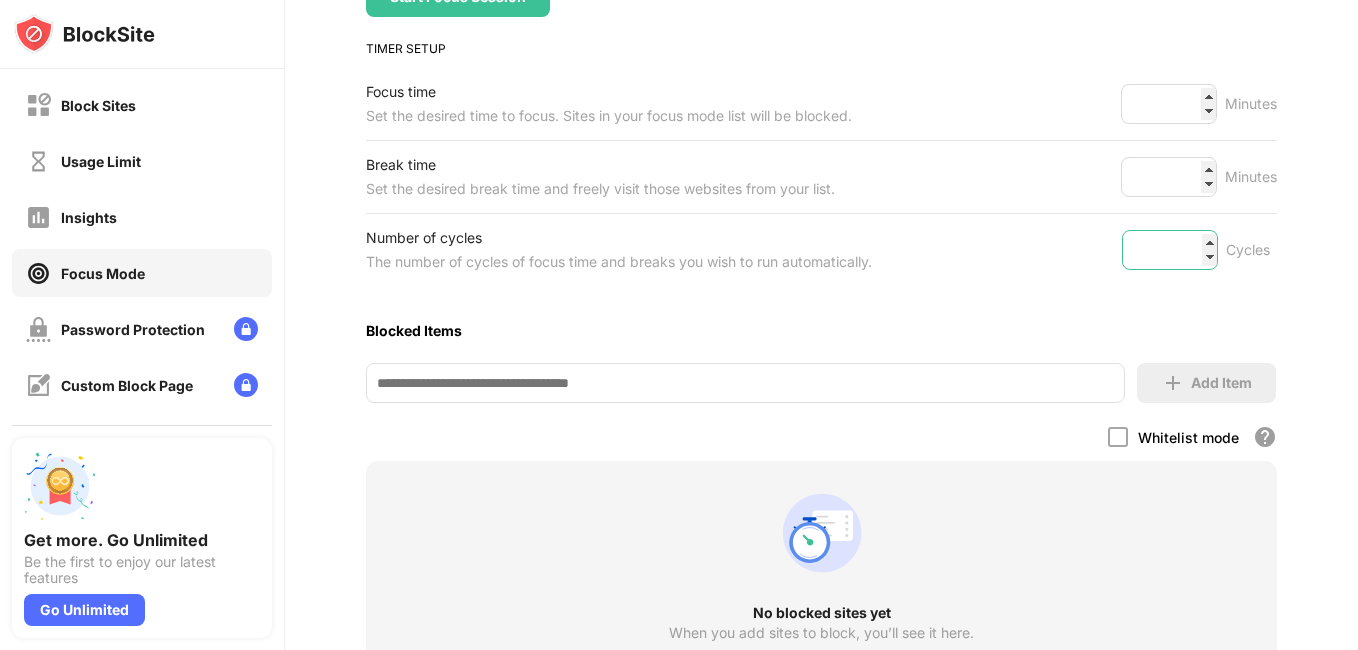 click on "**" at bounding box center [1170, 250] 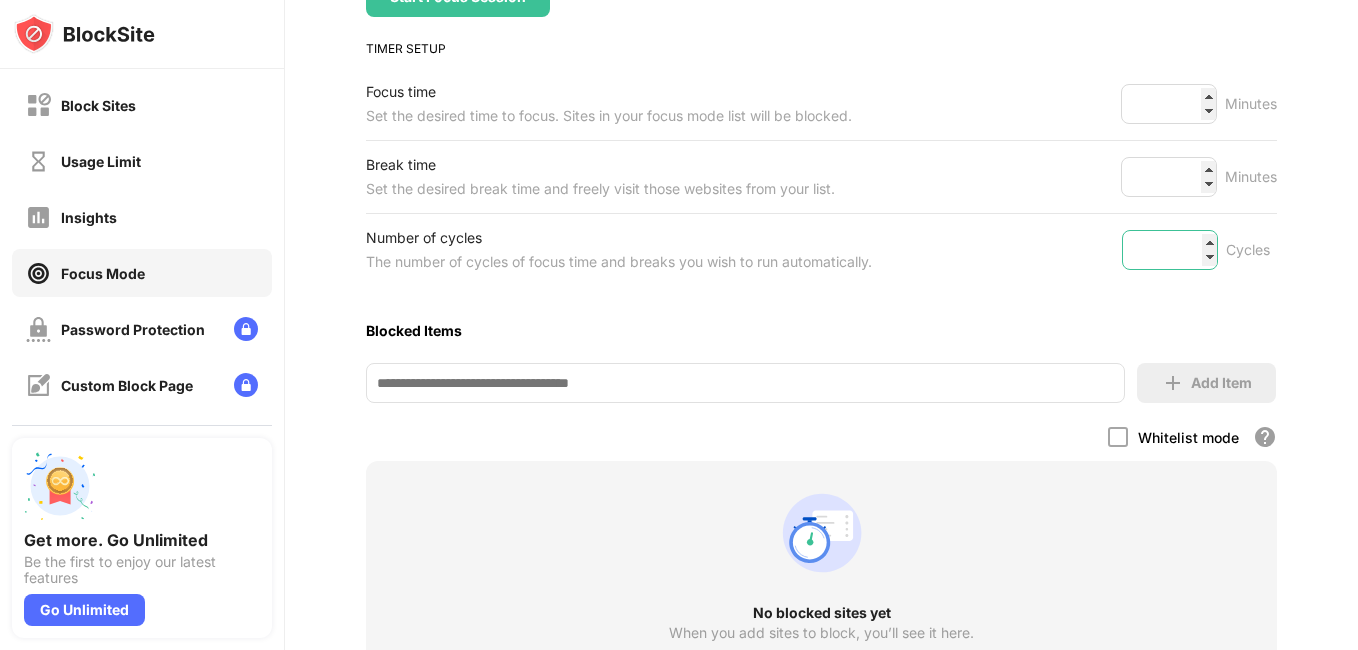 click on "**" at bounding box center [1170, 250] 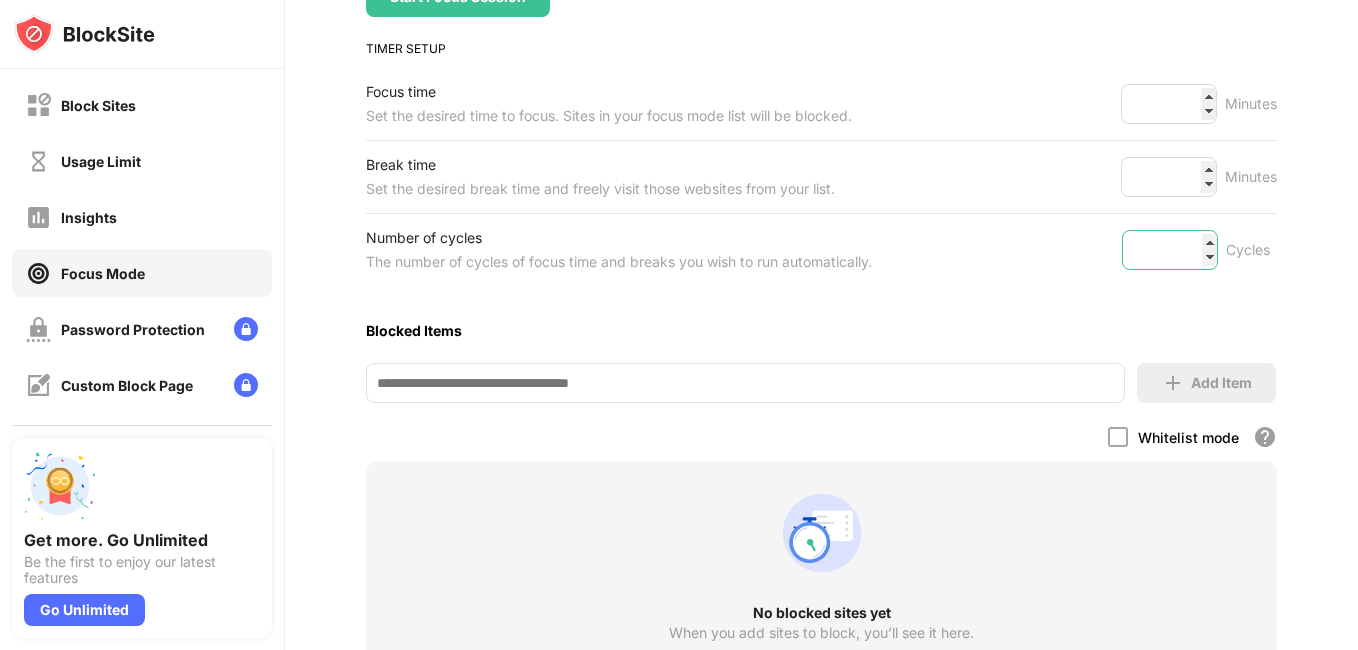 click on "**" at bounding box center (1170, 250) 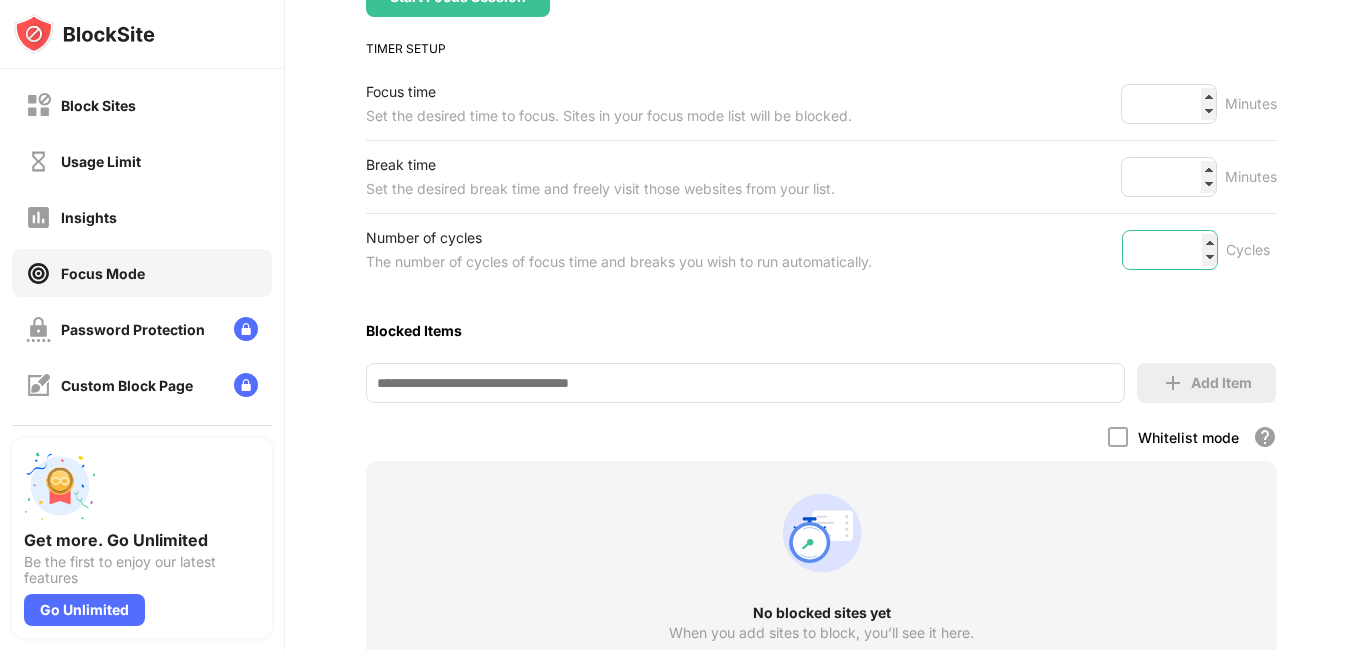 click on "**" at bounding box center (1170, 250) 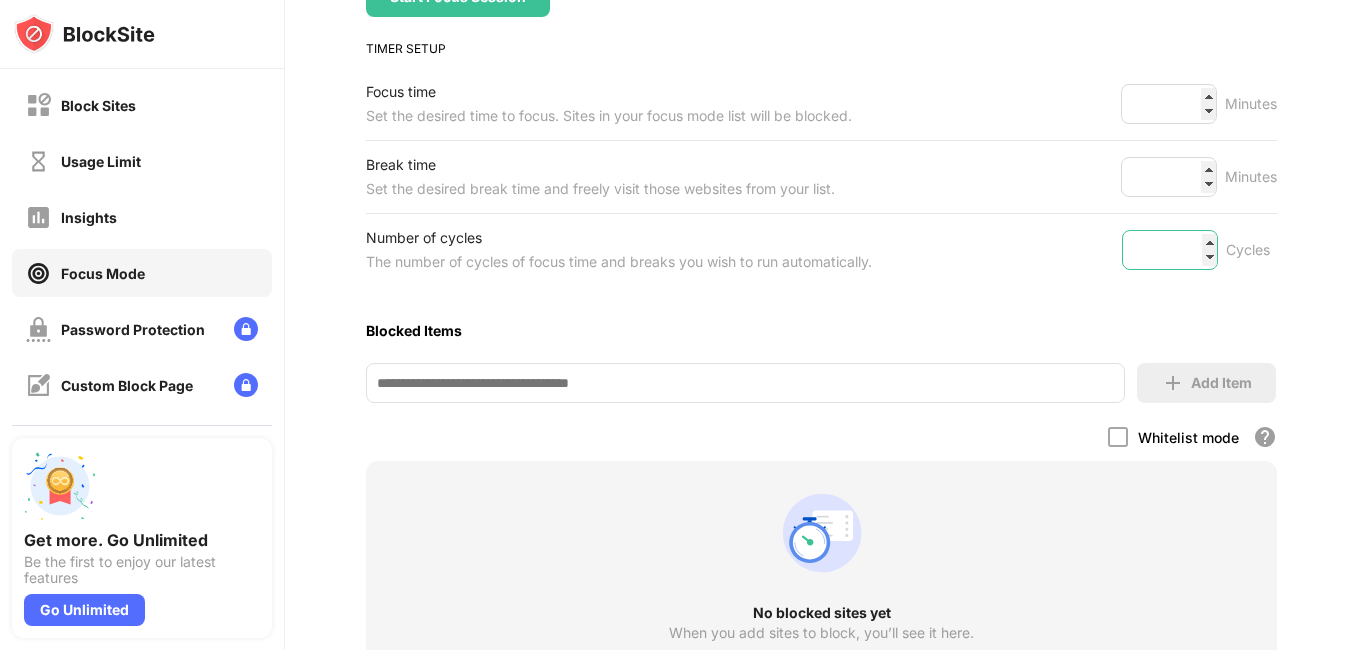 click on "**" at bounding box center [1170, 250] 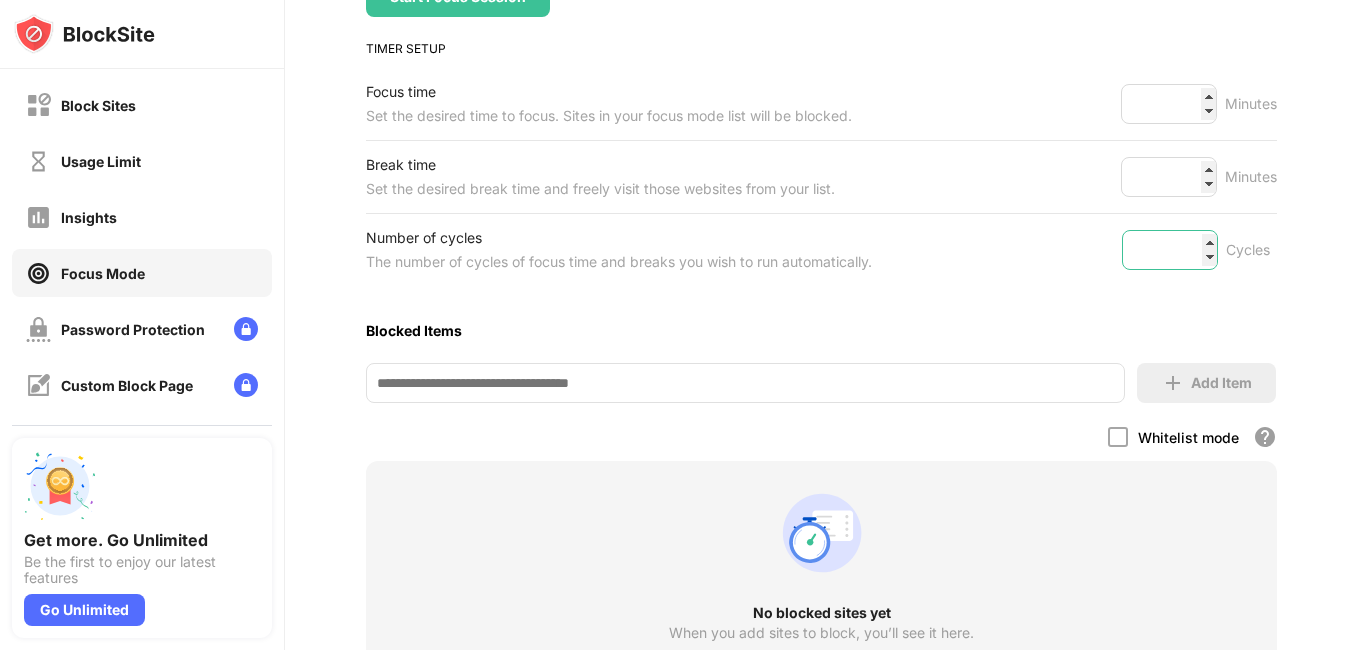 click on "**" at bounding box center (1170, 250) 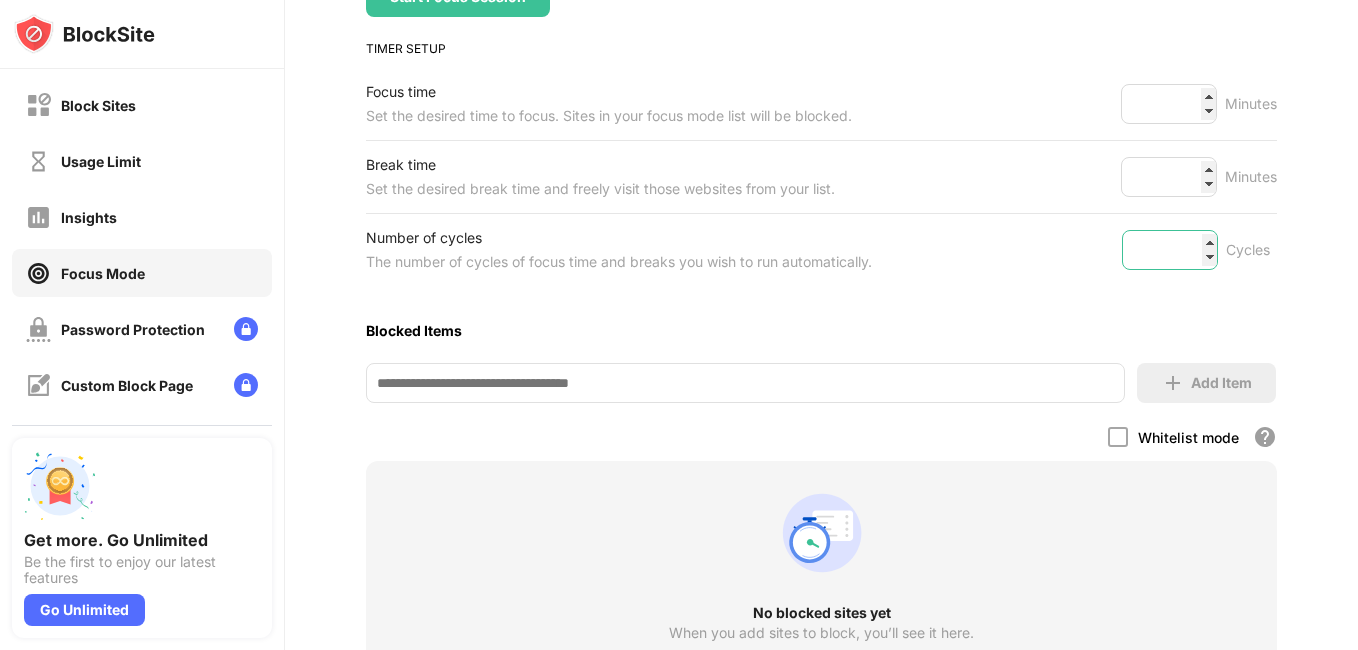 click on "**" at bounding box center (1170, 250) 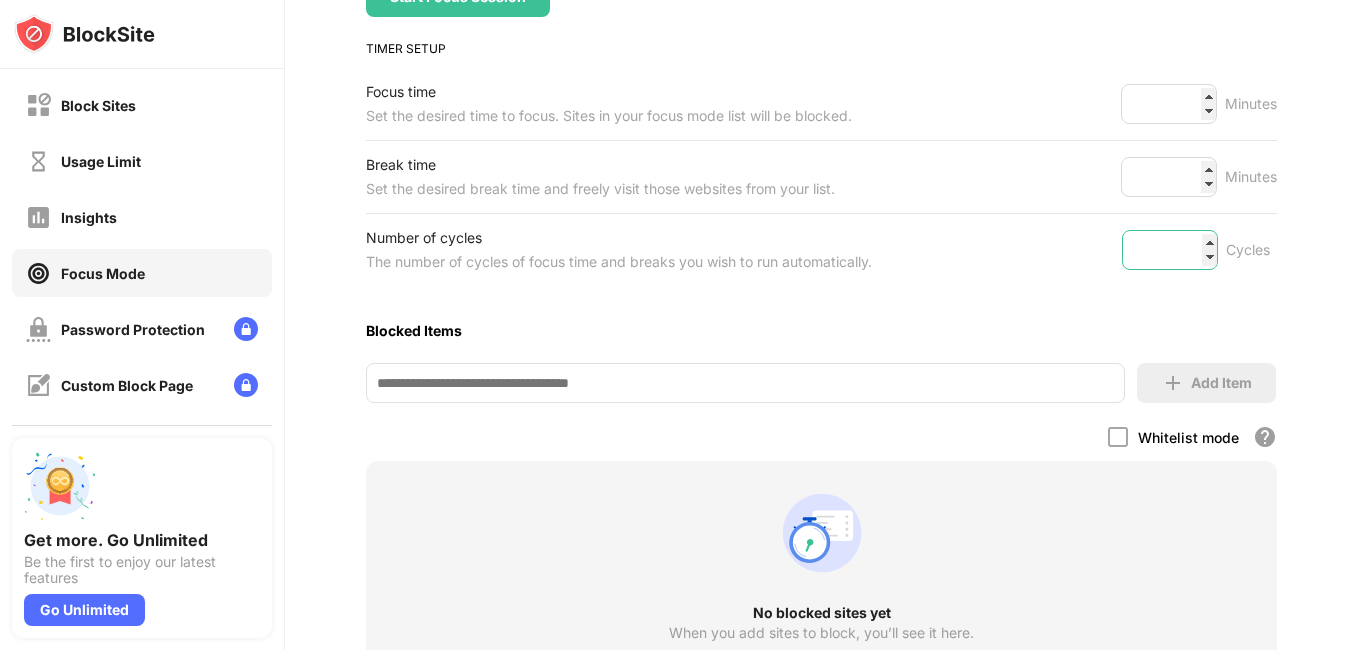 click on "**" at bounding box center (1170, 250) 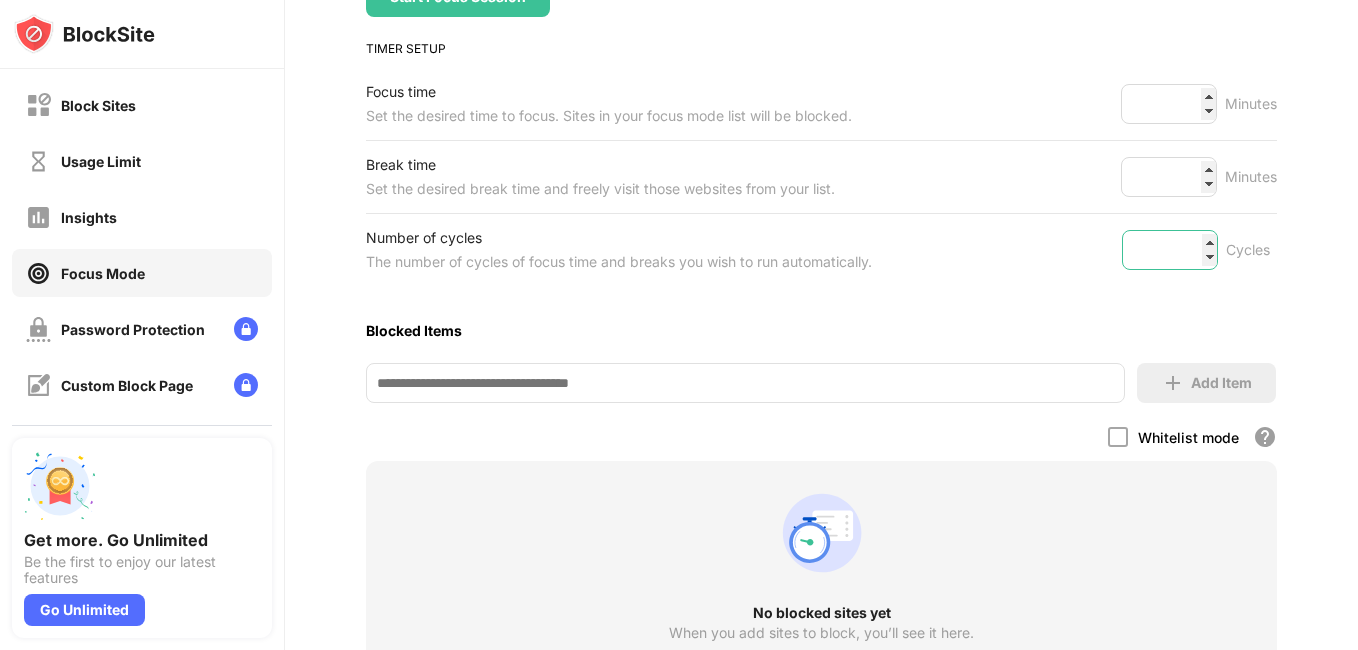 click on "**" at bounding box center (1170, 250) 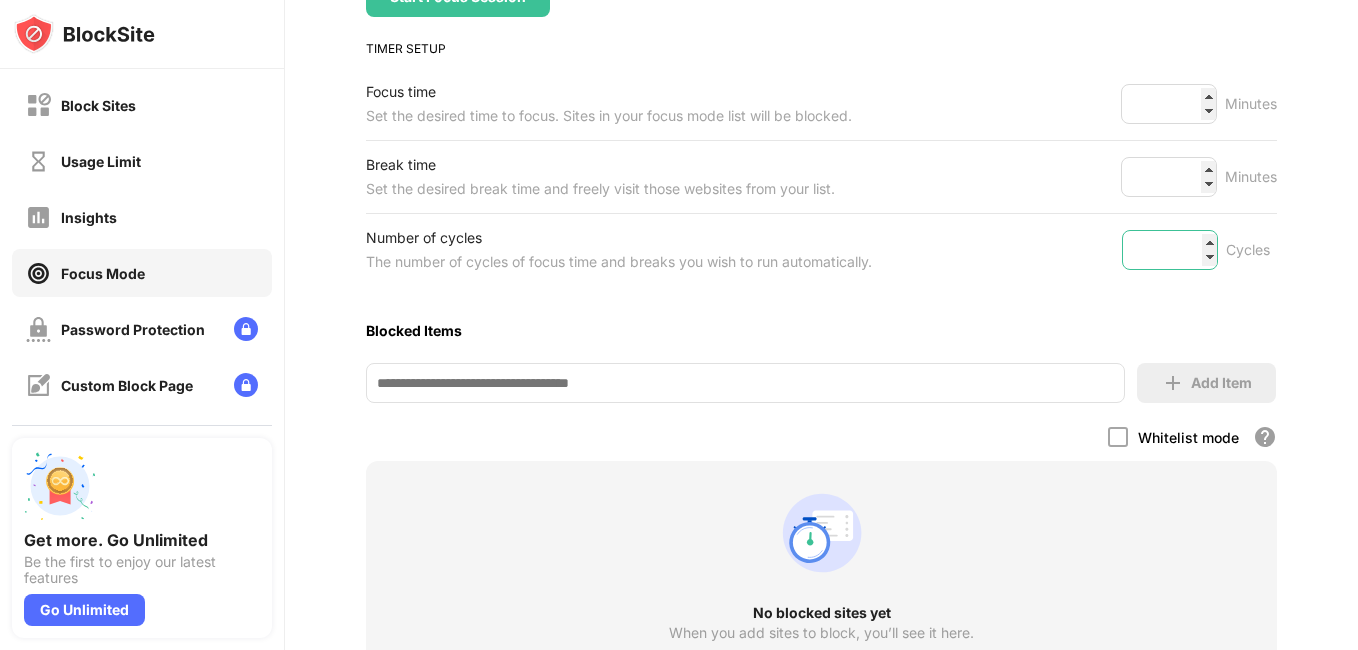 click on "**" at bounding box center [1170, 250] 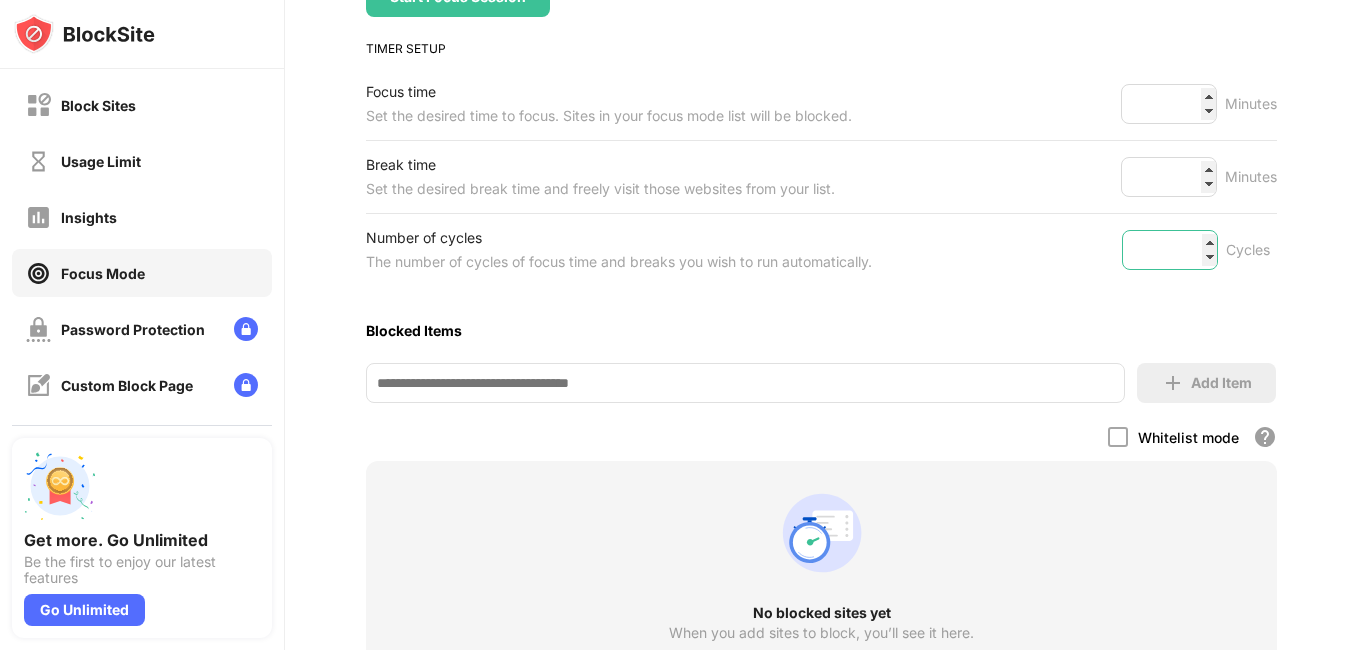 type on "**" 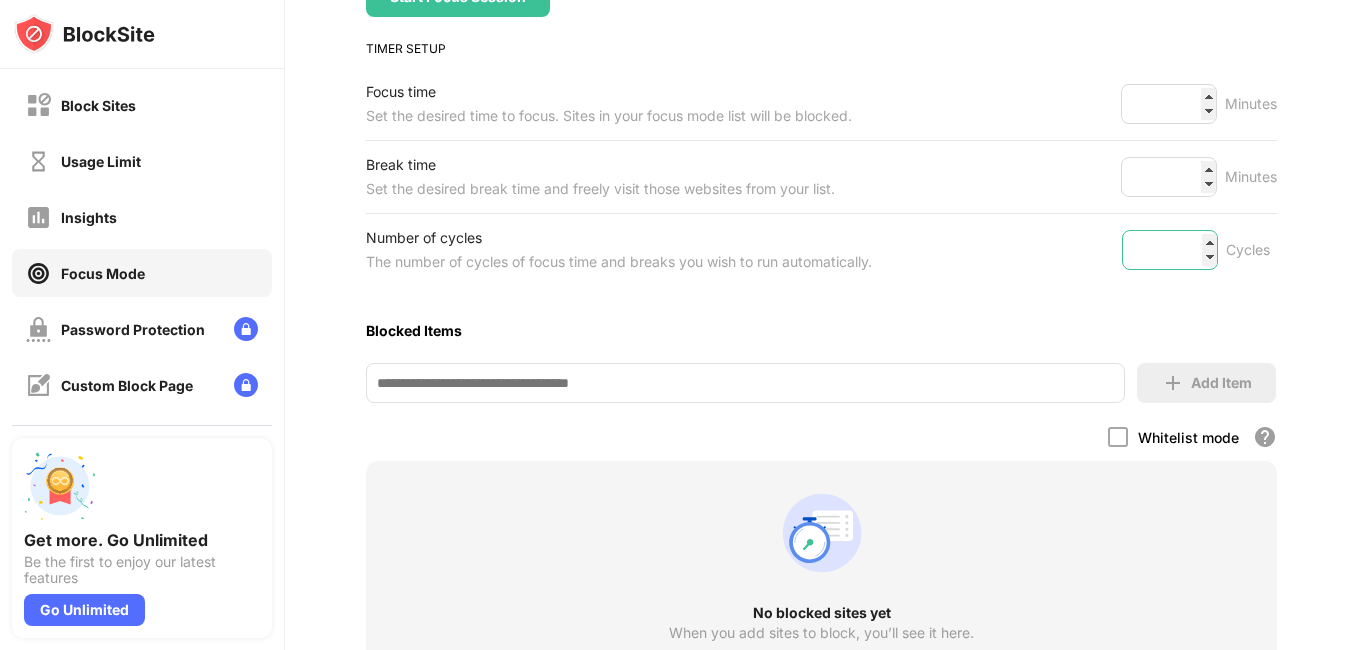 scroll, scrollTop: 377, scrollLeft: 0, axis: vertical 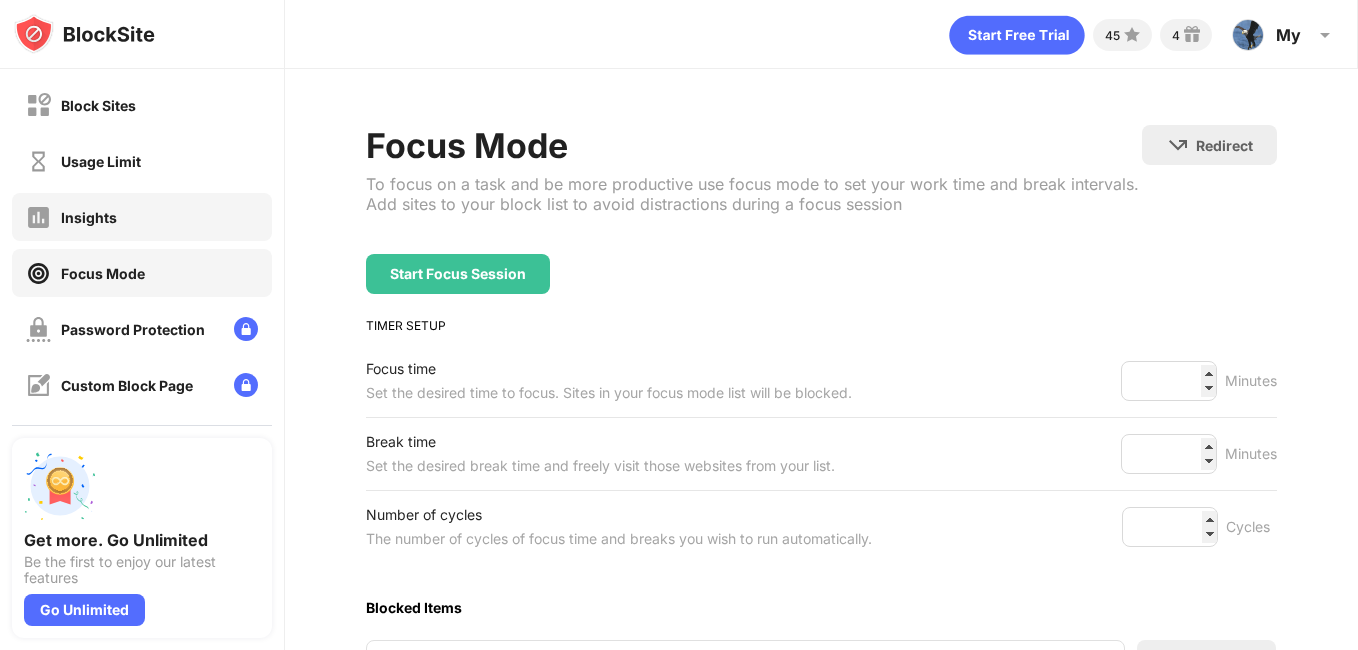 click on "Insights" at bounding box center (89, 217) 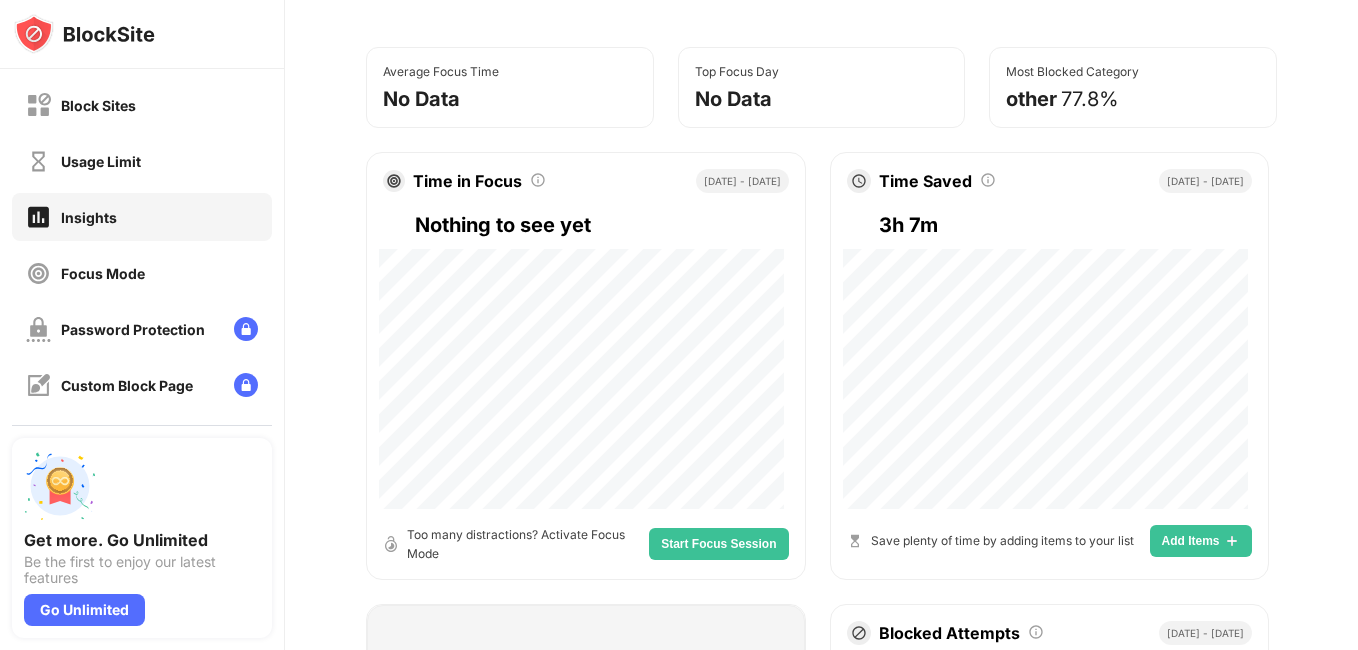 scroll, scrollTop: 0, scrollLeft: 0, axis: both 